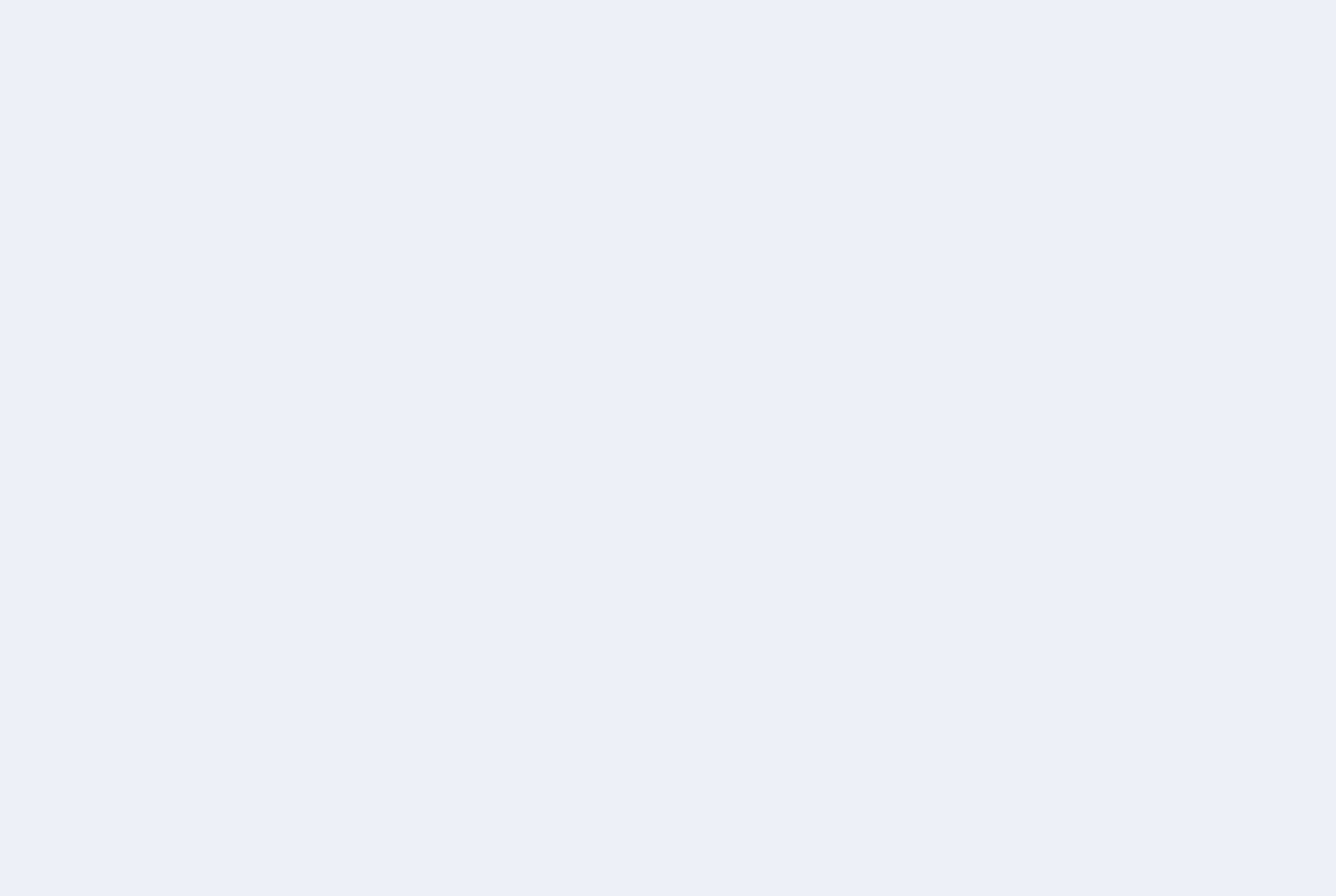 scroll, scrollTop: 0, scrollLeft: 0, axis: both 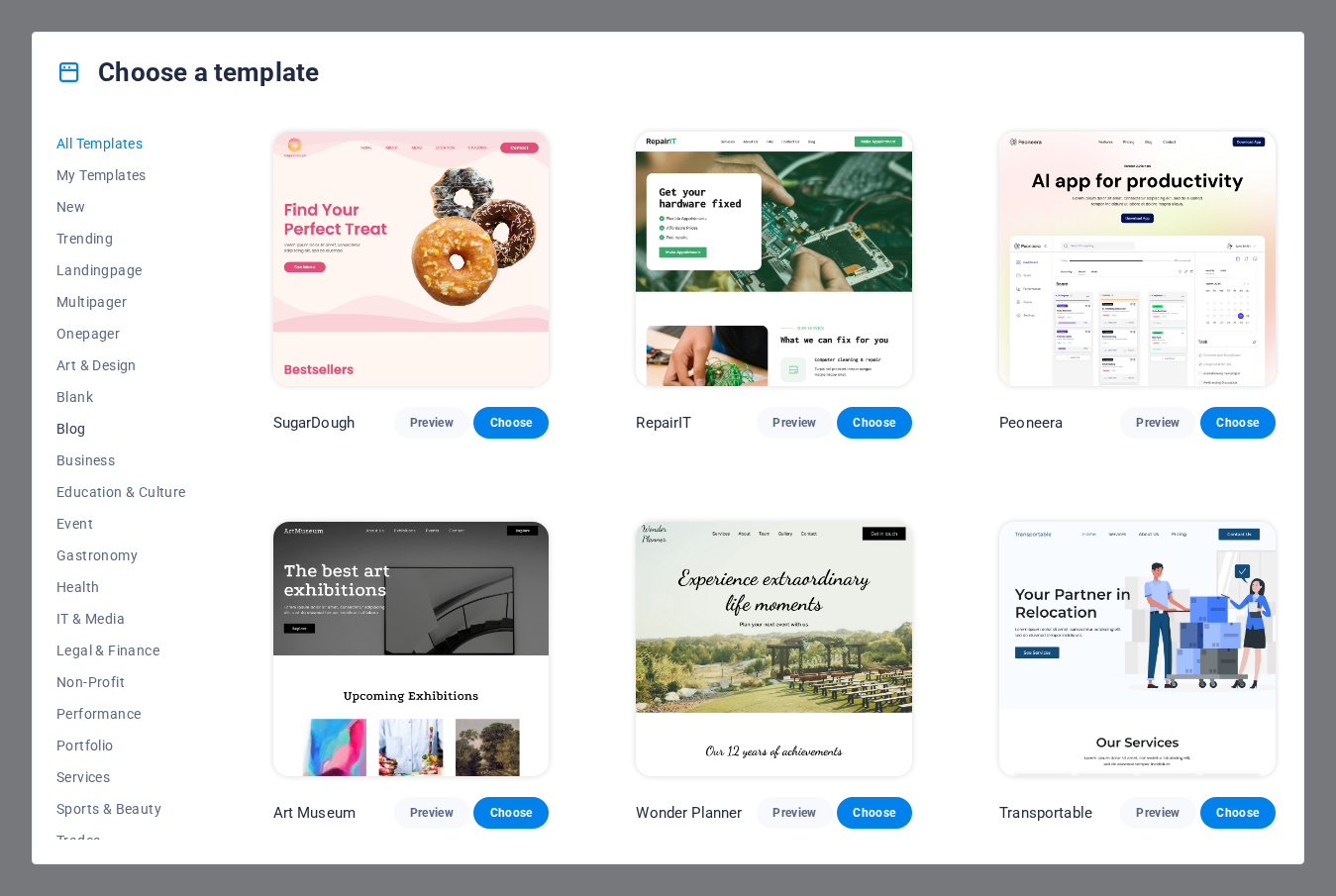 click on "Blog" at bounding box center [121, 429] 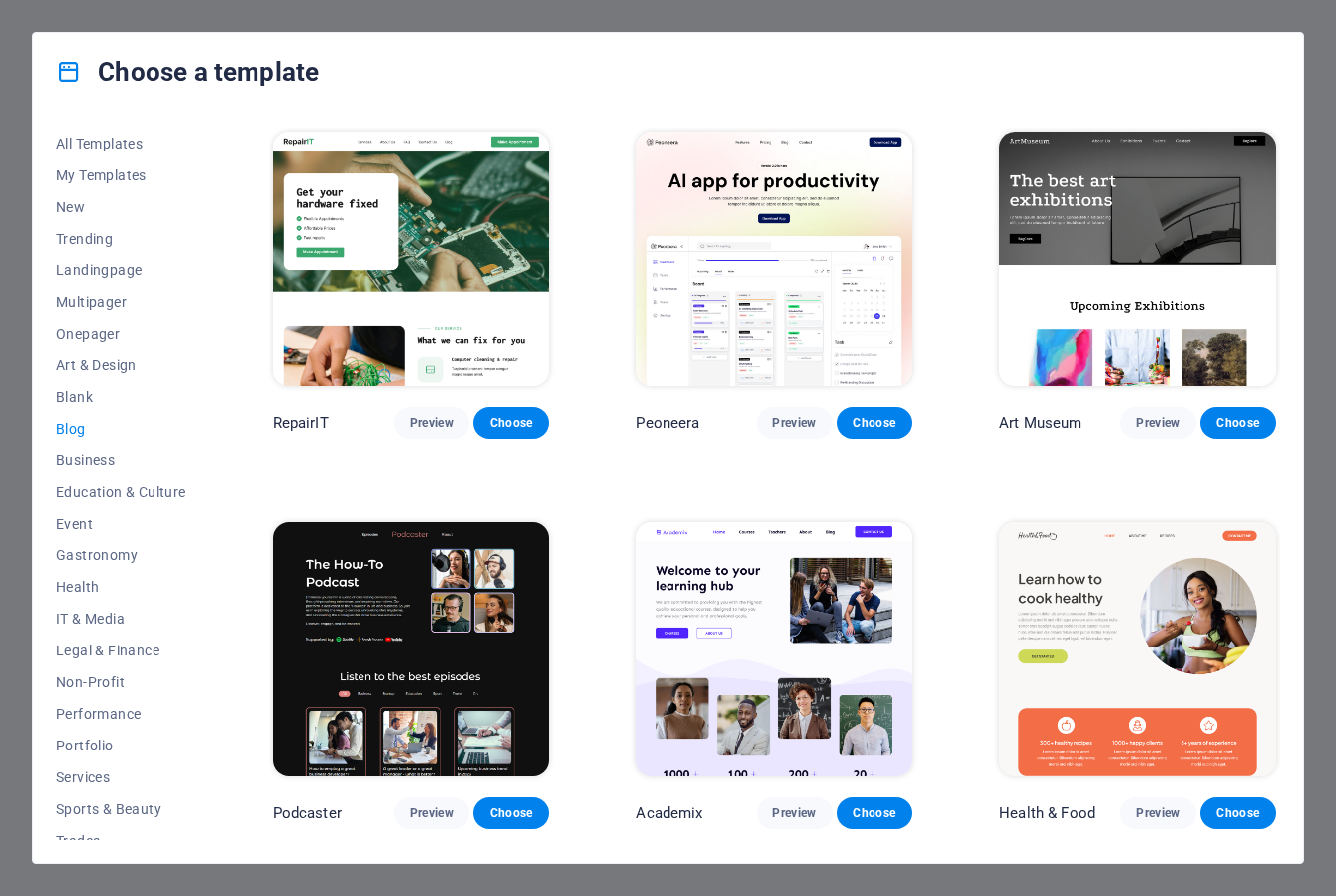 click on "Blog" at bounding box center [121, 429] 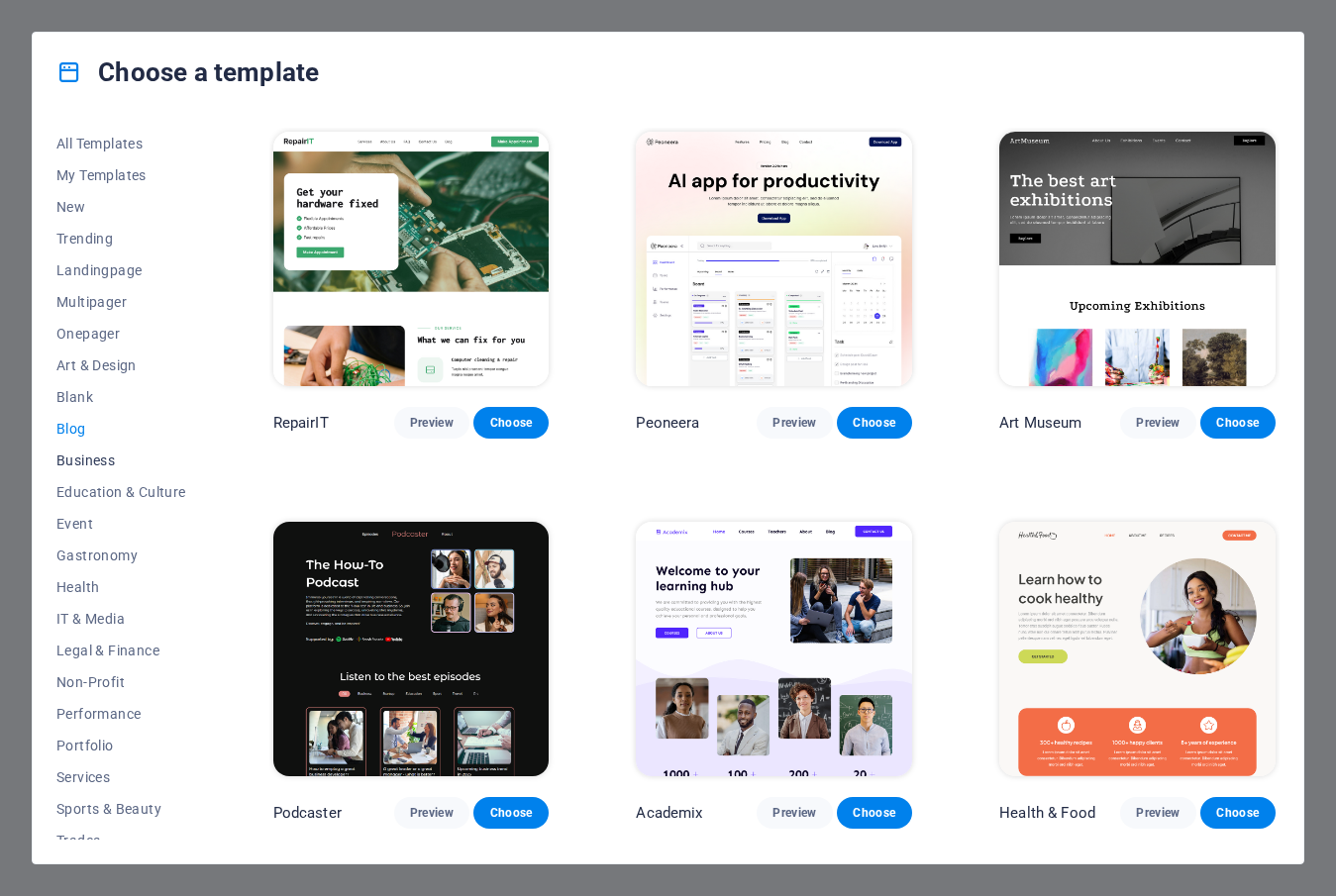 click on "Business" at bounding box center [121, 460] 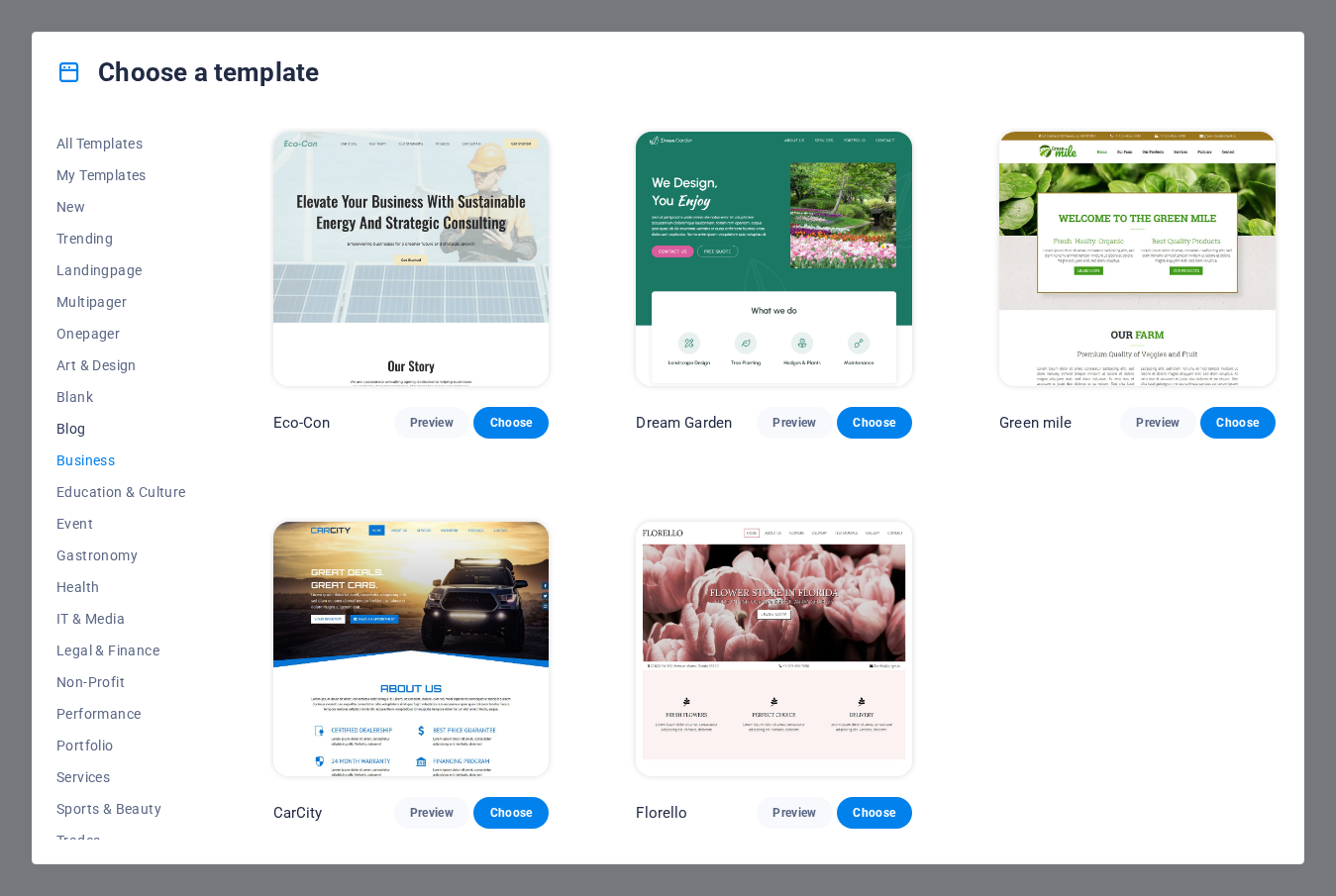 click on "Blog" at bounding box center (121, 429) 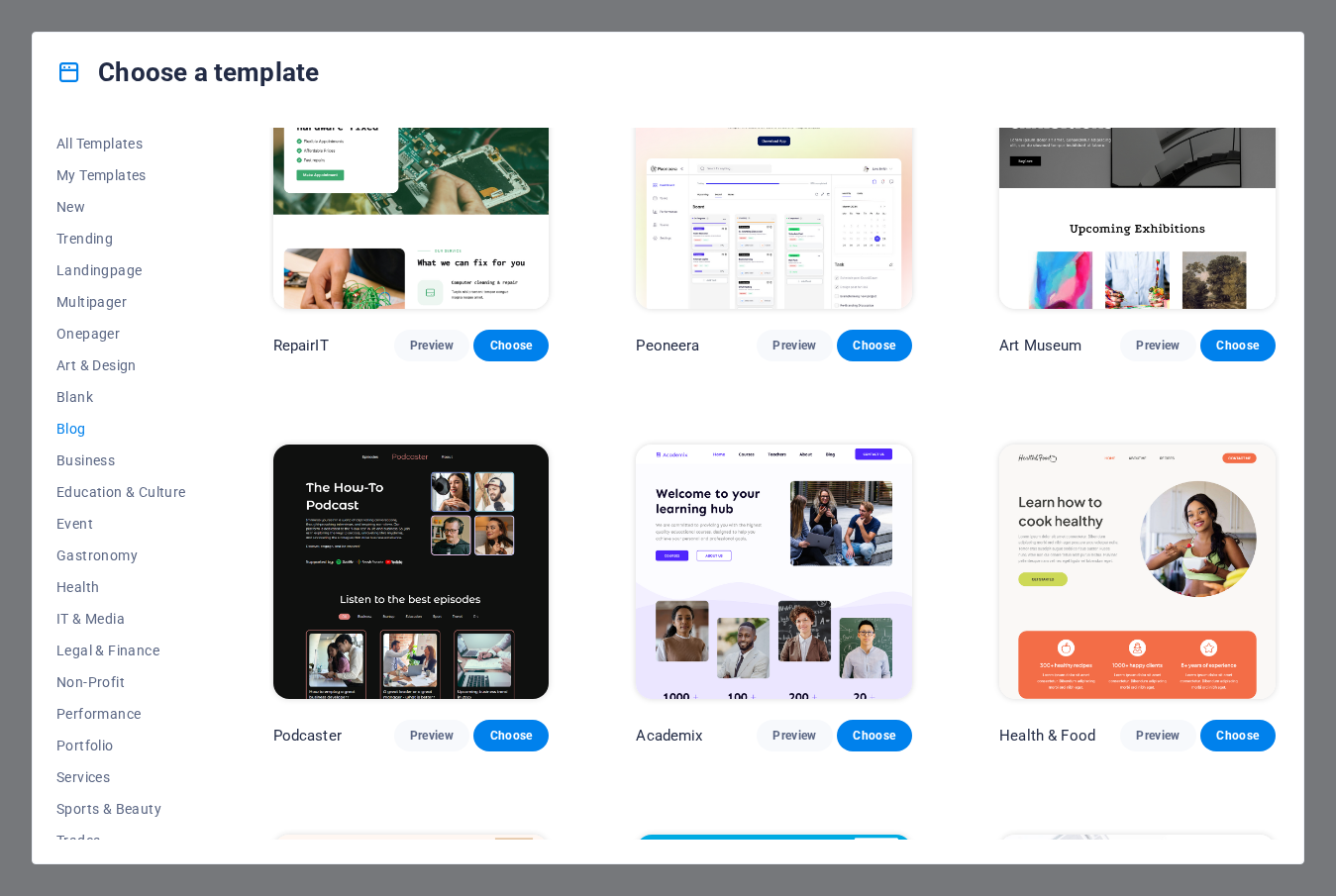 scroll, scrollTop: 0, scrollLeft: 0, axis: both 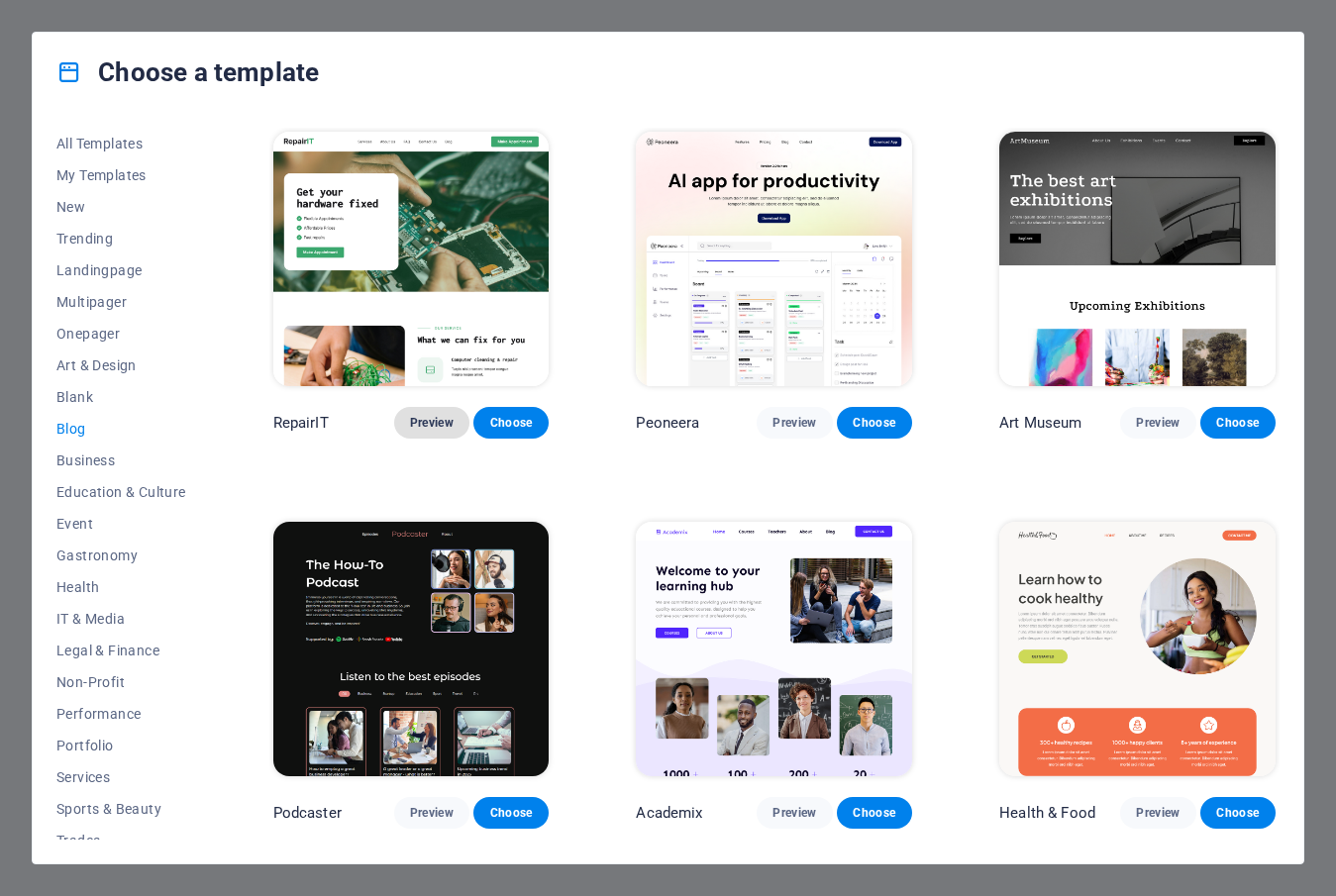 click on "Preview" at bounding box center (432, 423) 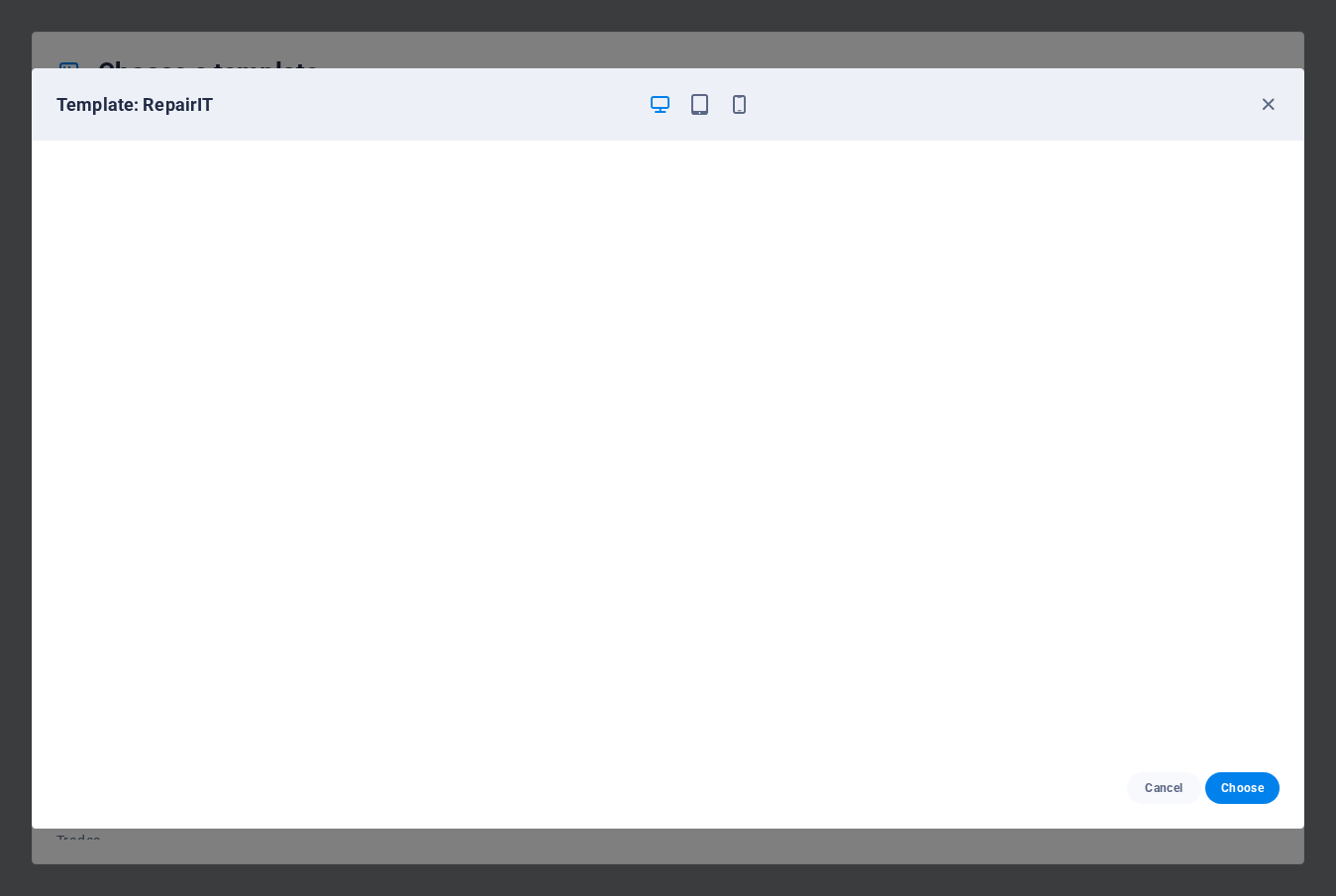 scroll, scrollTop: 5, scrollLeft: 0, axis: vertical 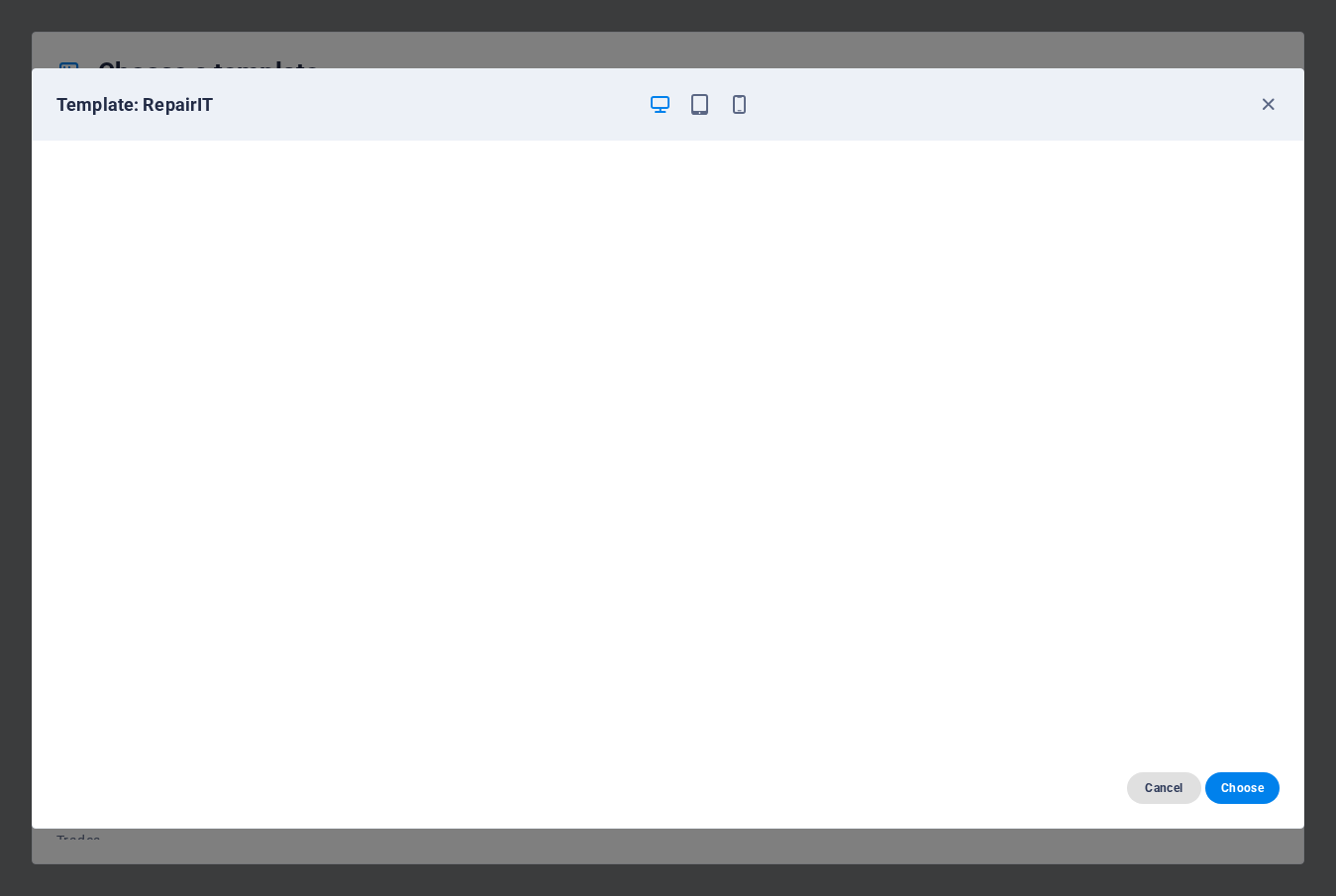 click on "Cancel" at bounding box center [1164, 788] 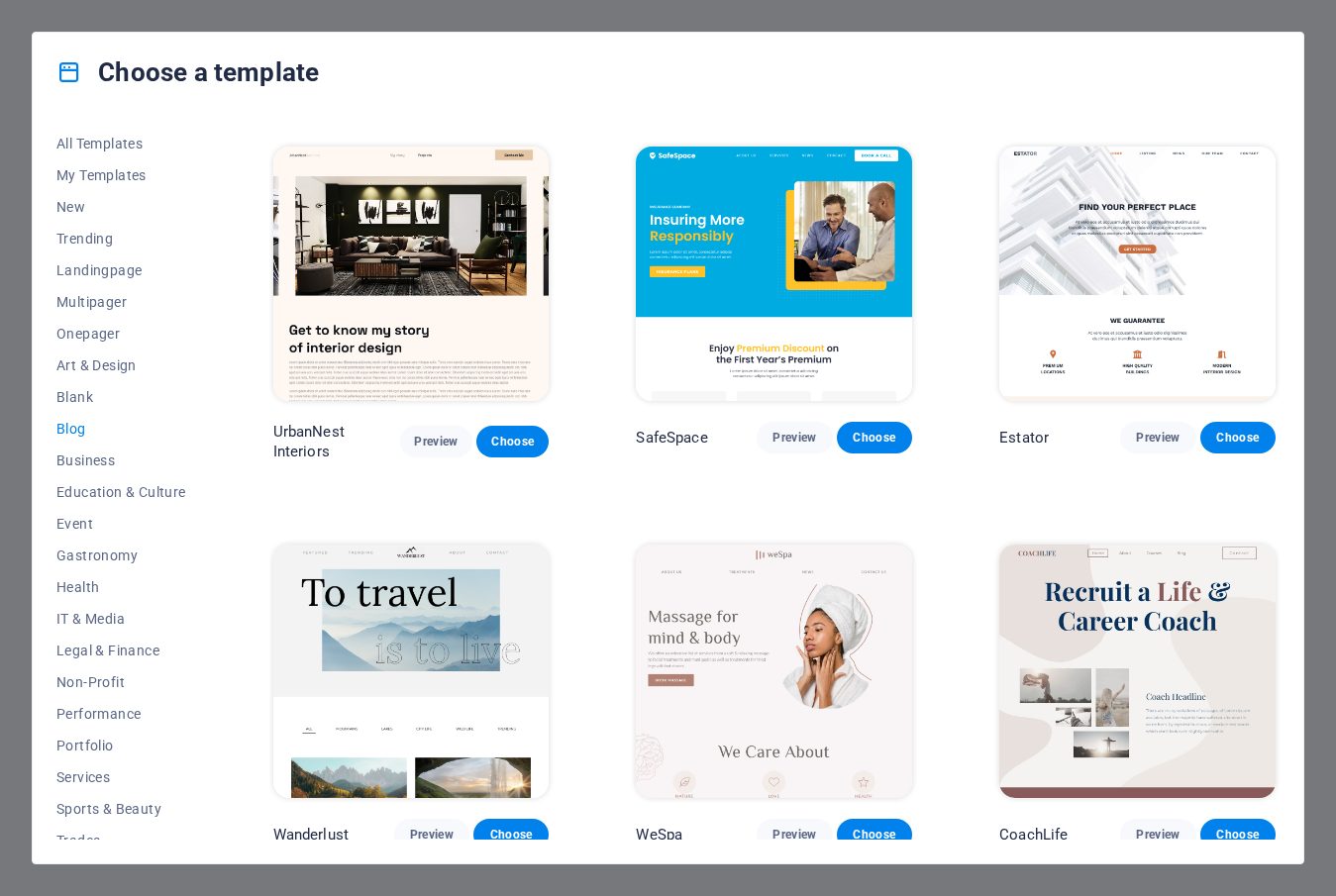 scroll, scrollTop: 792, scrollLeft: 0, axis: vertical 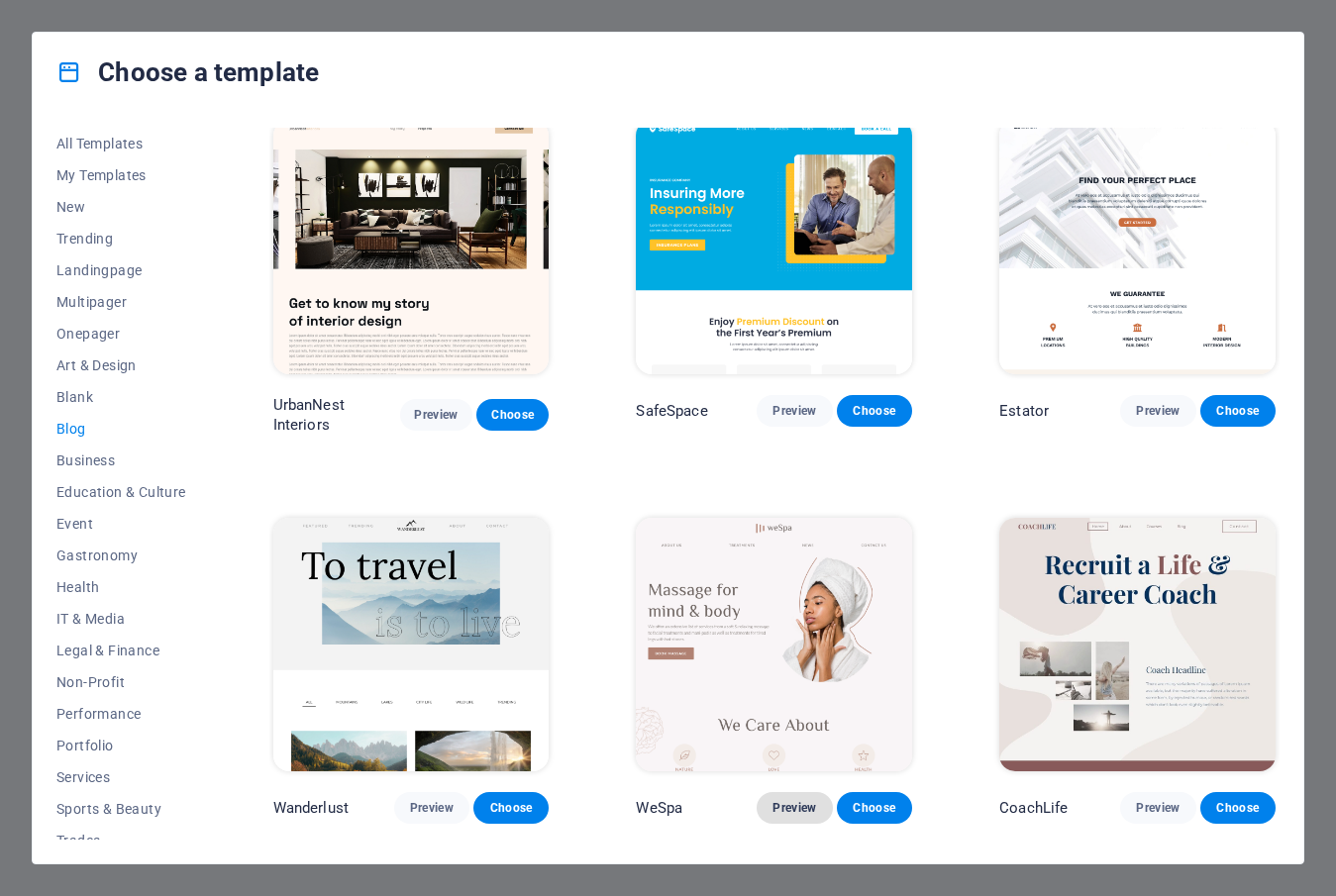click on "Preview" at bounding box center [794, 808] 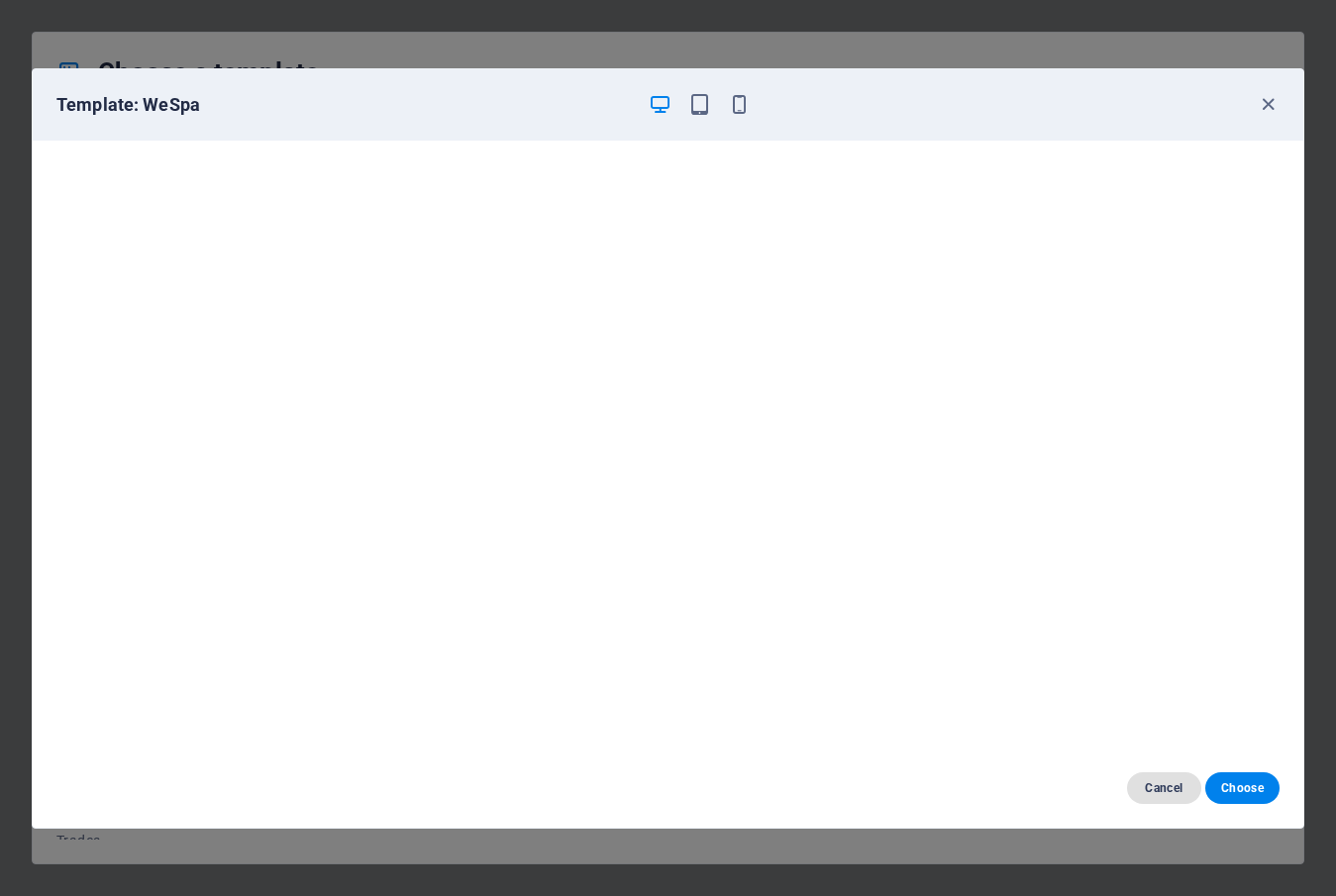 click on "Cancel" at bounding box center (1164, 788) 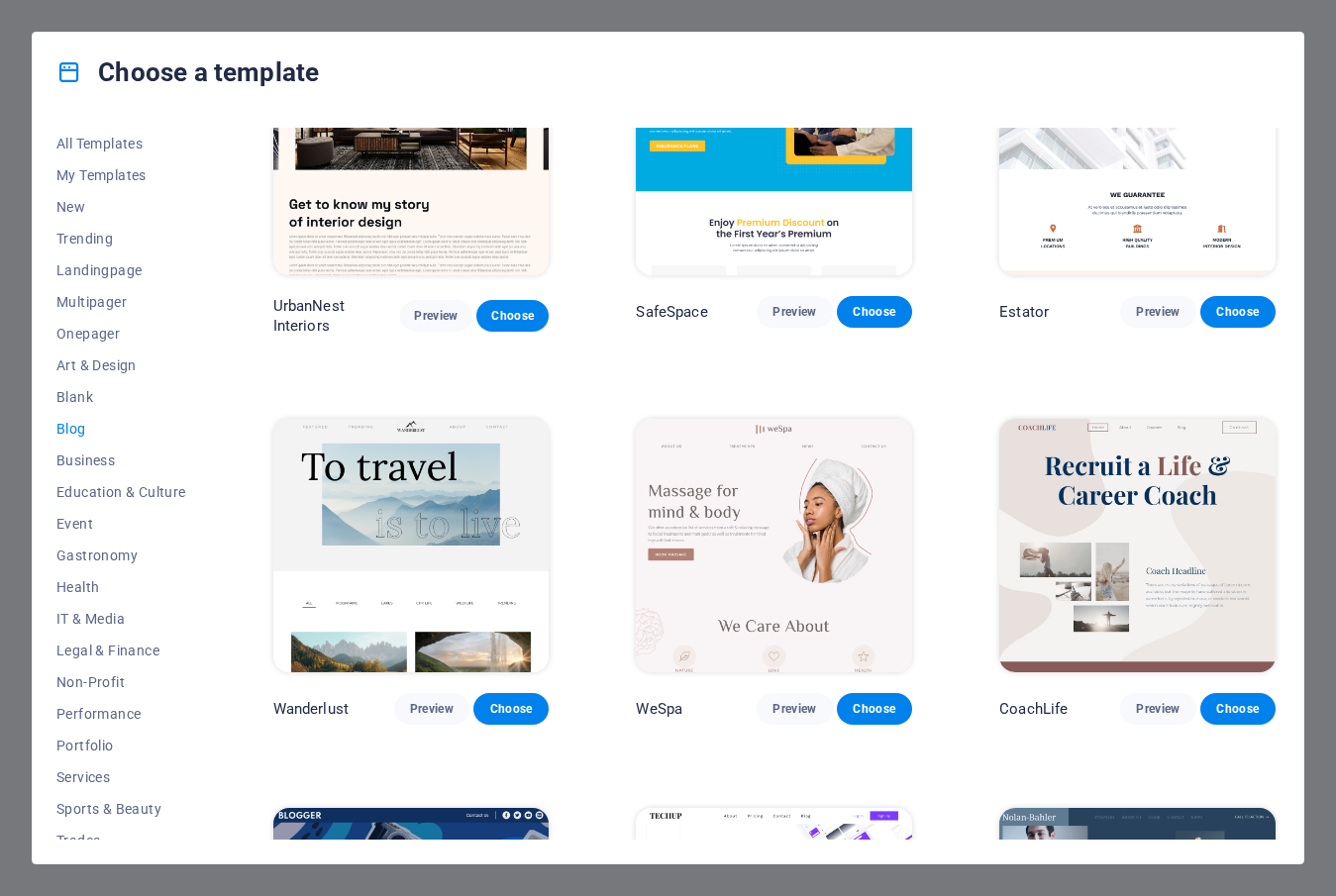 scroll, scrollTop: 990, scrollLeft: 0, axis: vertical 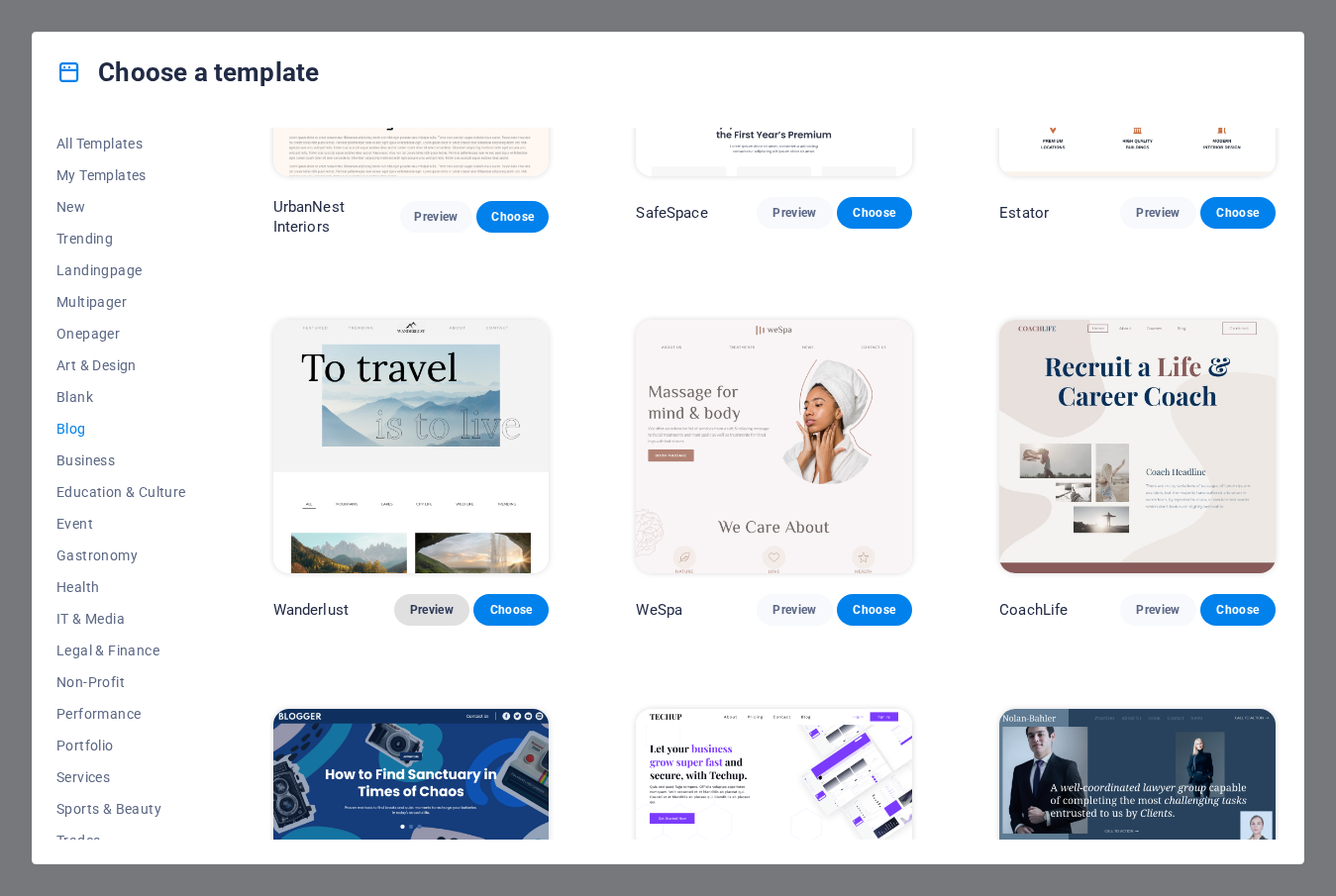 click on "Preview" at bounding box center [432, 610] 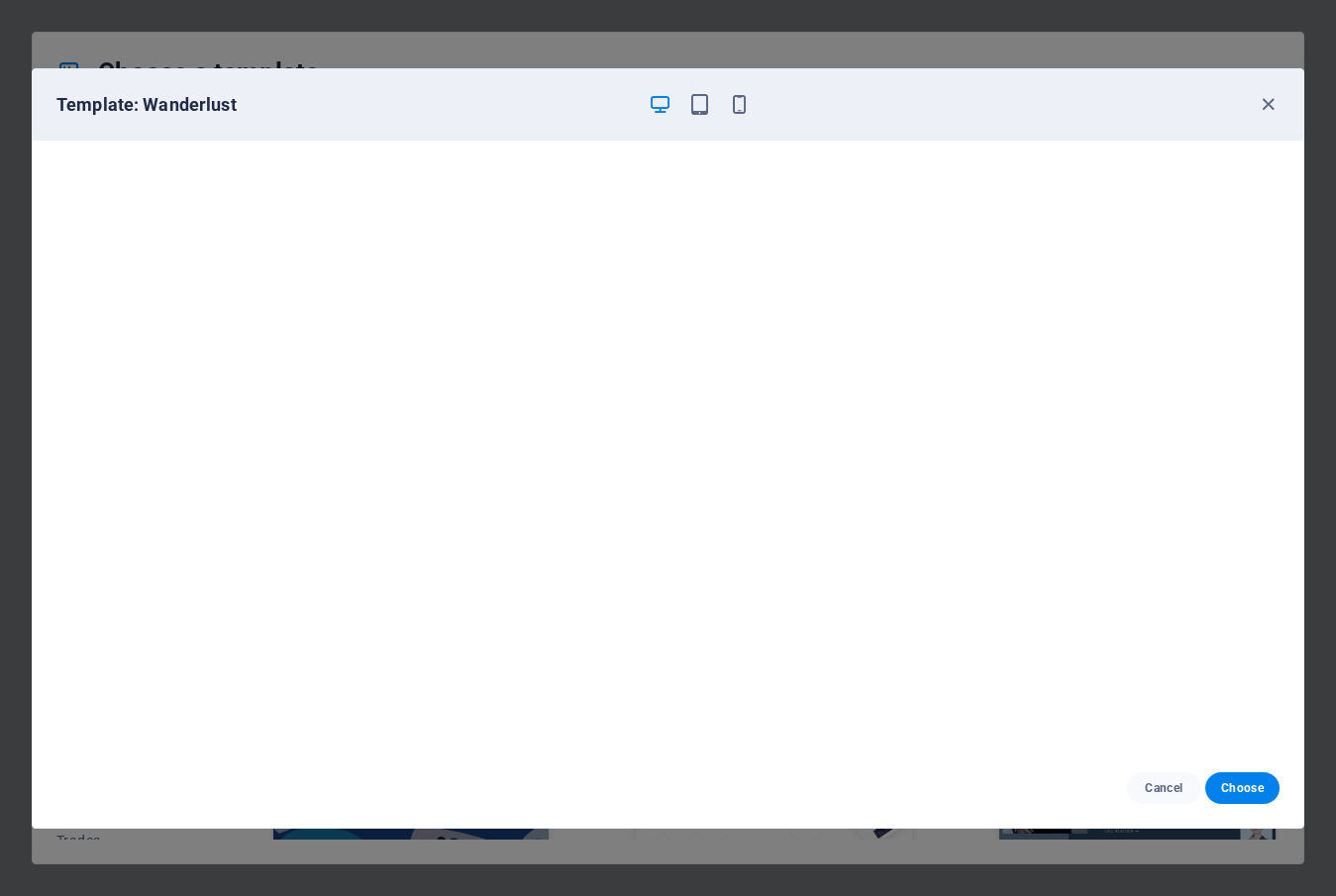 scroll, scrollTop: 5, scrollLeft: 0, axis: vertical 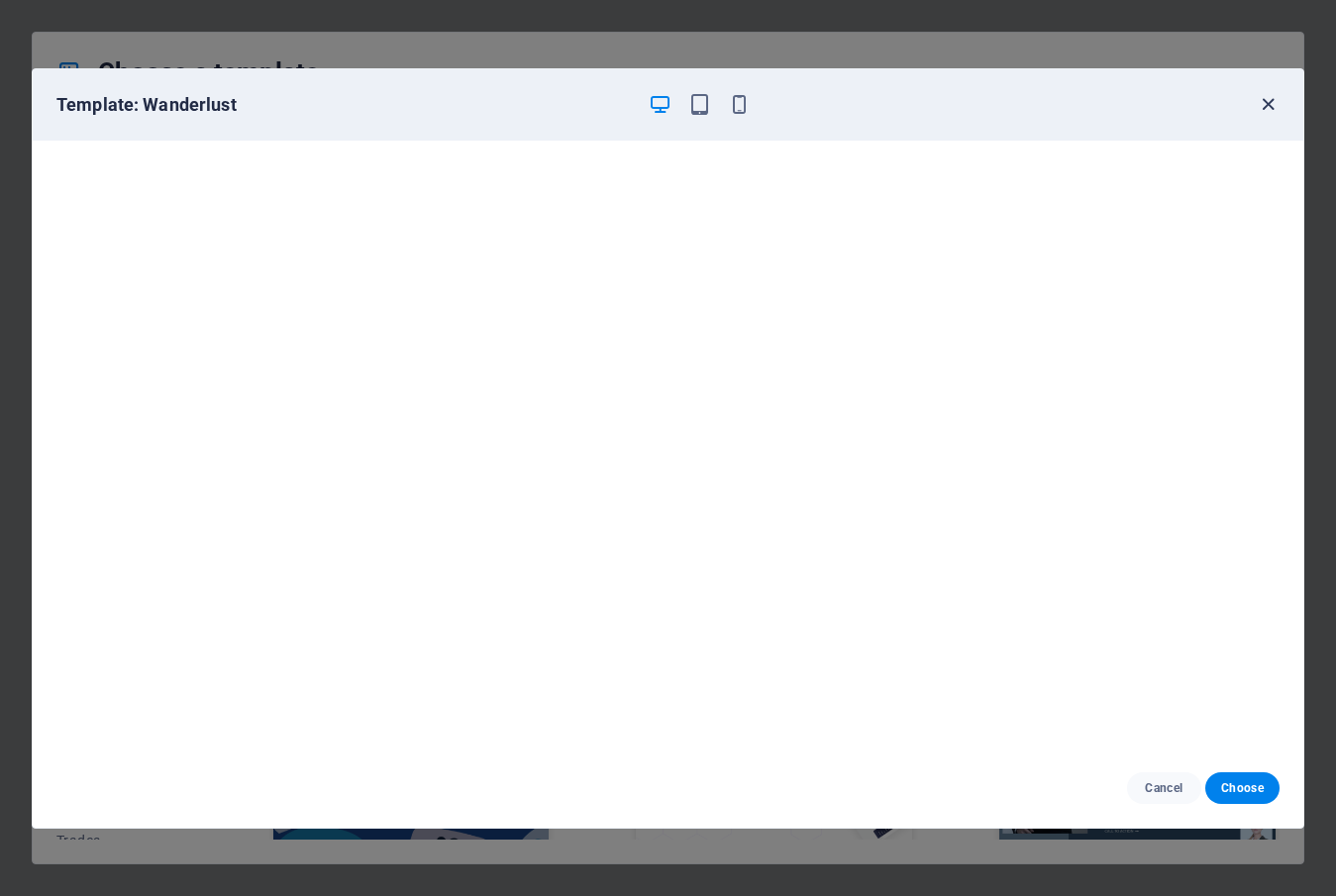 click at bounding box center [1268, 104] 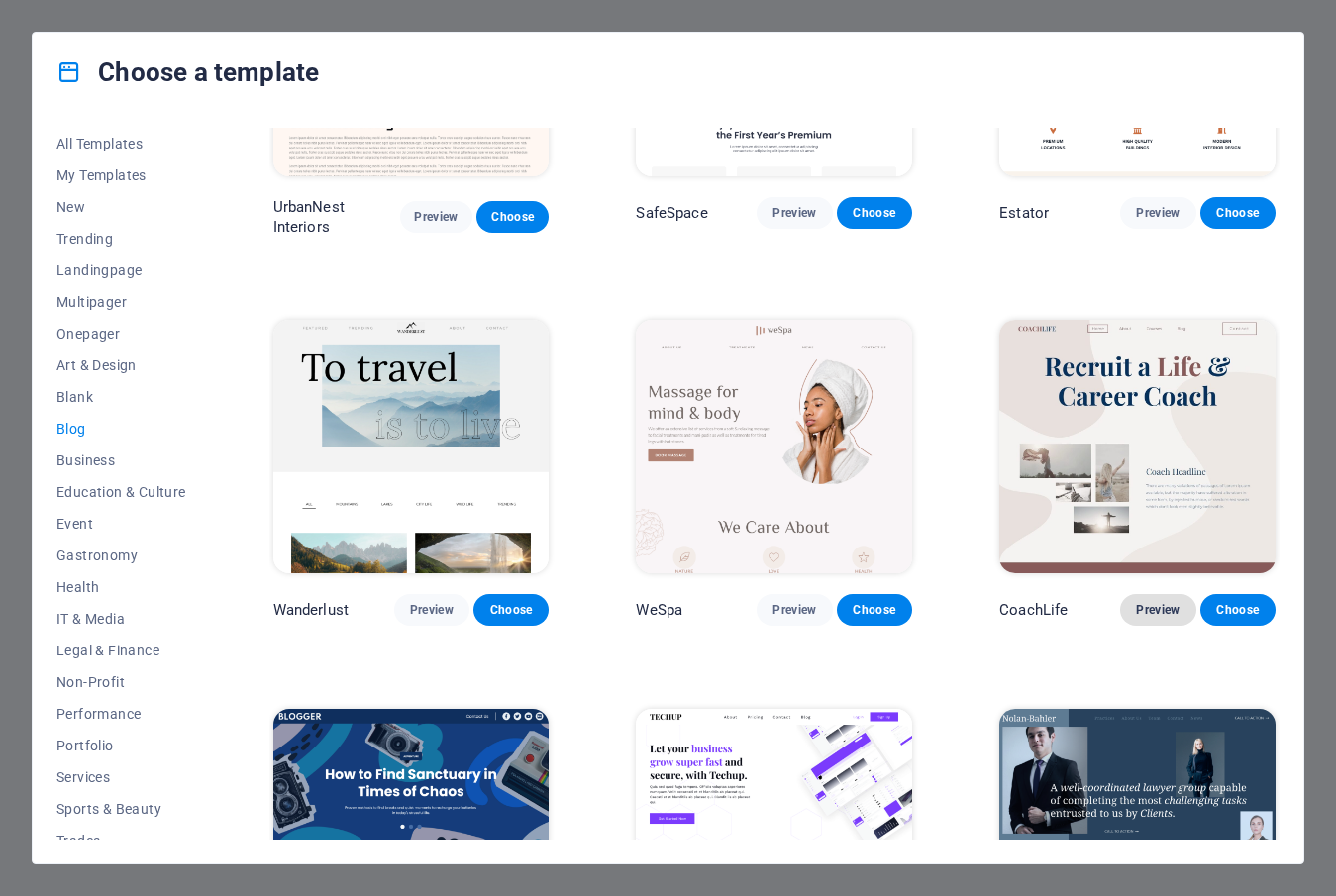 click on "Preview" at bounding box center [1158, 610] 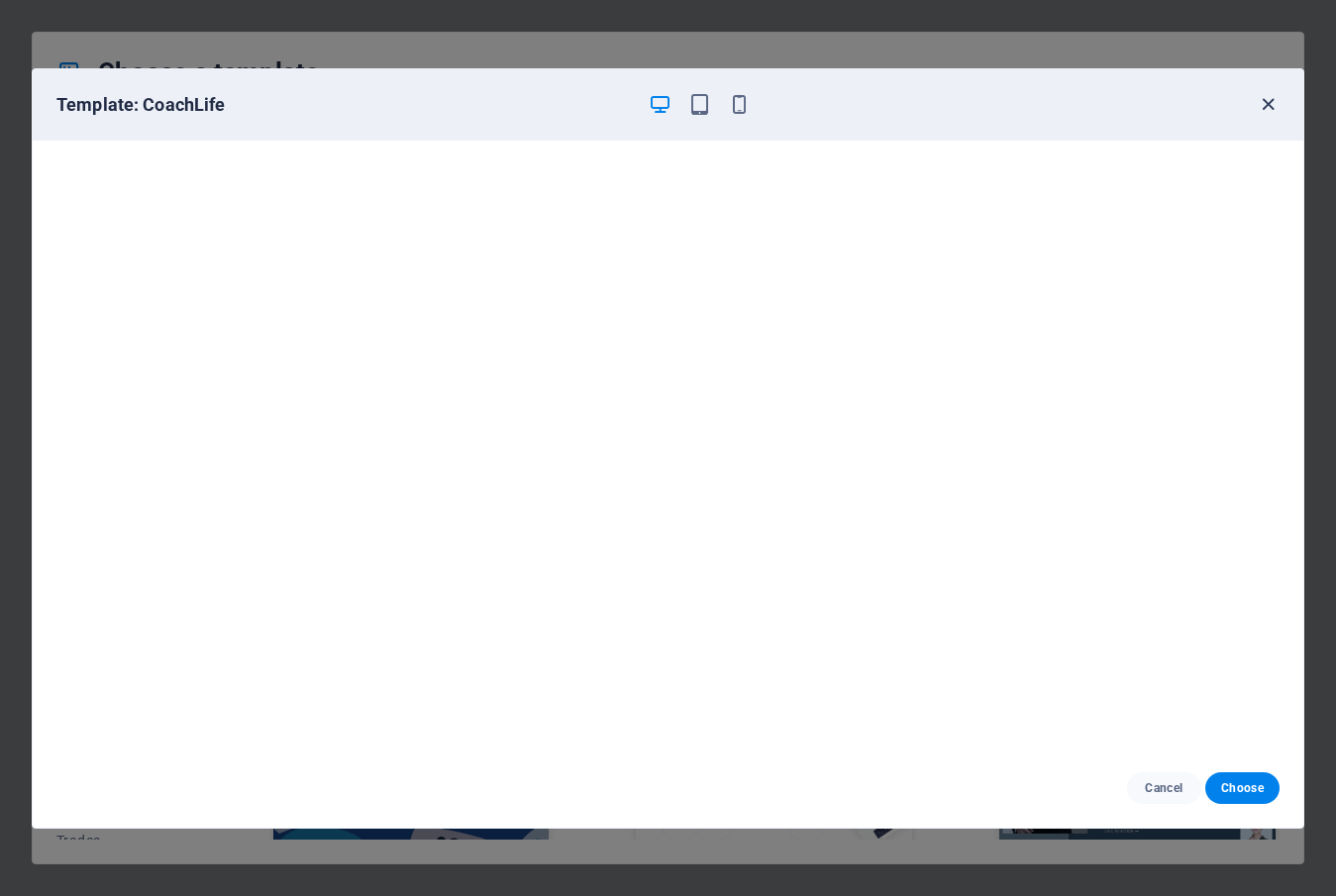 click at bounding box center (1268, 104) 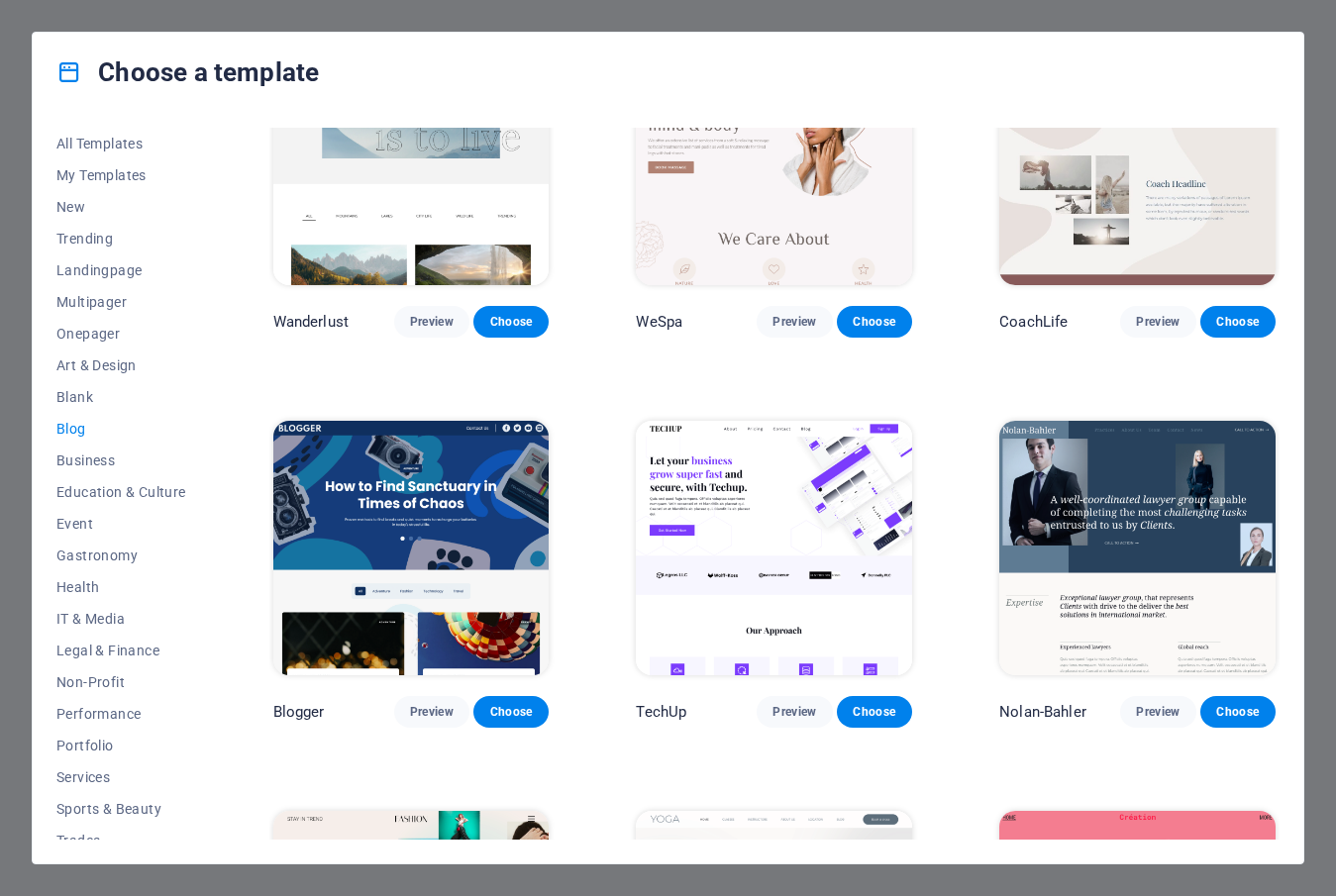 scroll, scrollTop: 1287, scrollLeft: 0, axis: vertical 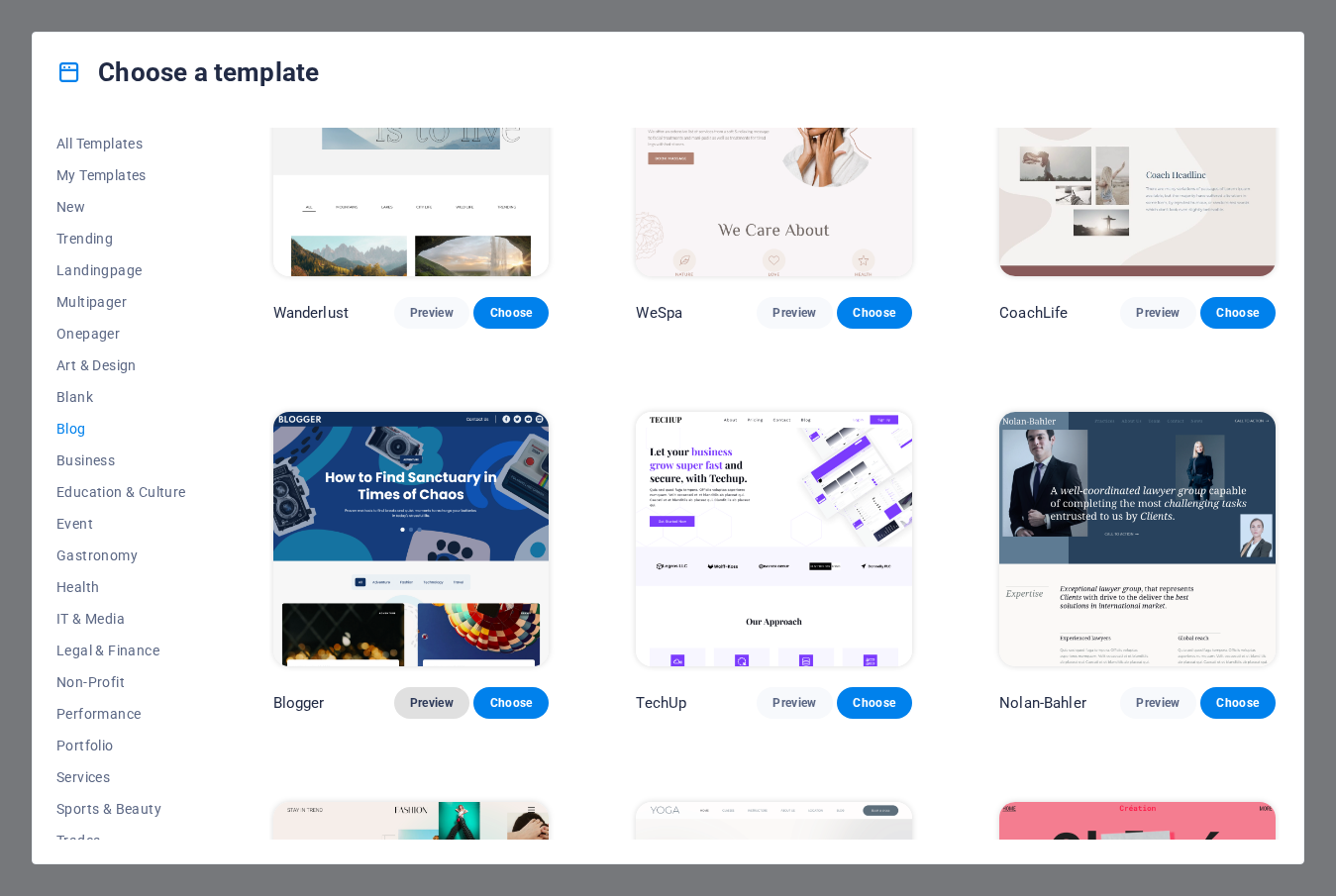click on "Preview" at bounding box center [432, 703] 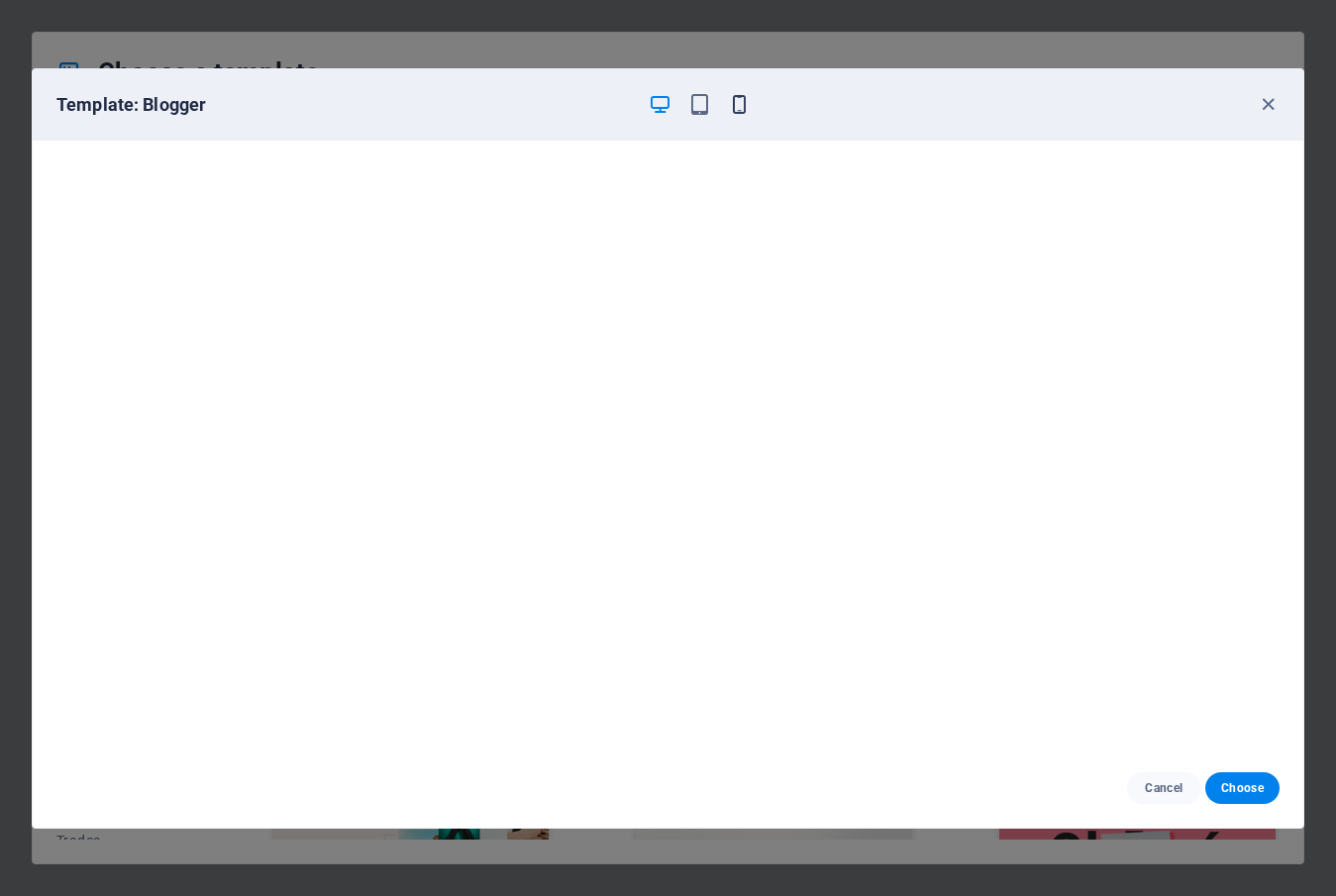 click at bounding box center [739, 104] 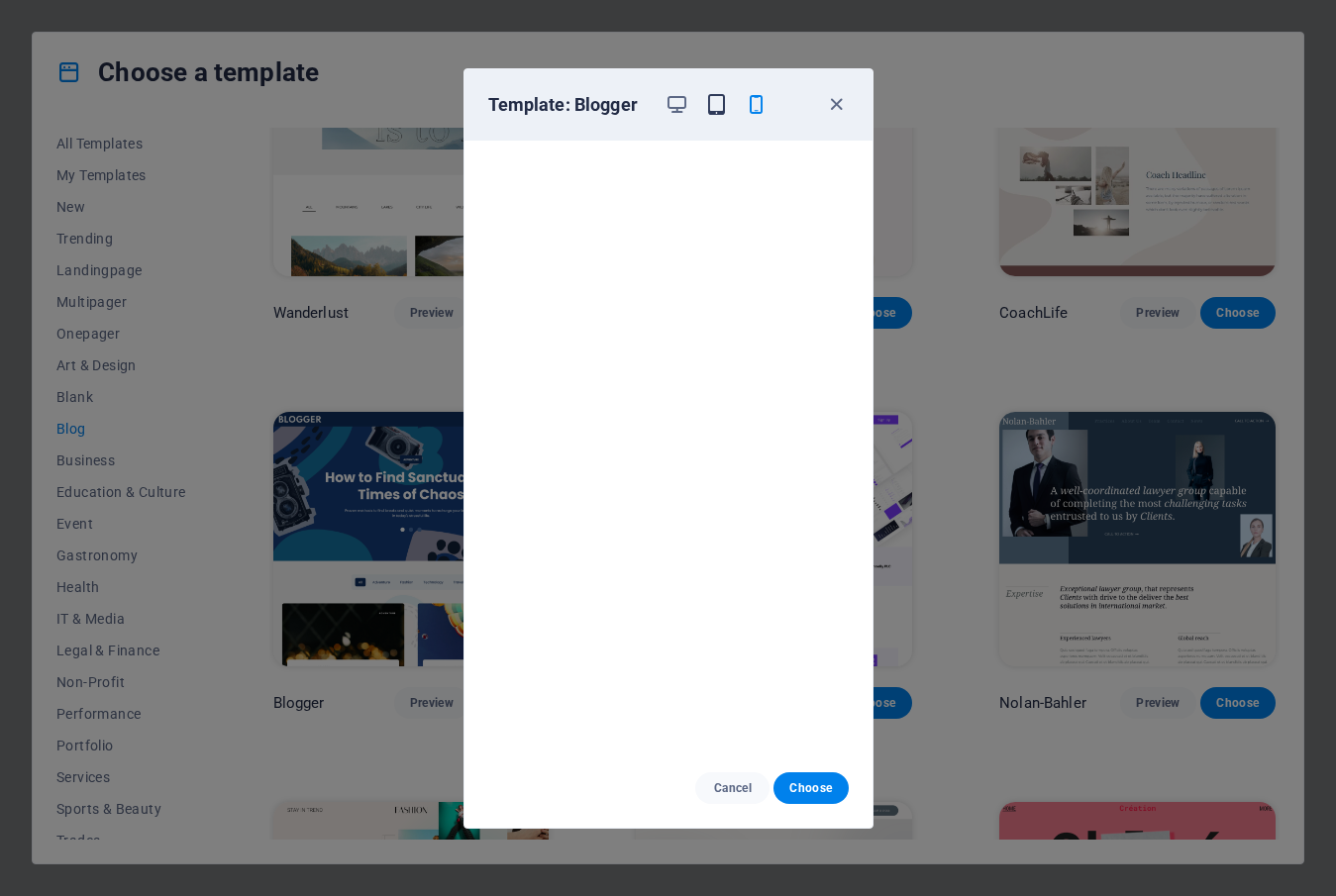 click at bounding box center (716, 104) 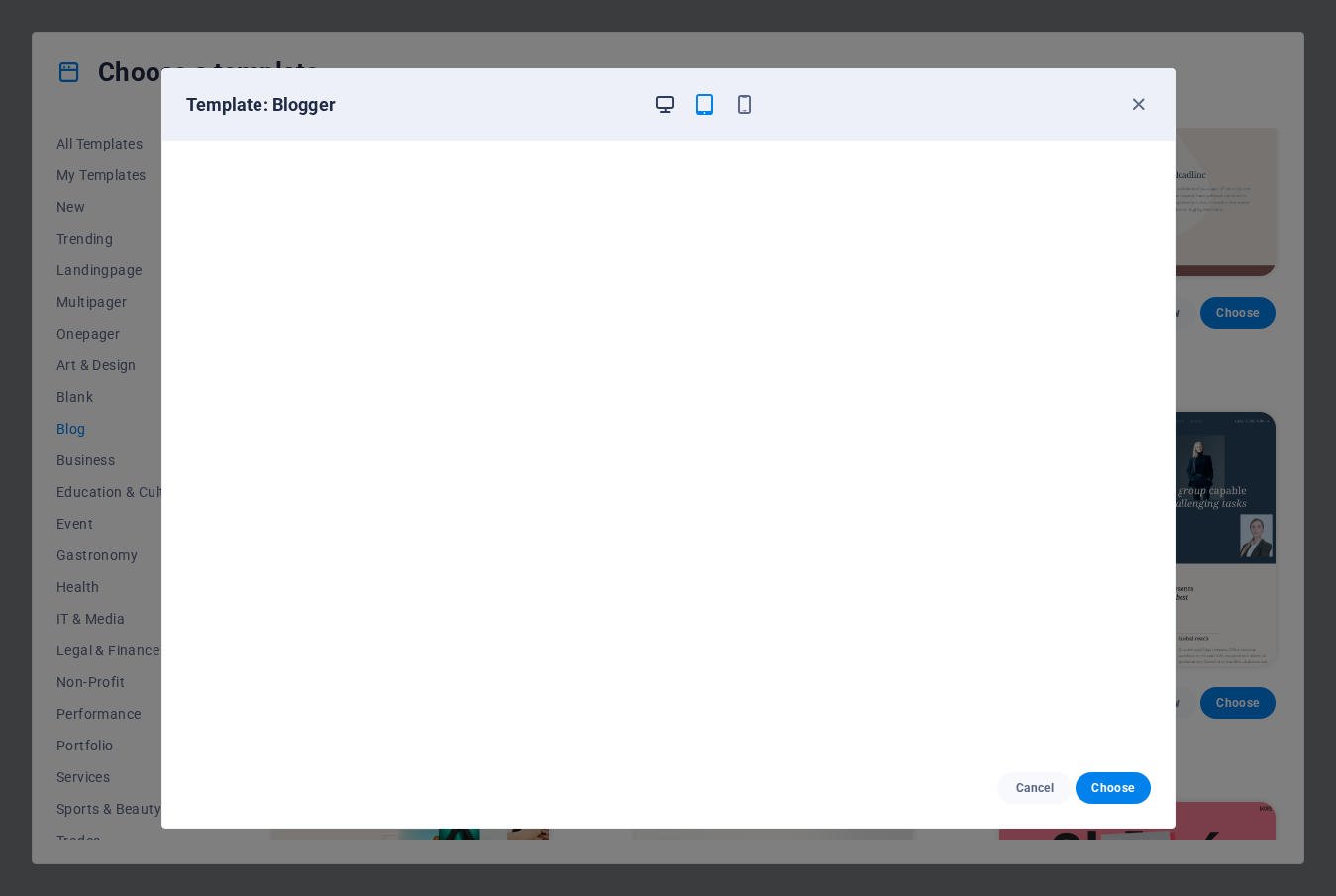 click at bounding box center [665, 104] 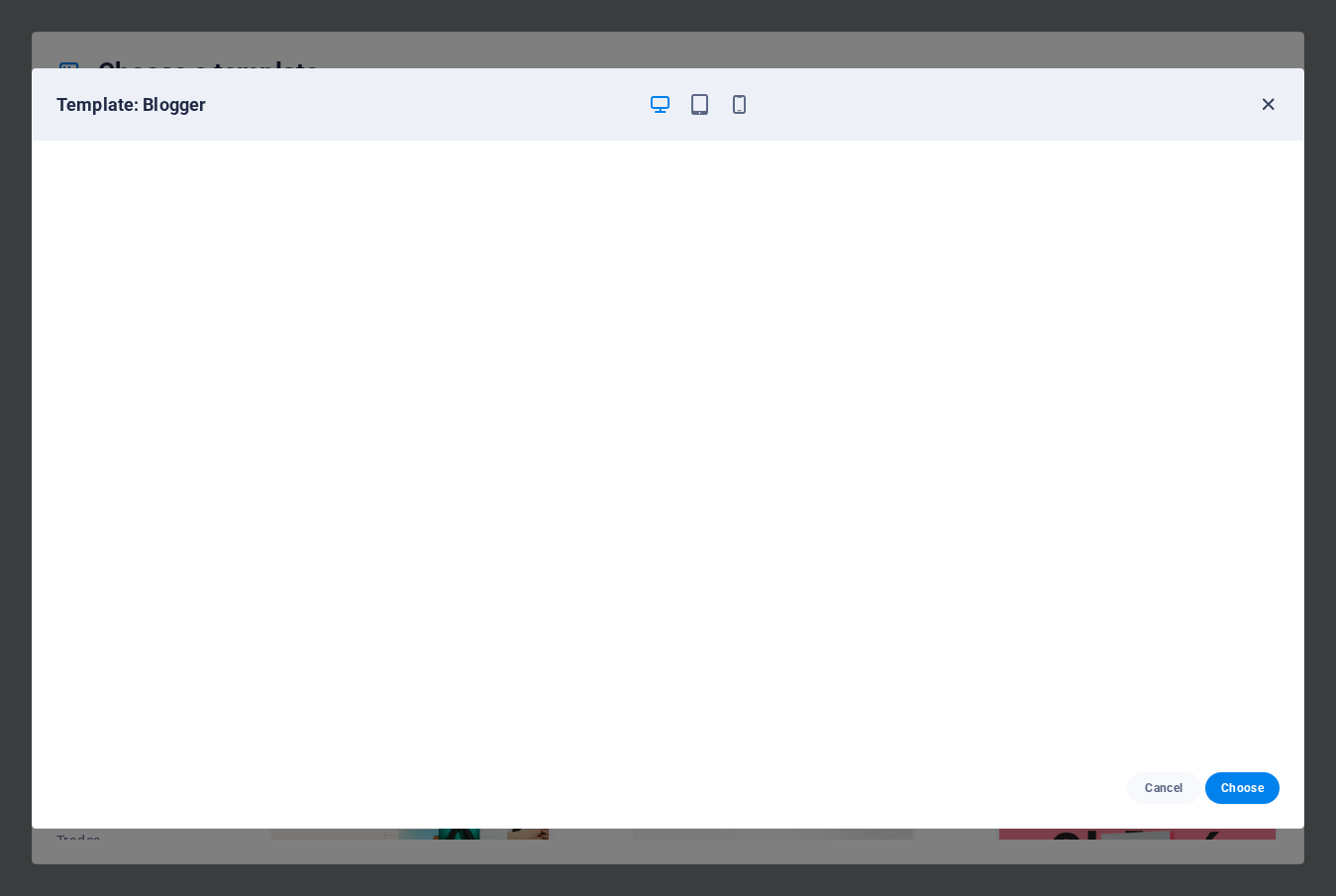 click at bounding box center [1268, 104] 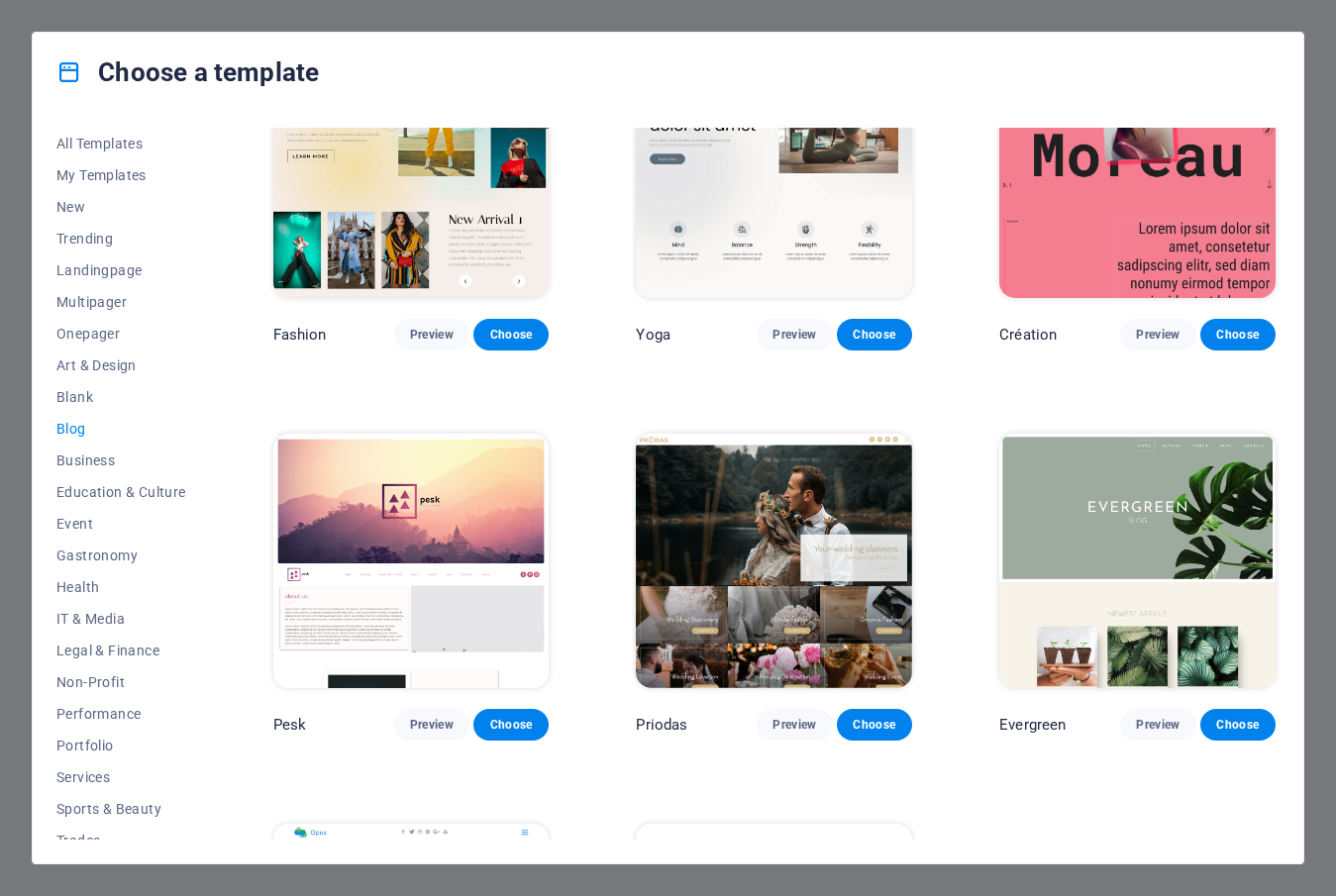 scroll, scrollTop: 2079, scrollLeft: 0, axis: vertical 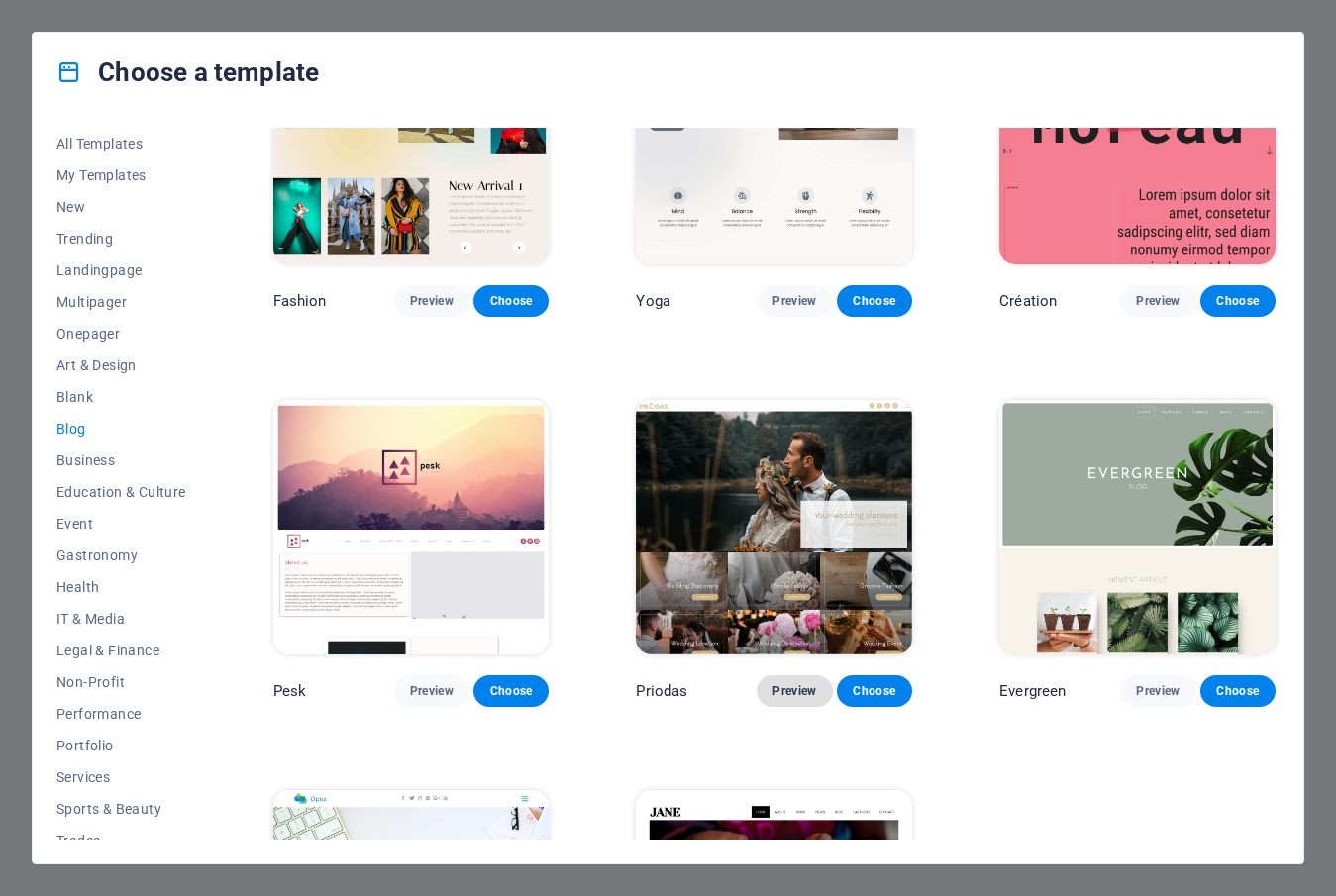 click on "Preview" at bounding box center [794, 691] 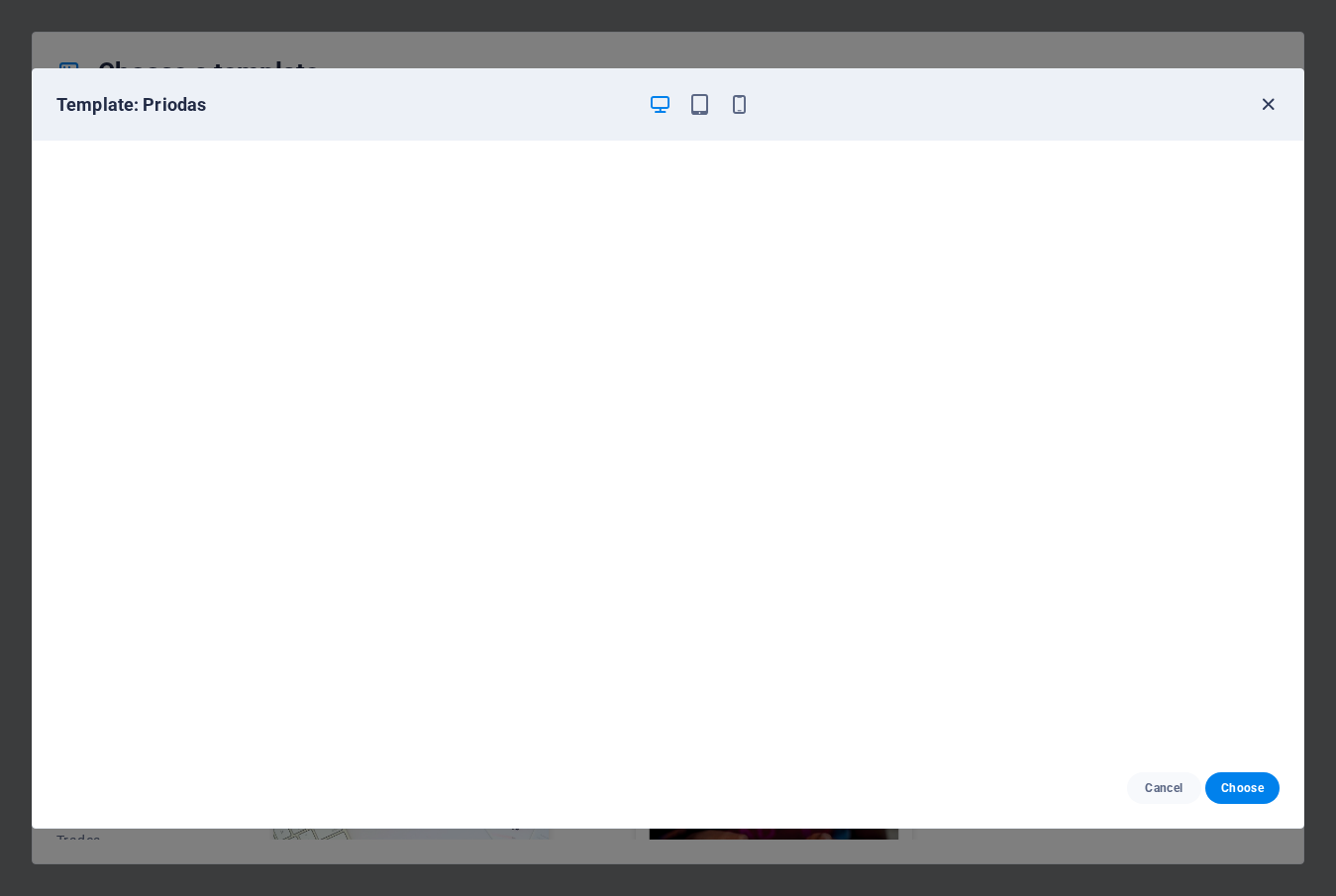 click at bounding box center (1268, 104) 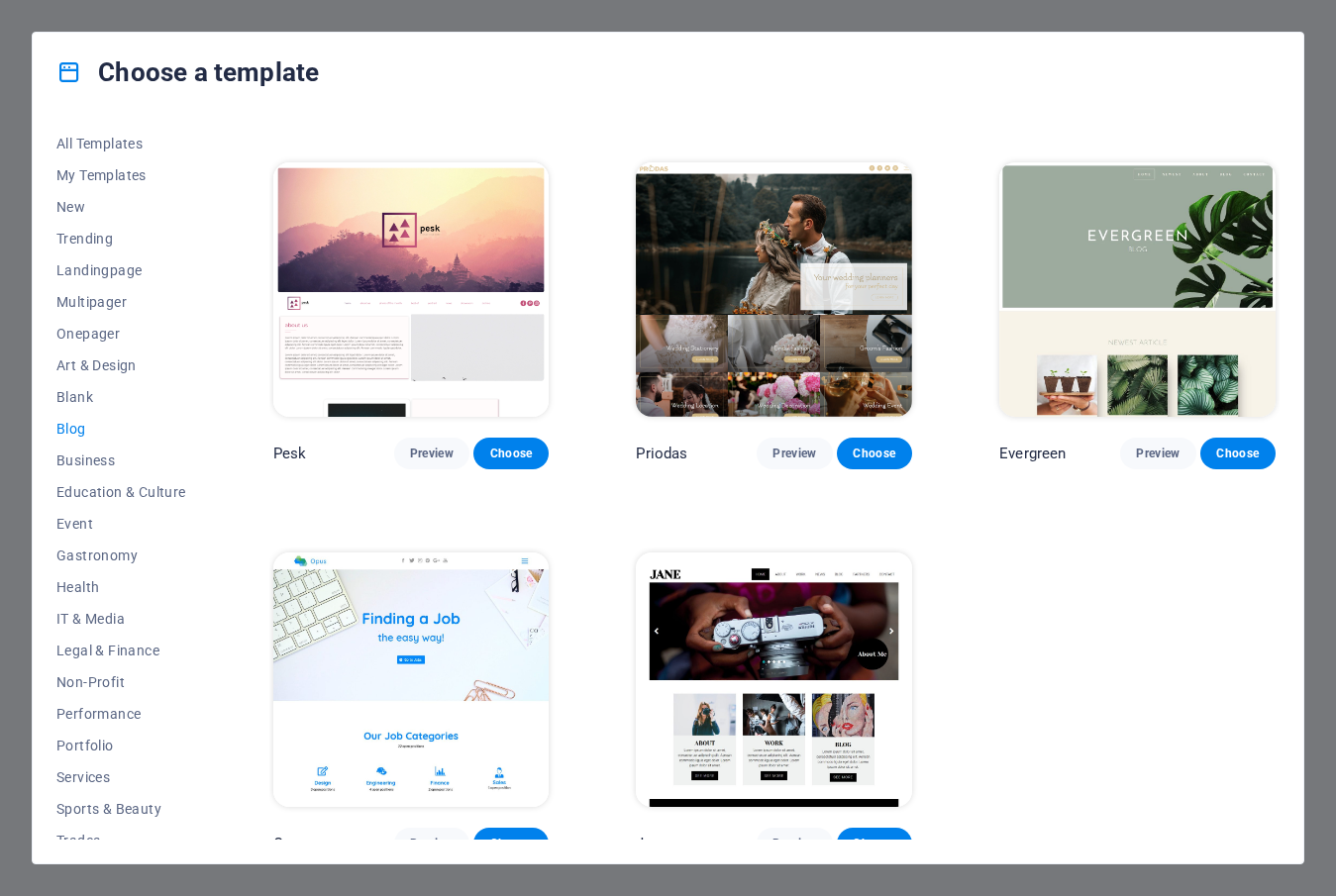 scroll, scrollTop: 2319, scrollLeft: 0, axis: vertical 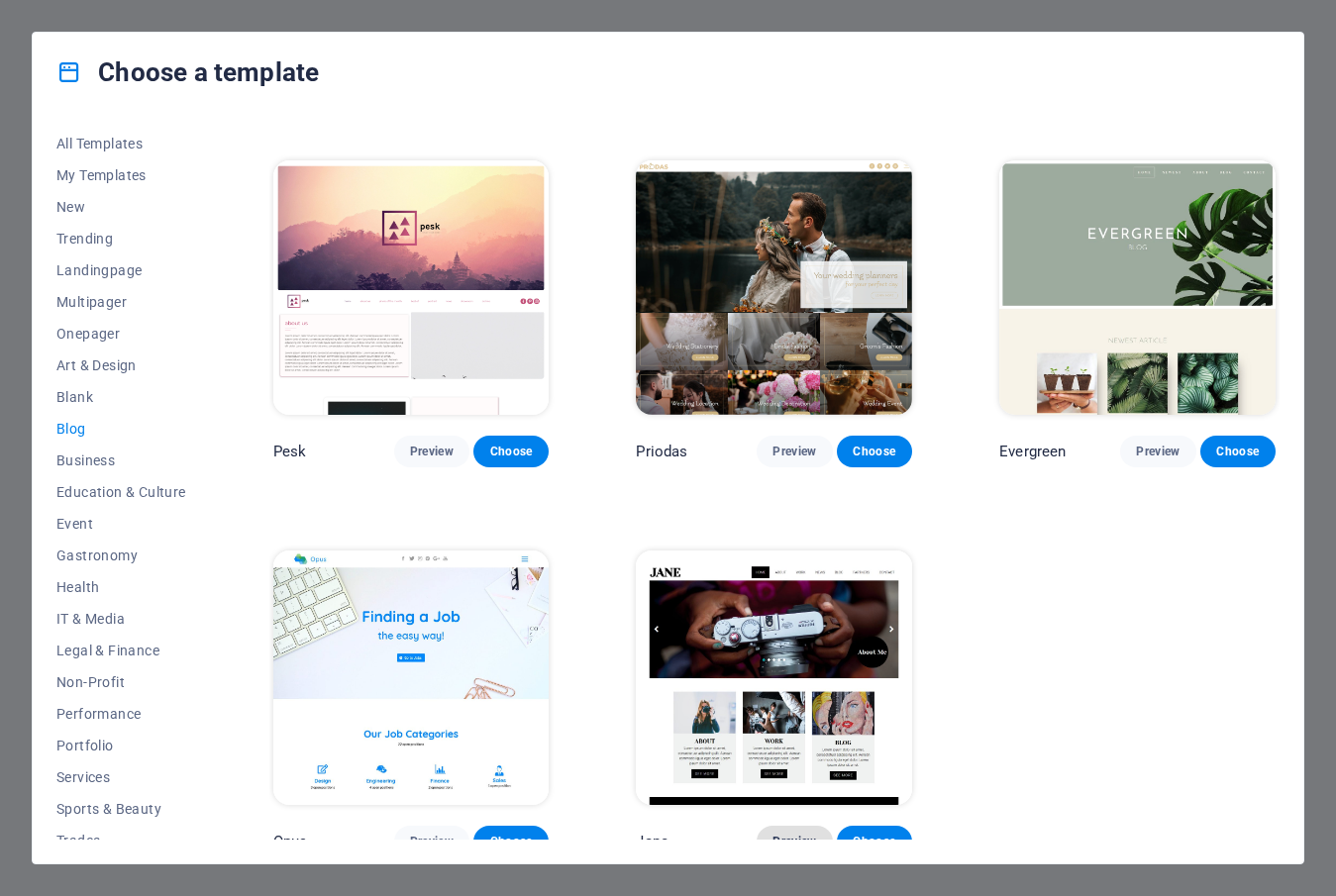 click on "Preview" at bounding box center [794, 842] 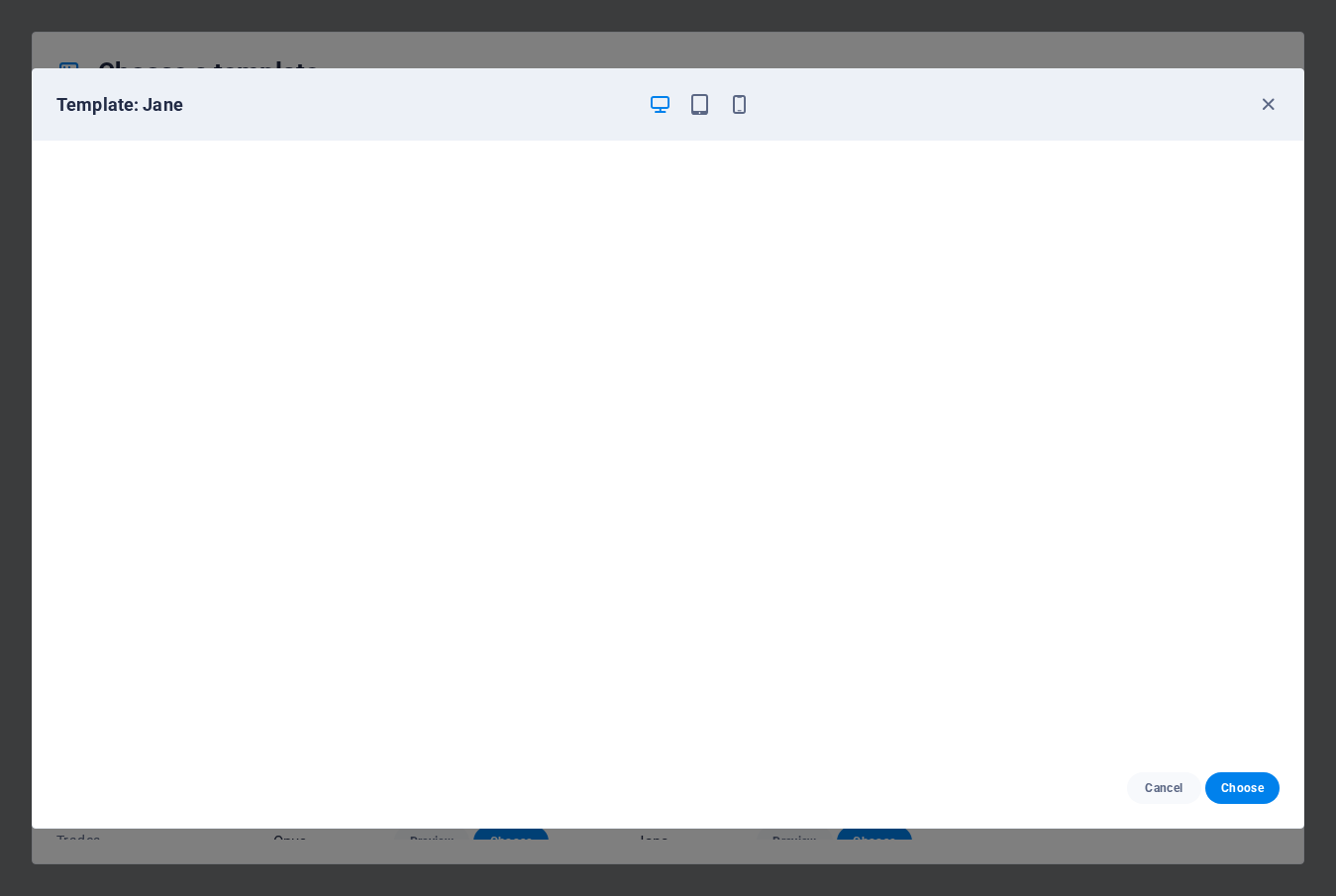 scroll, scrollTop: 5, scrollLeft: 0, axis: vertical 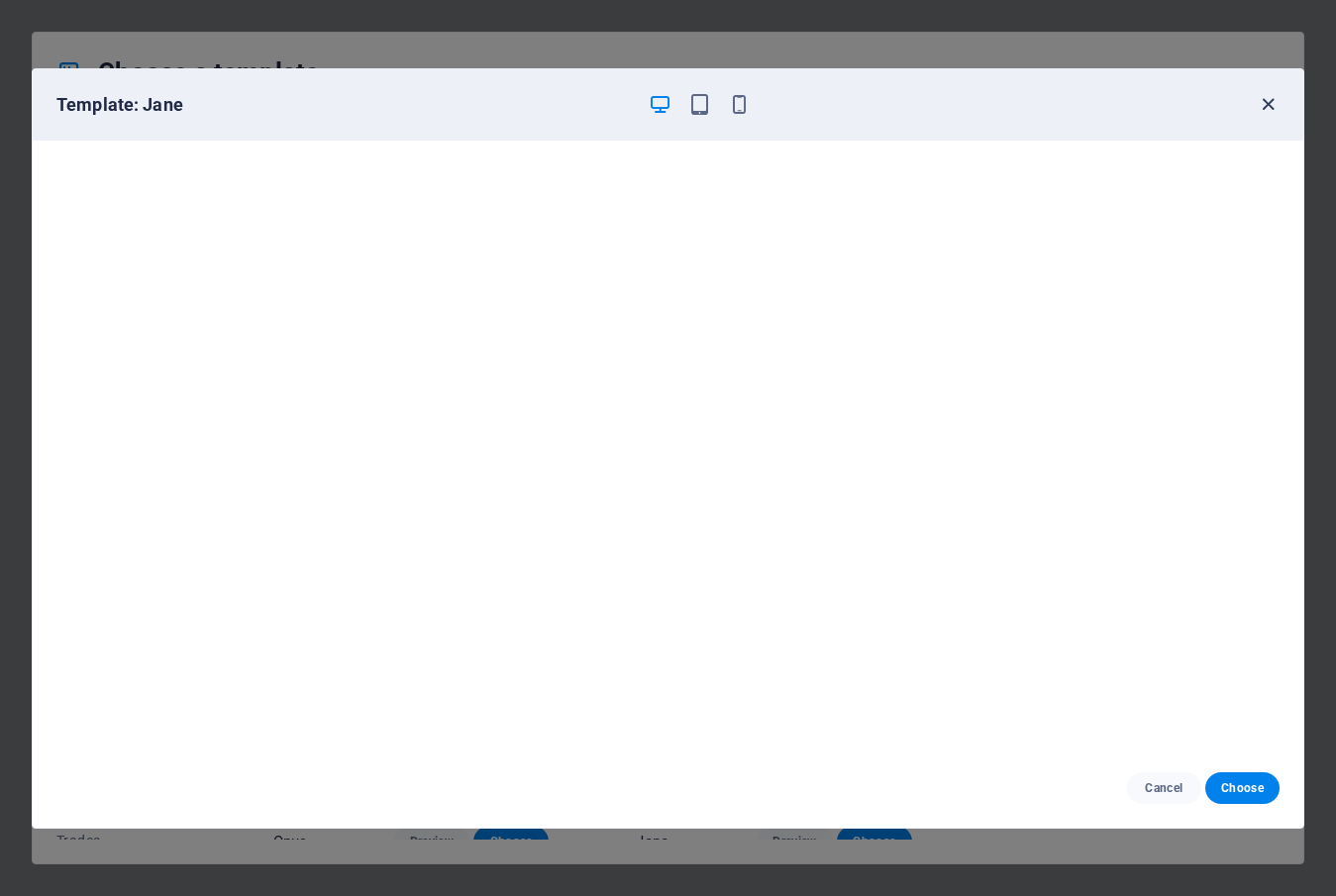 click at bounding box center [1268, 104] 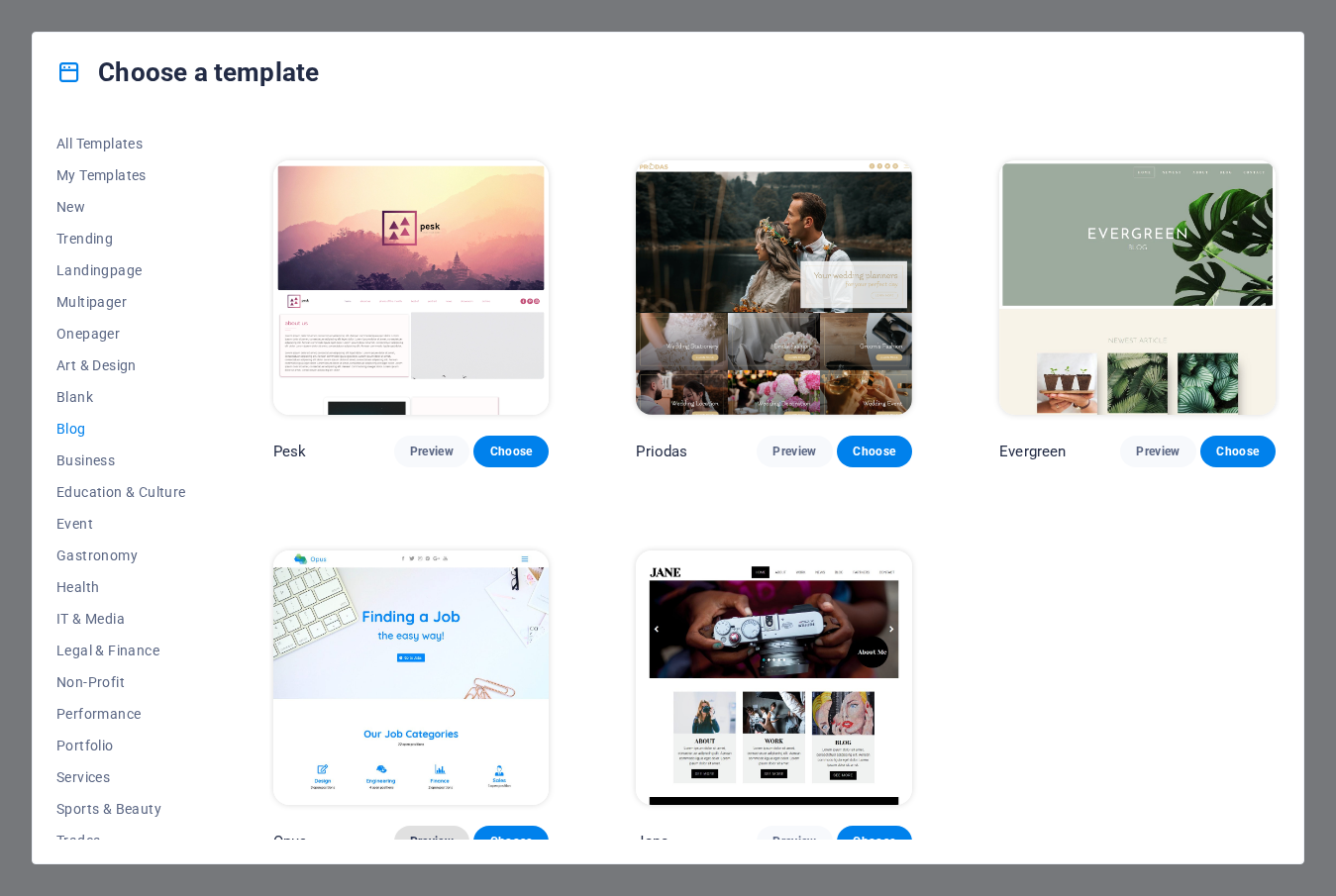click on "Preview" at bounding box center (432, 842) 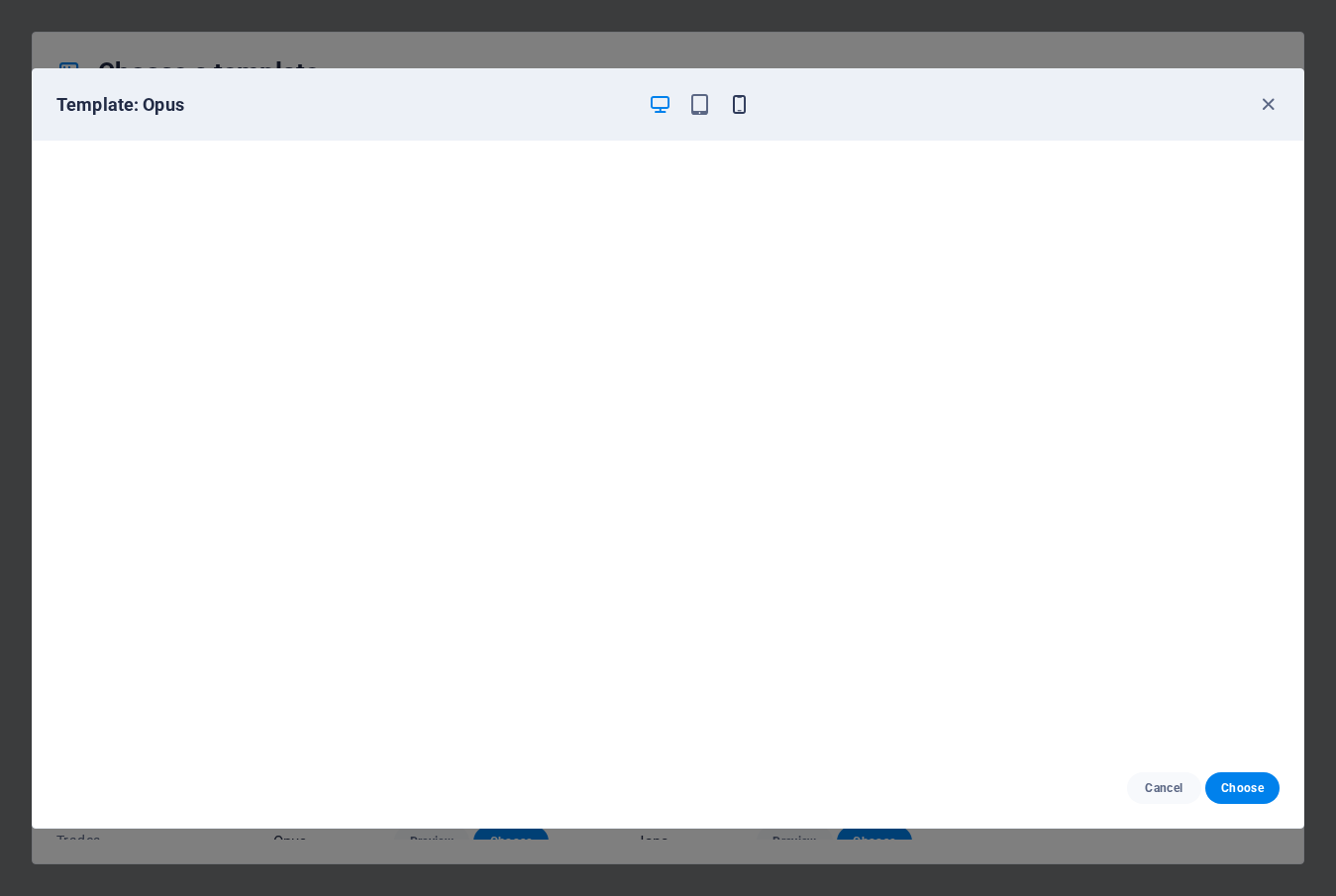 click at bounding box center [739, 104] 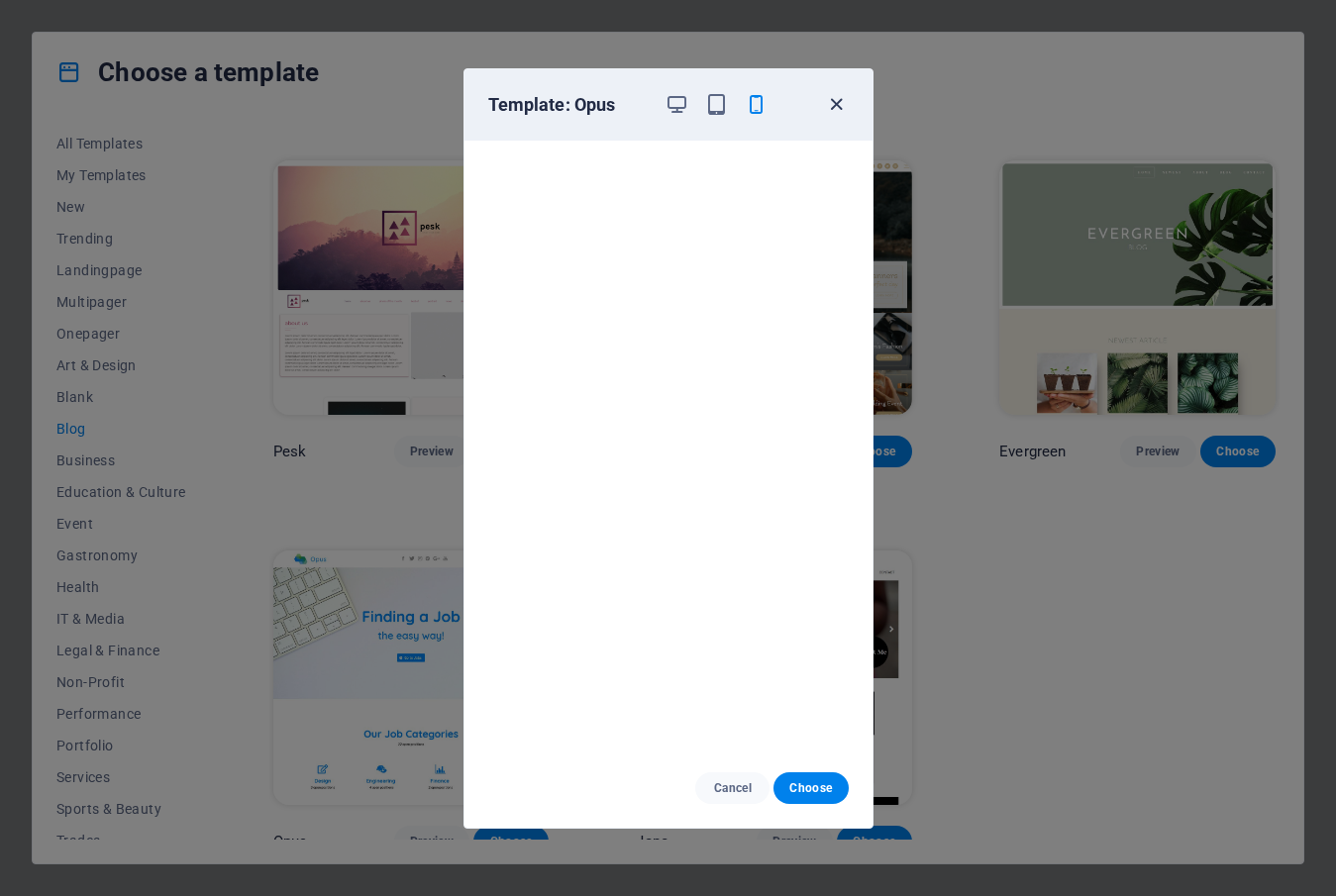 click at bounding box center [836, 104] 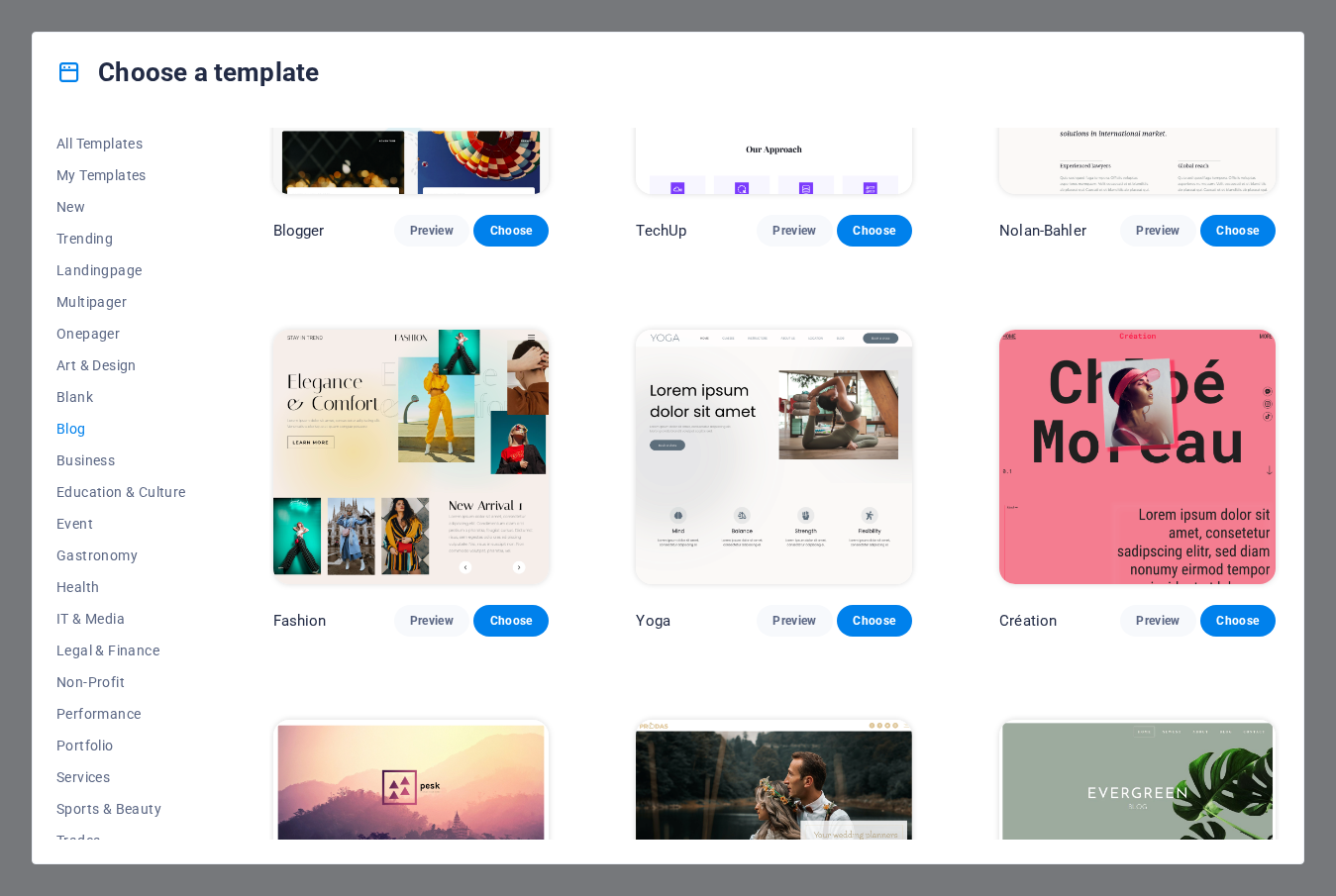 scroll, scrollTop: 1725, scrollLeft: 0, axis: vertical 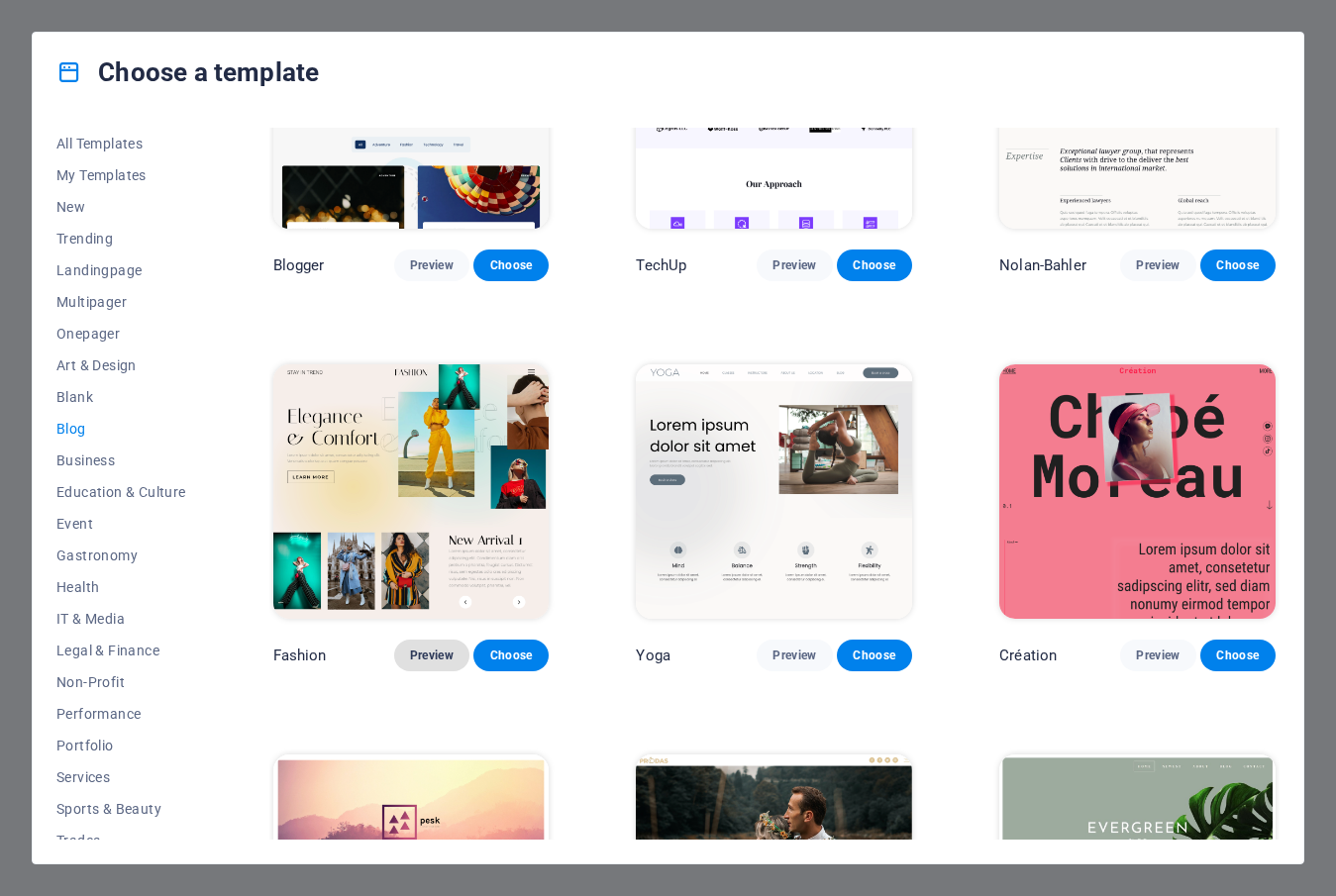 click on "Preview" at bounding box center (432, 655) 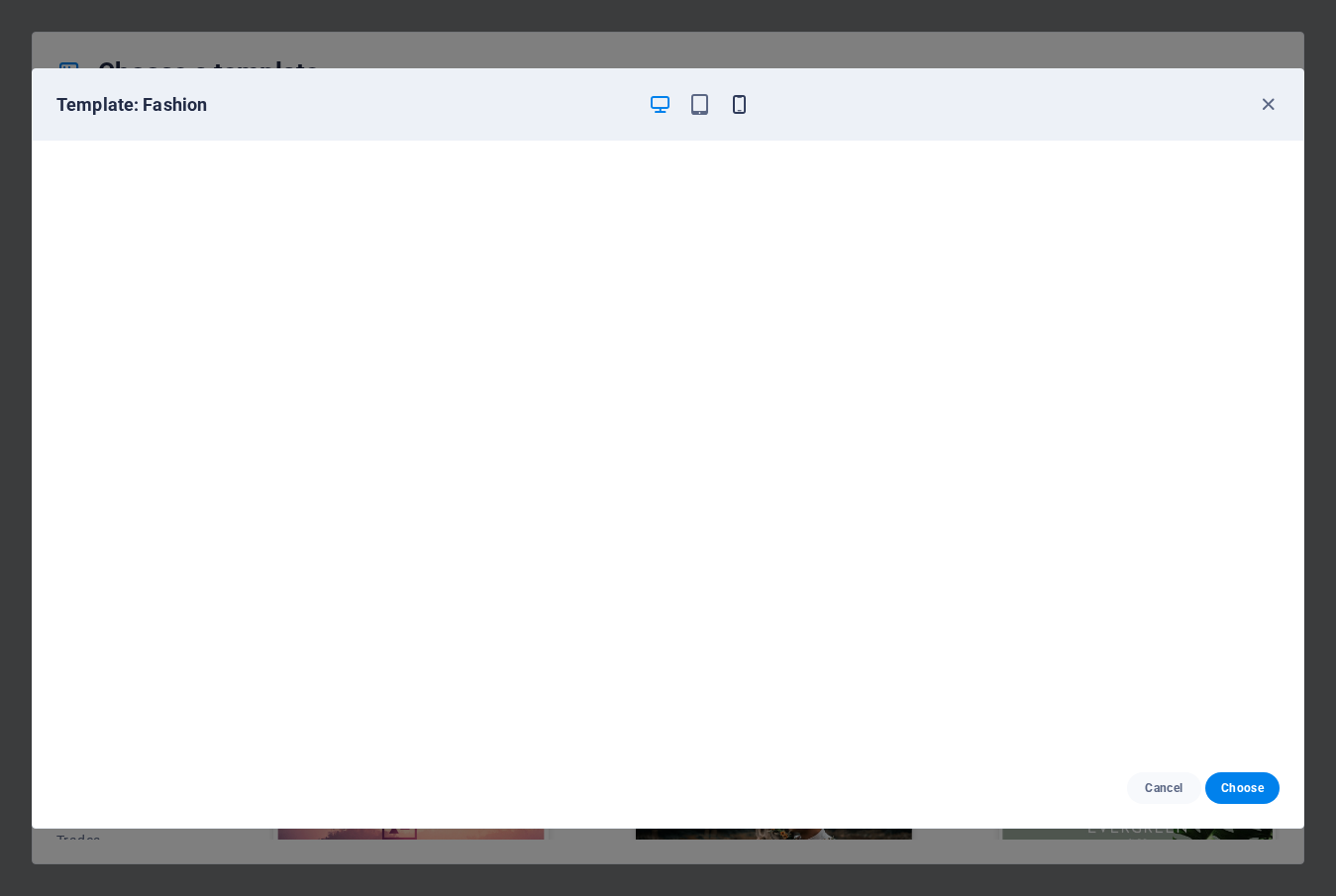 click at bounding box center (739, 104) 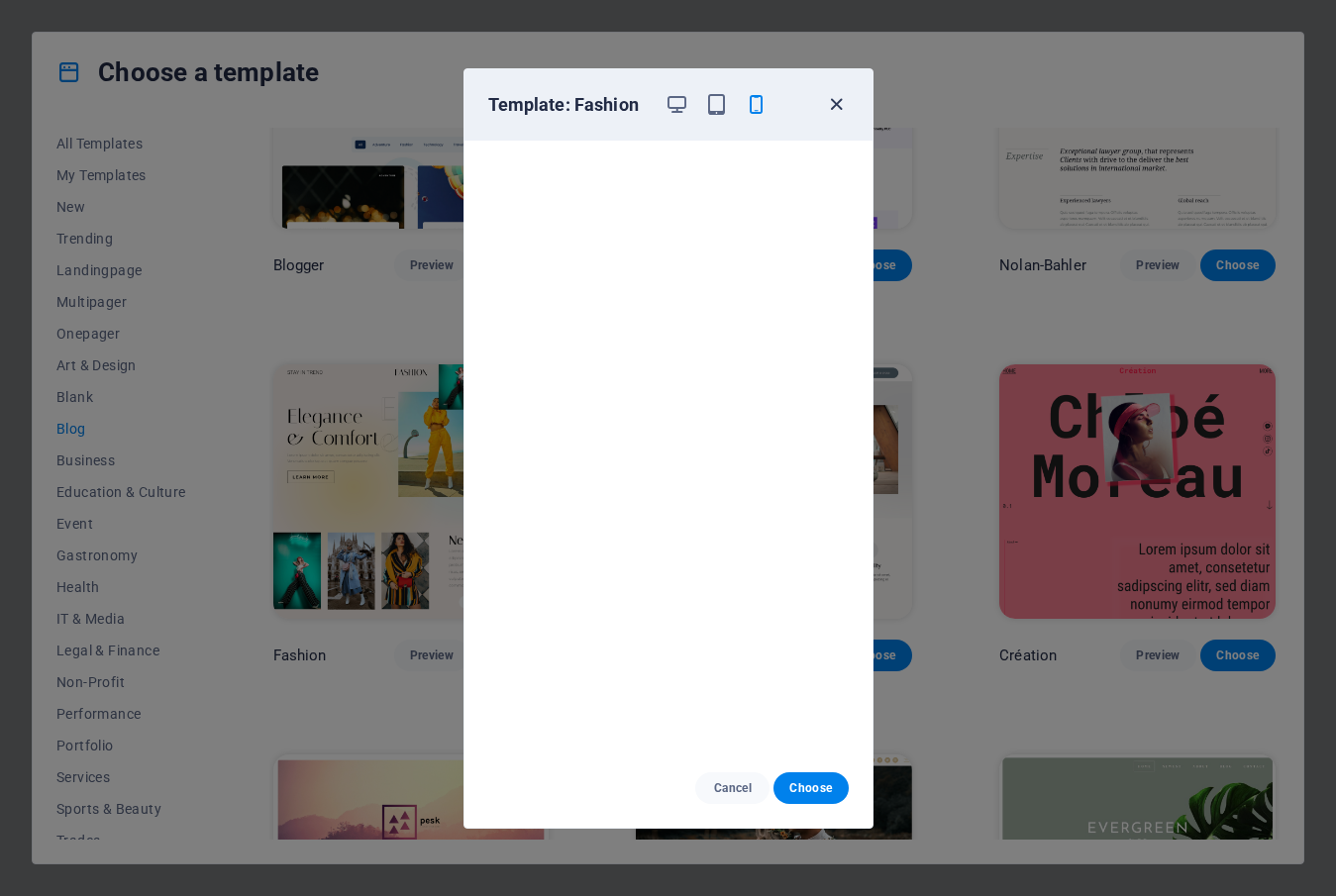 click at bounding box center [836, 104] 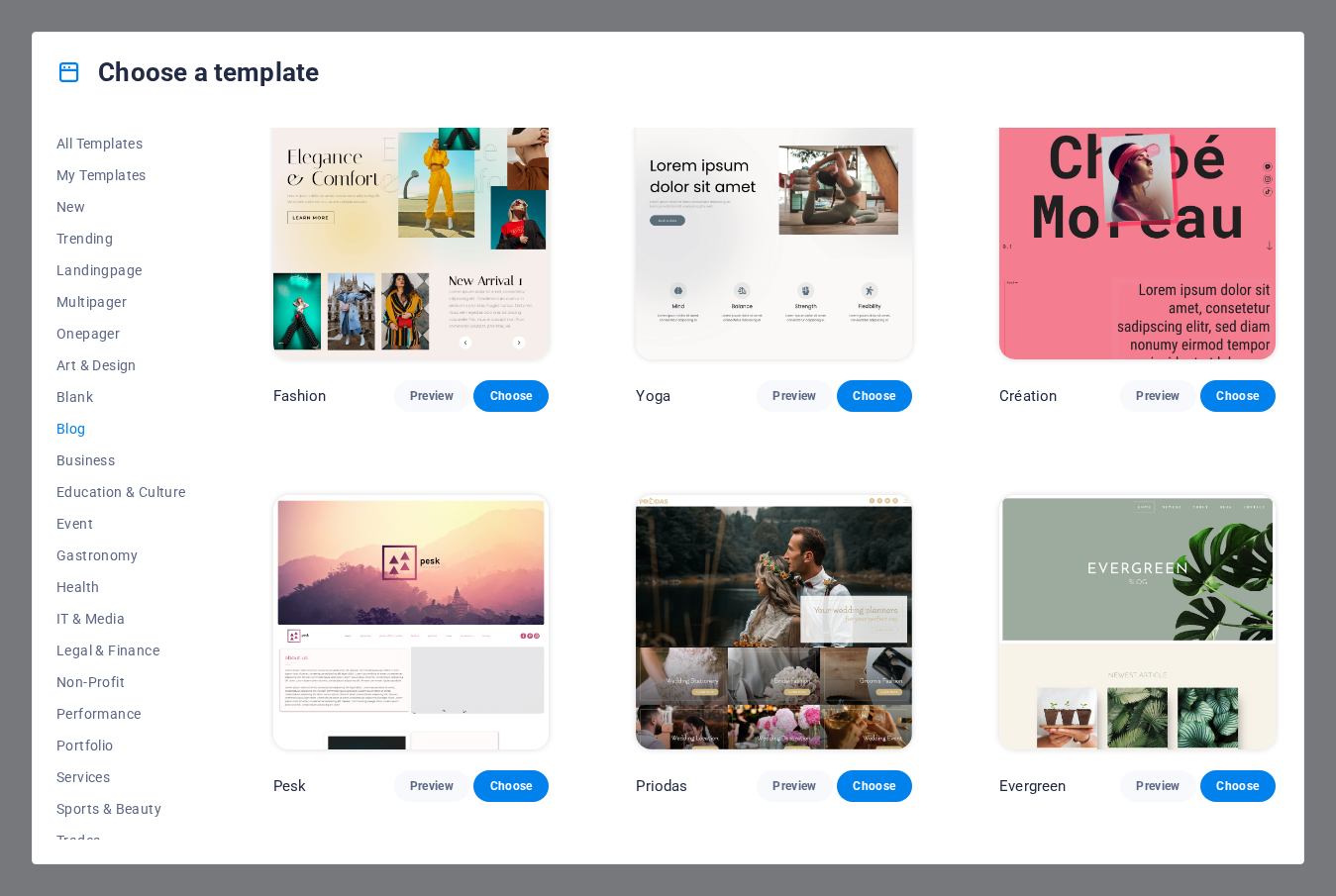 scroll, scrollTop: 2319, scrollLeft: 0, axis: vertical 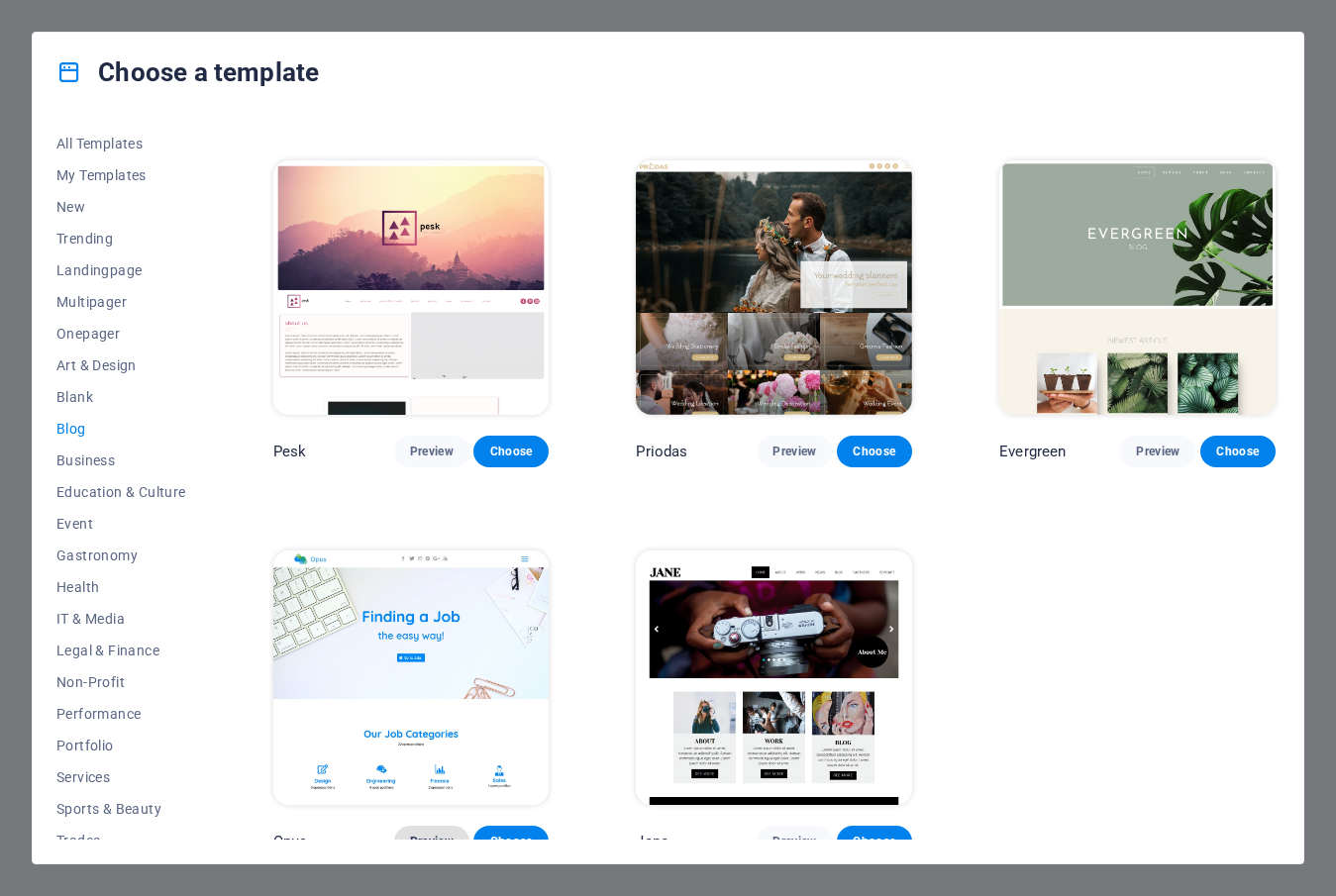 click on "Preview" at bounding box center (432, 842) 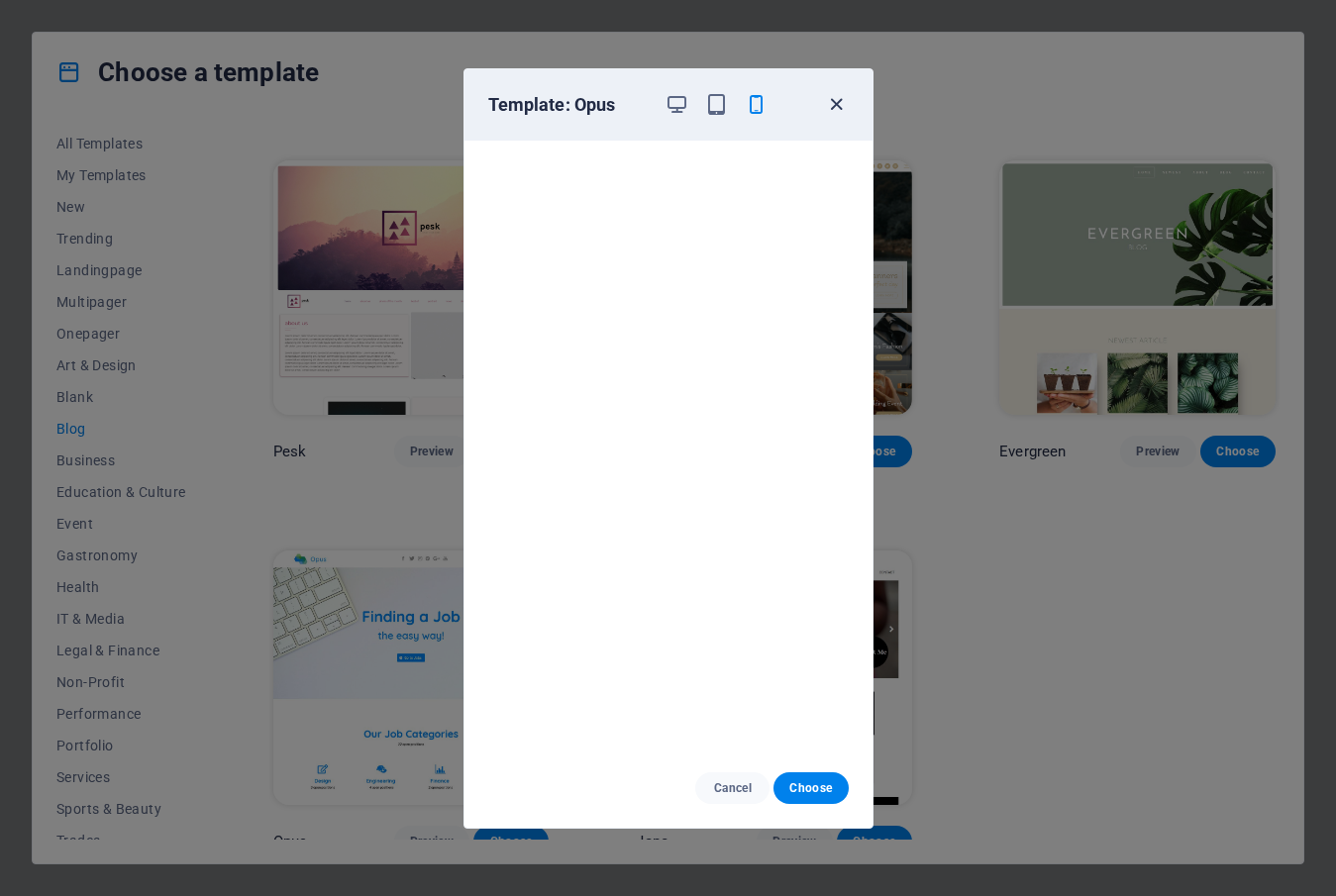 click at bounding box center (836, 104) 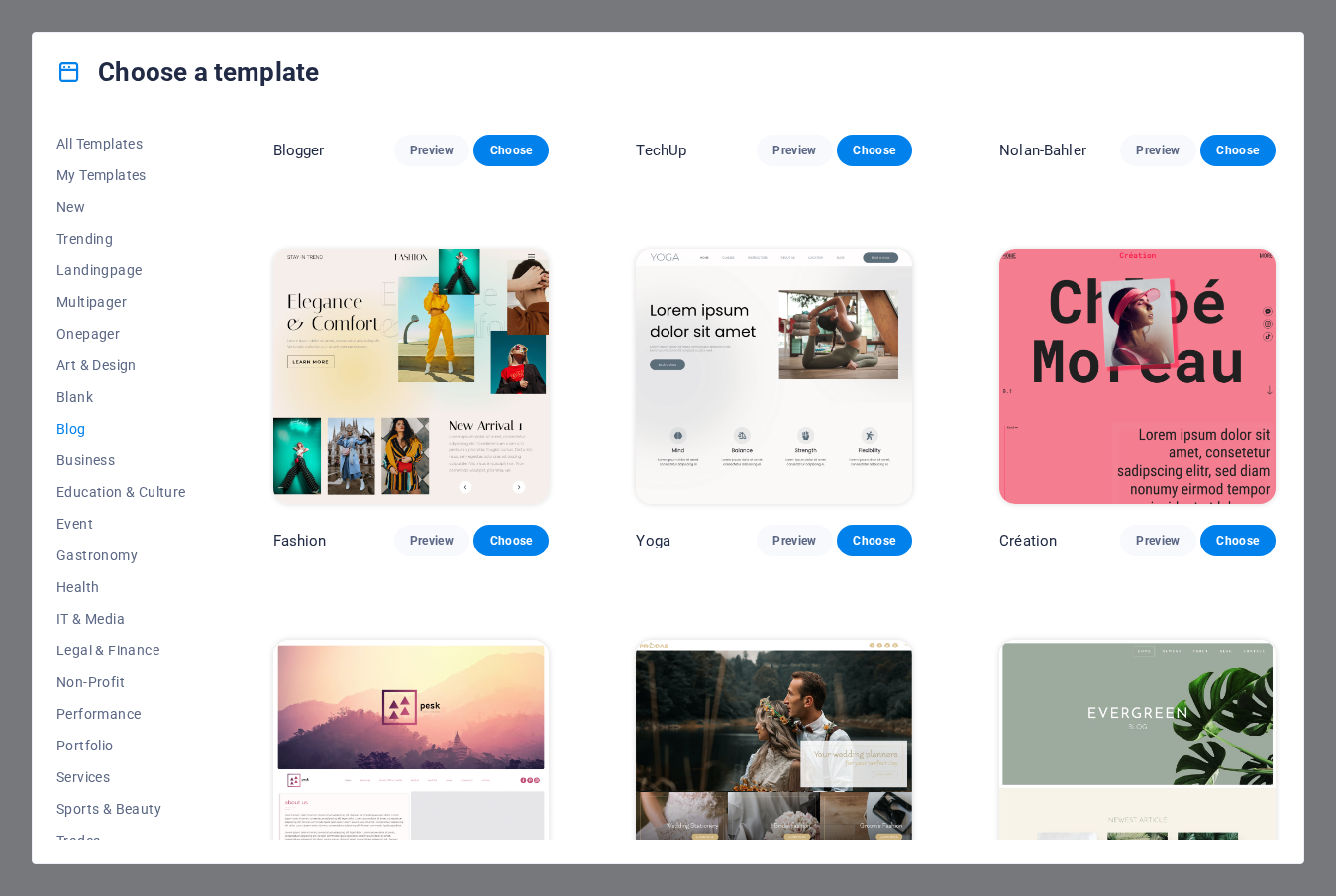 scroll, scrollTop: 1824, scrollLeft: 0, axis: vertical 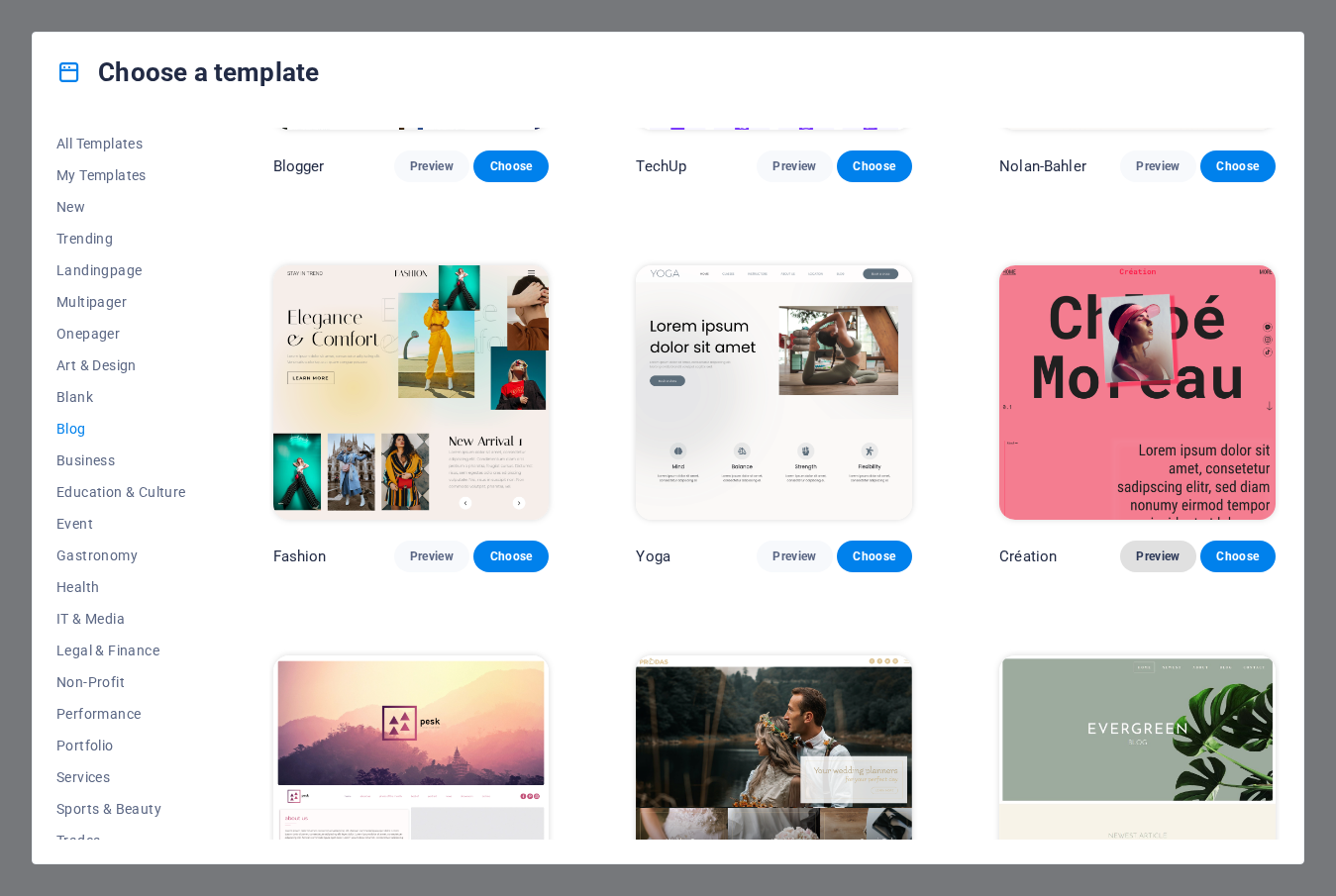 click on "Preview" at bounding box center [1158, 556] 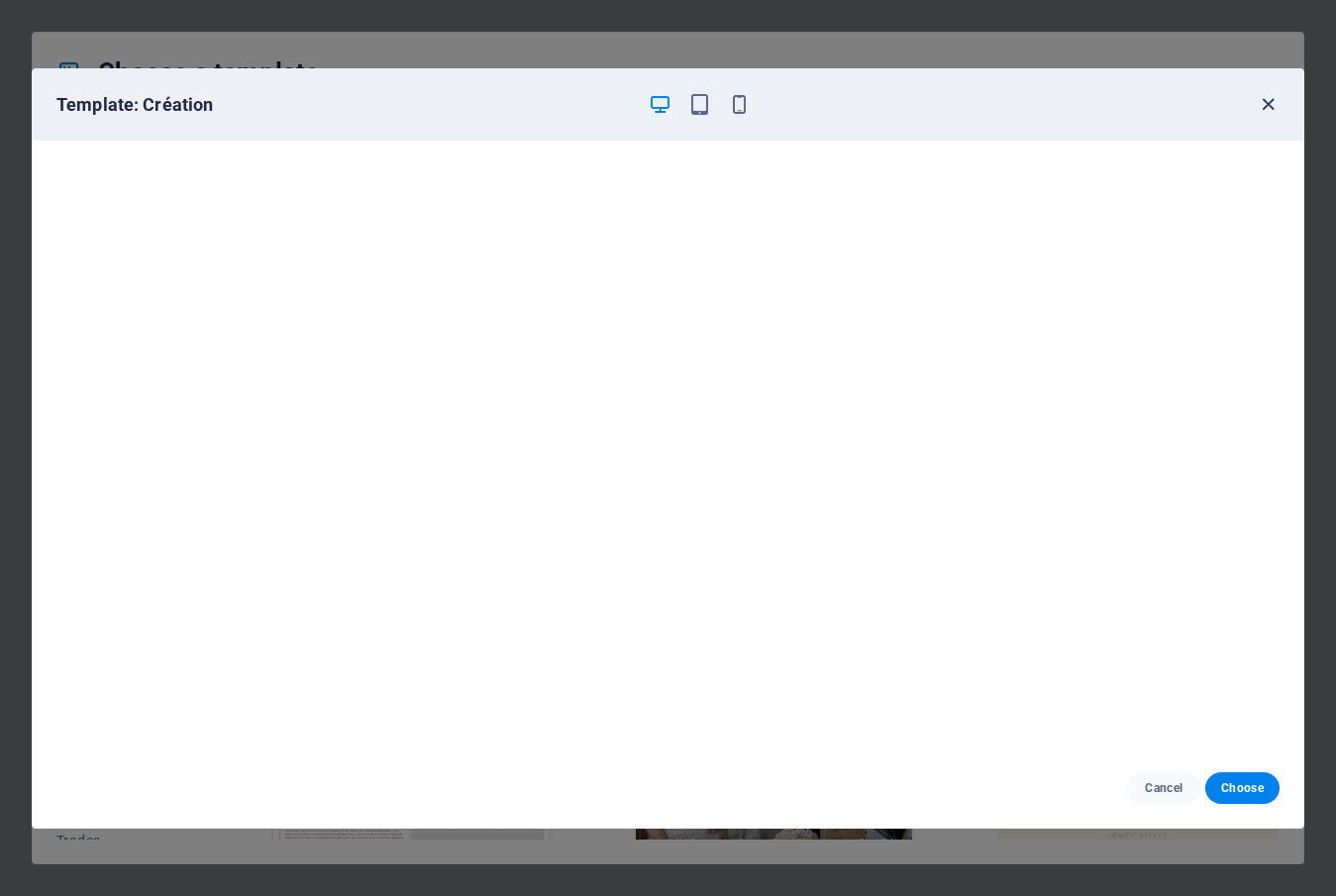 click at bounding box center [1268, 104] 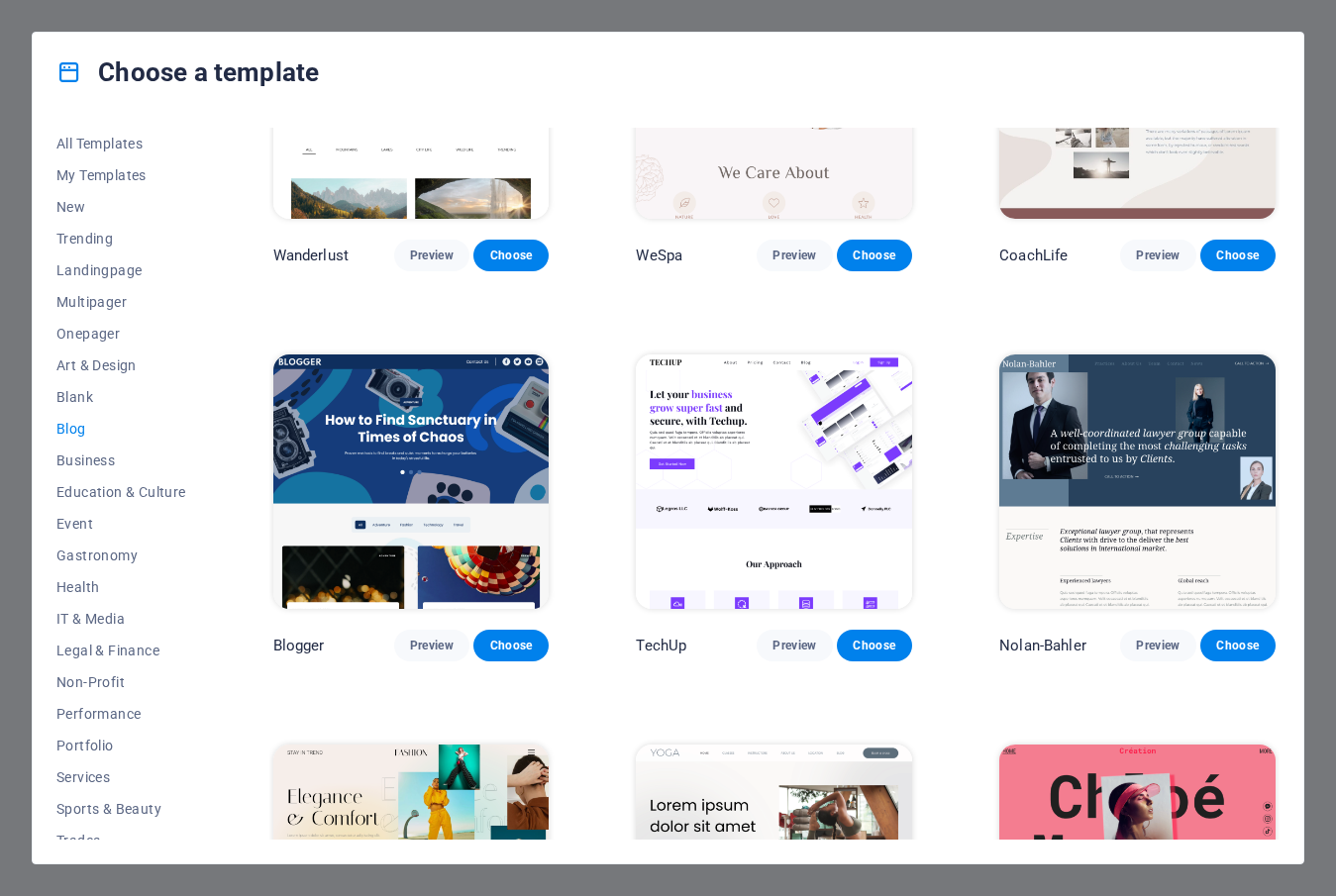 scroll, scrollTop: 1230, scrollLeft: 0, axis: vertical 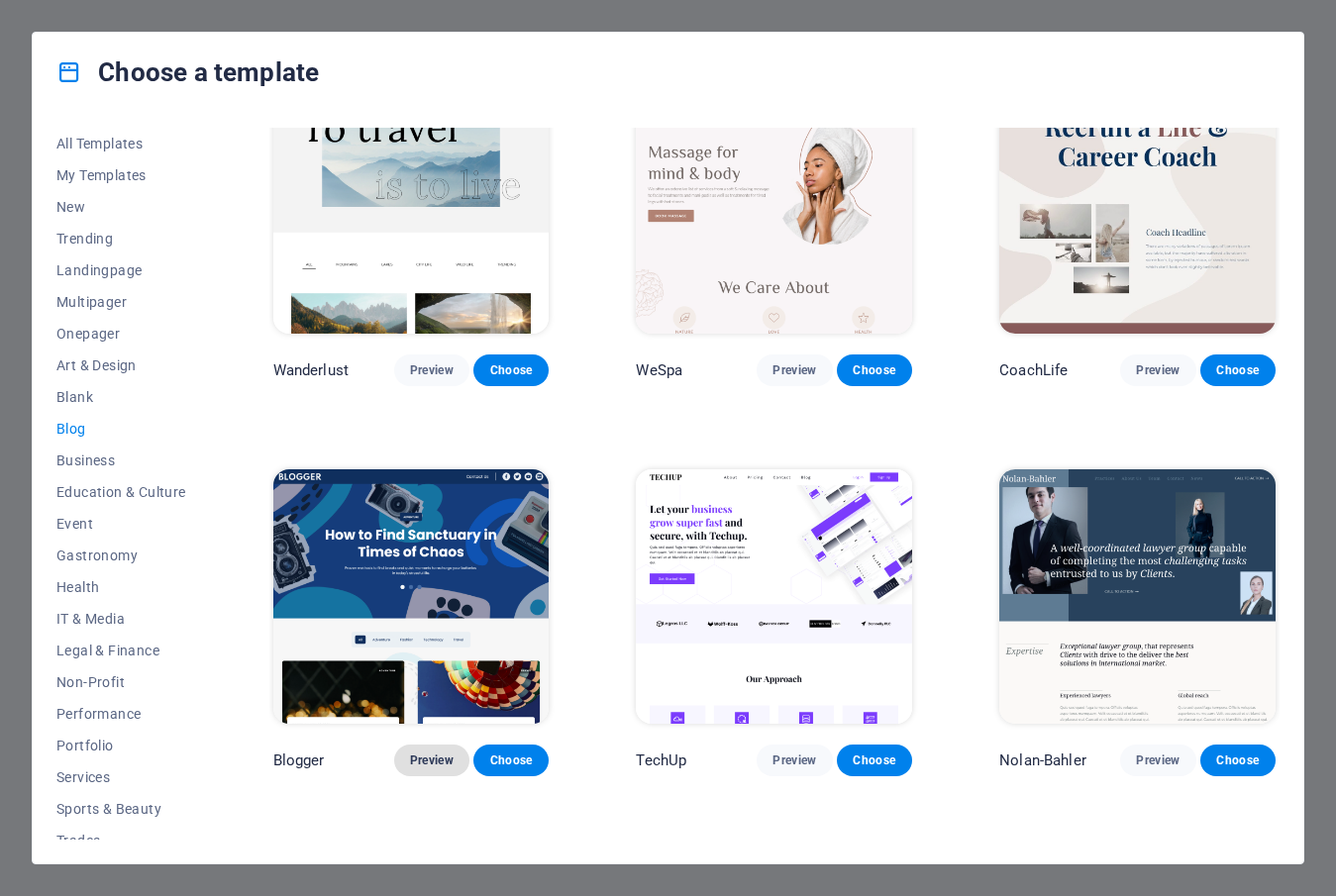 click on "Preview" at bounding box center (432, 760) 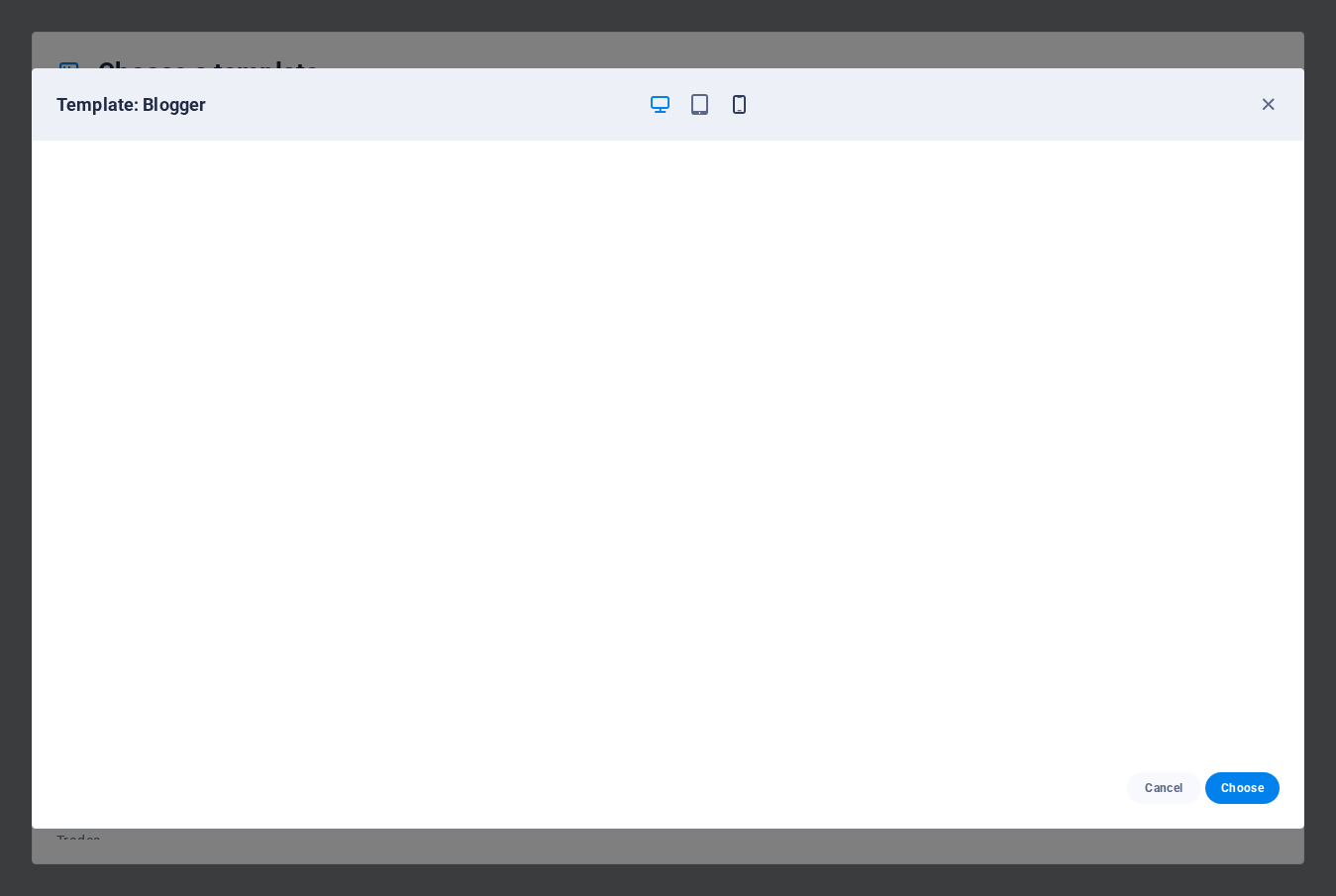 click at bounding box center [739, 104] 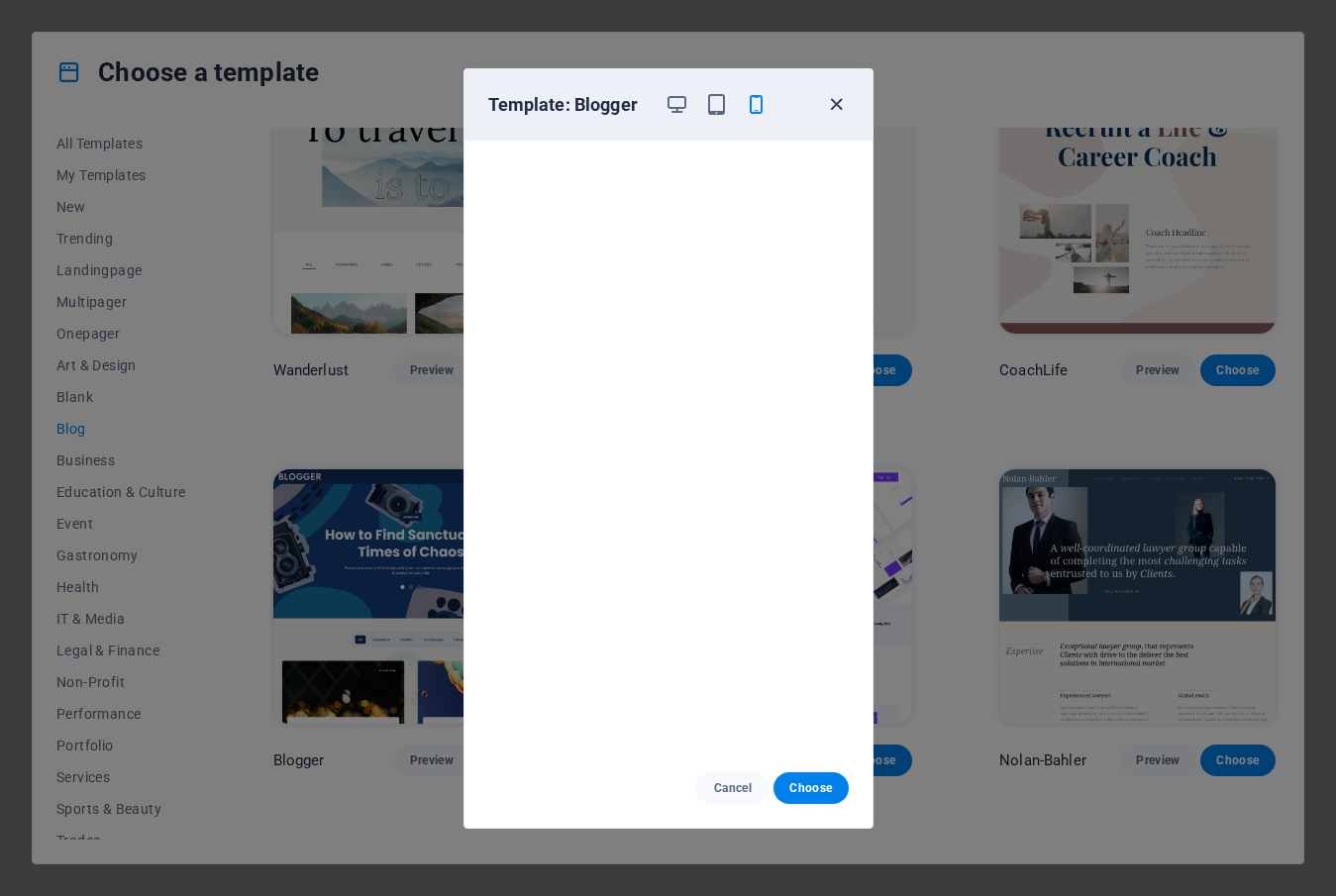 click at bounding box center [836, 104] 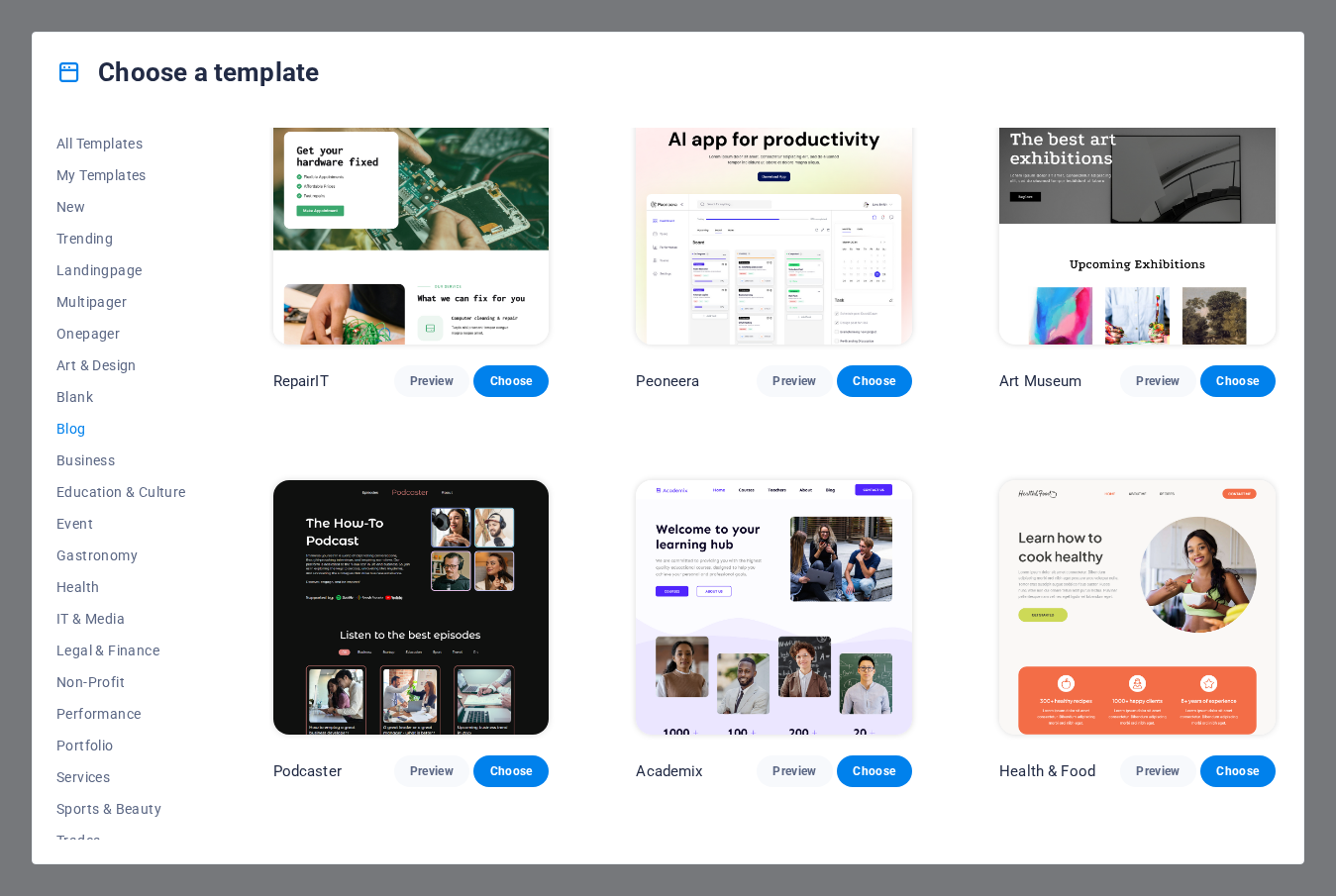 scroll, scrollTop: 0, scrollLeft: 0, axis: both 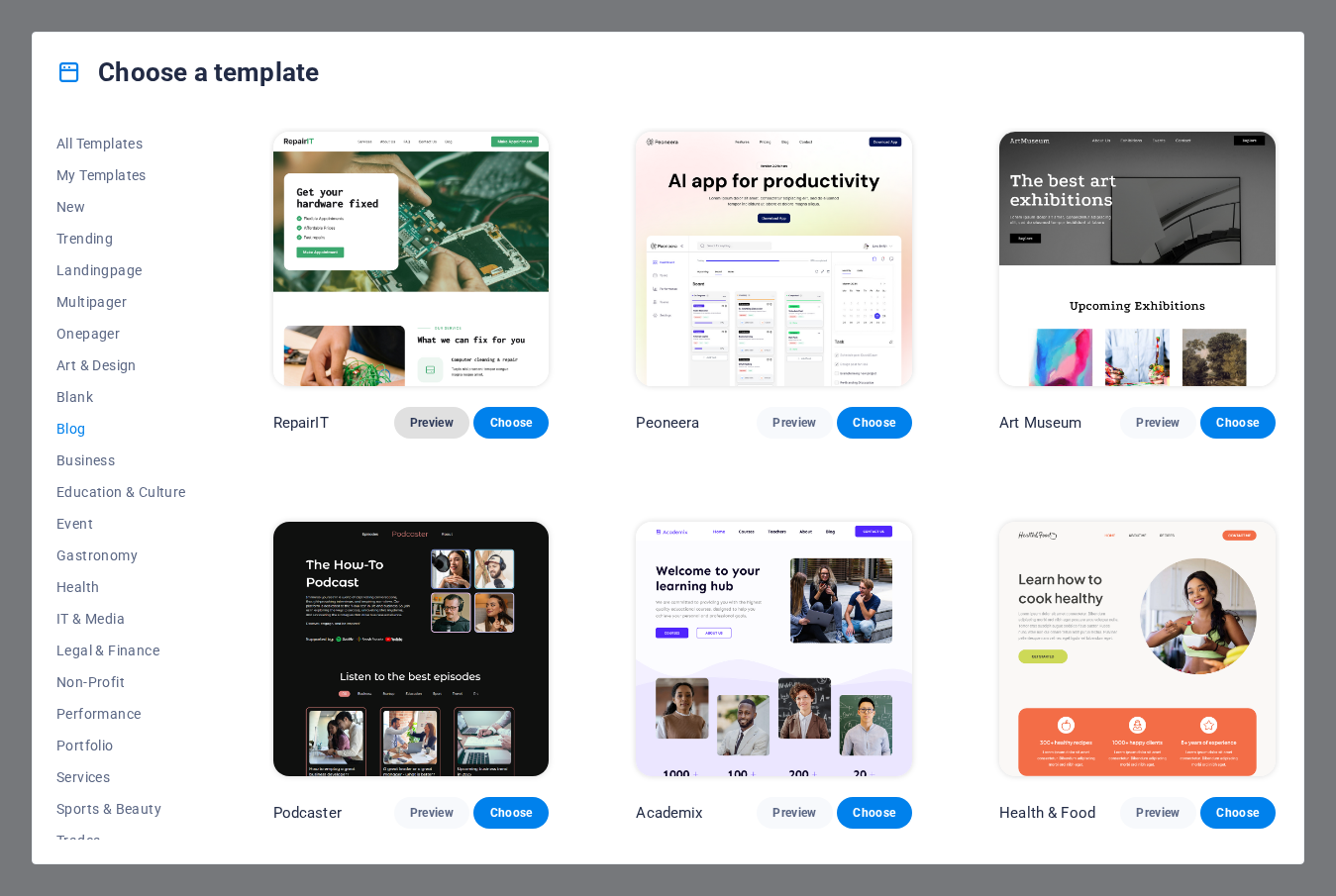 click on "Preview" at bounding box center [432, 423] 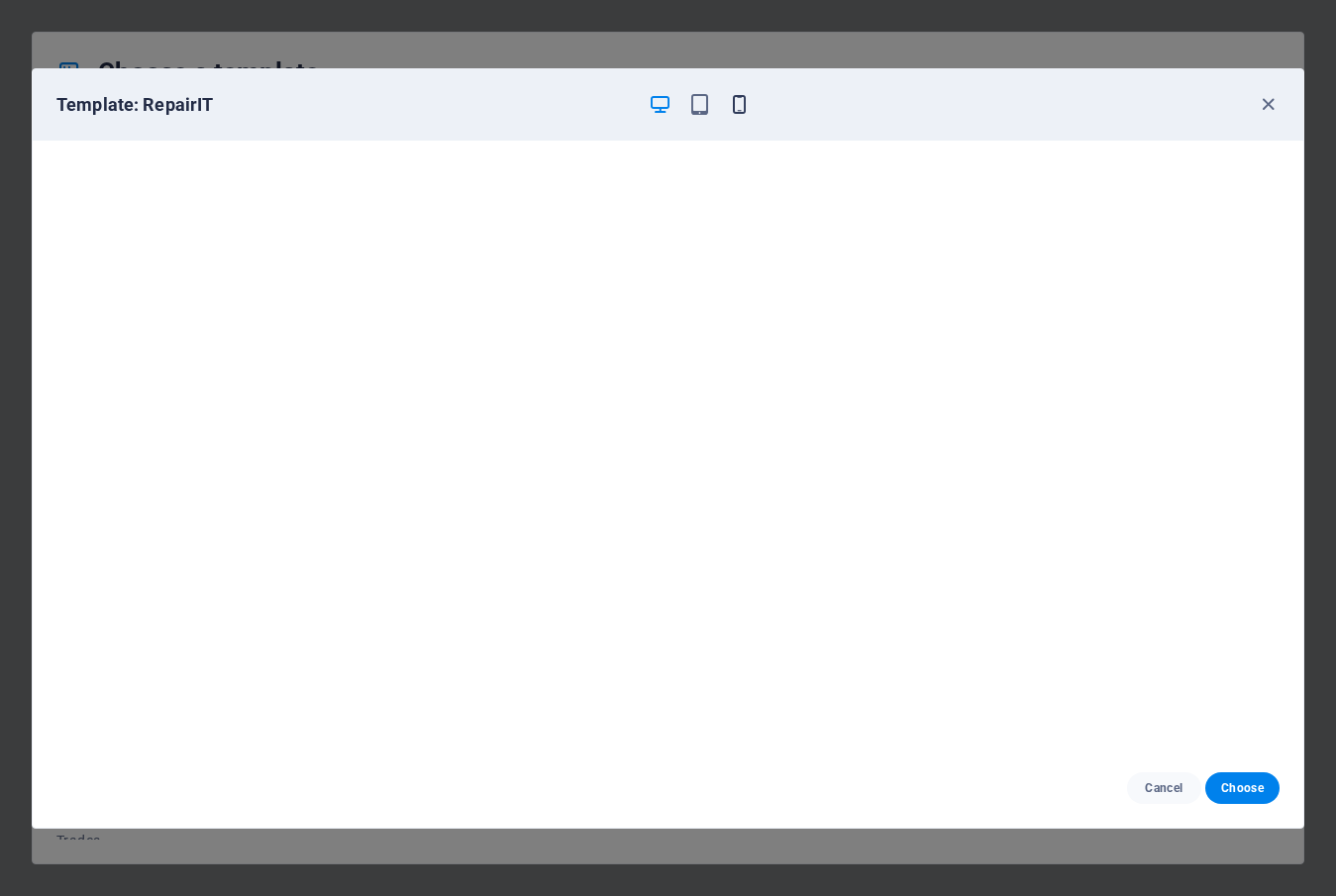 click at bounding box center [739, 104] 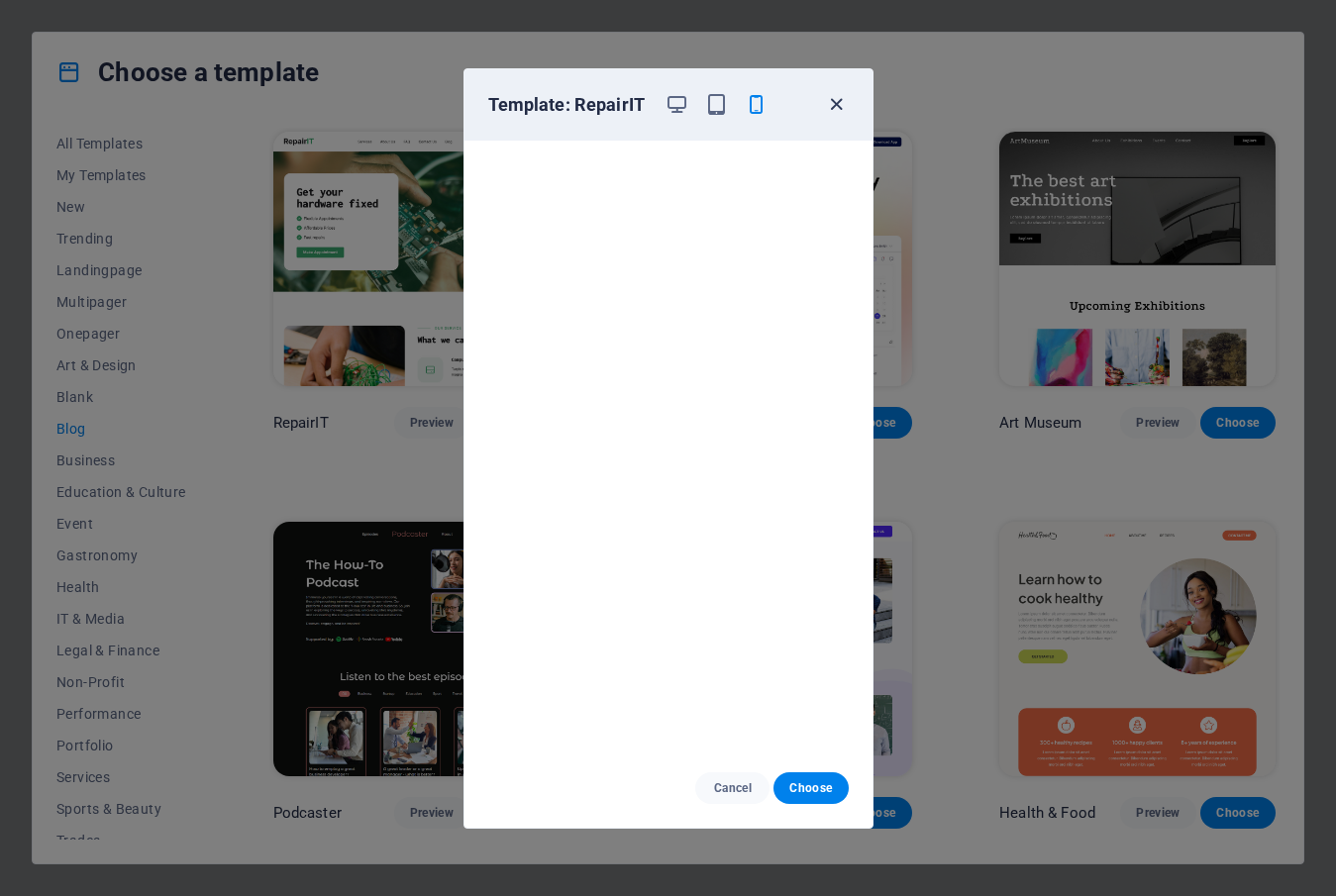 click at bounding box center (836, 104) 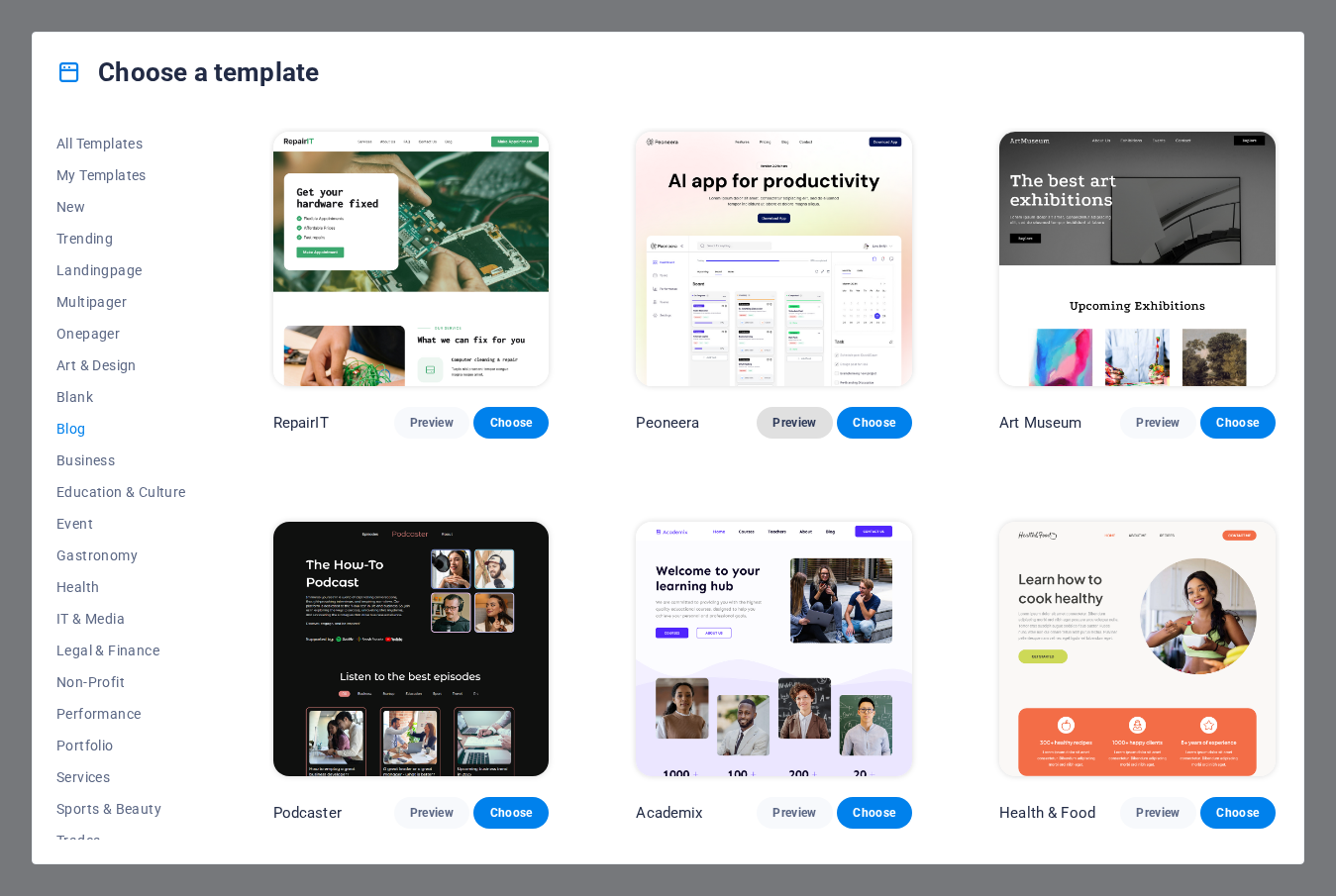 click on "Preview" at bounding box center [794, 423] 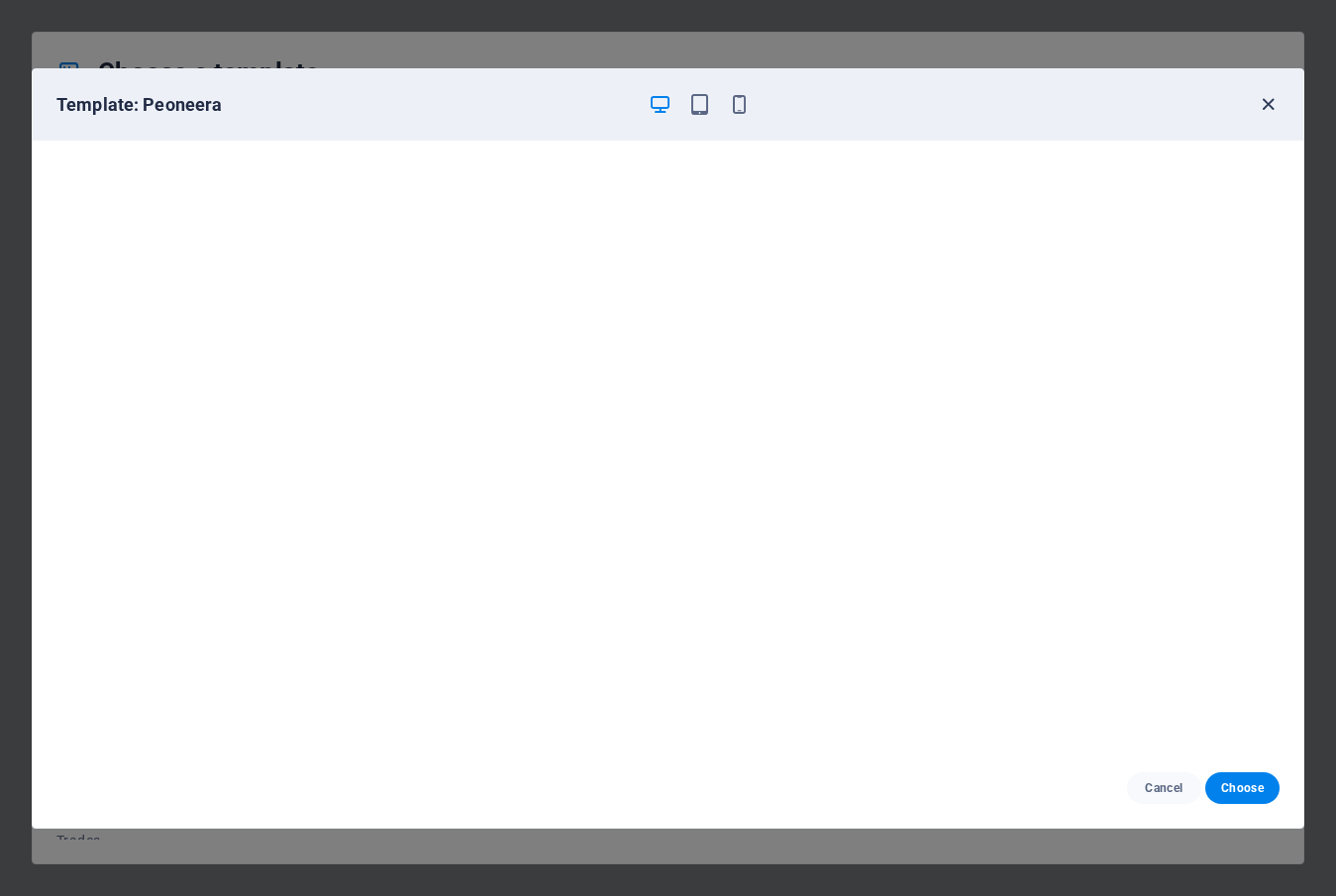 click at bounding box center [1268, 104] 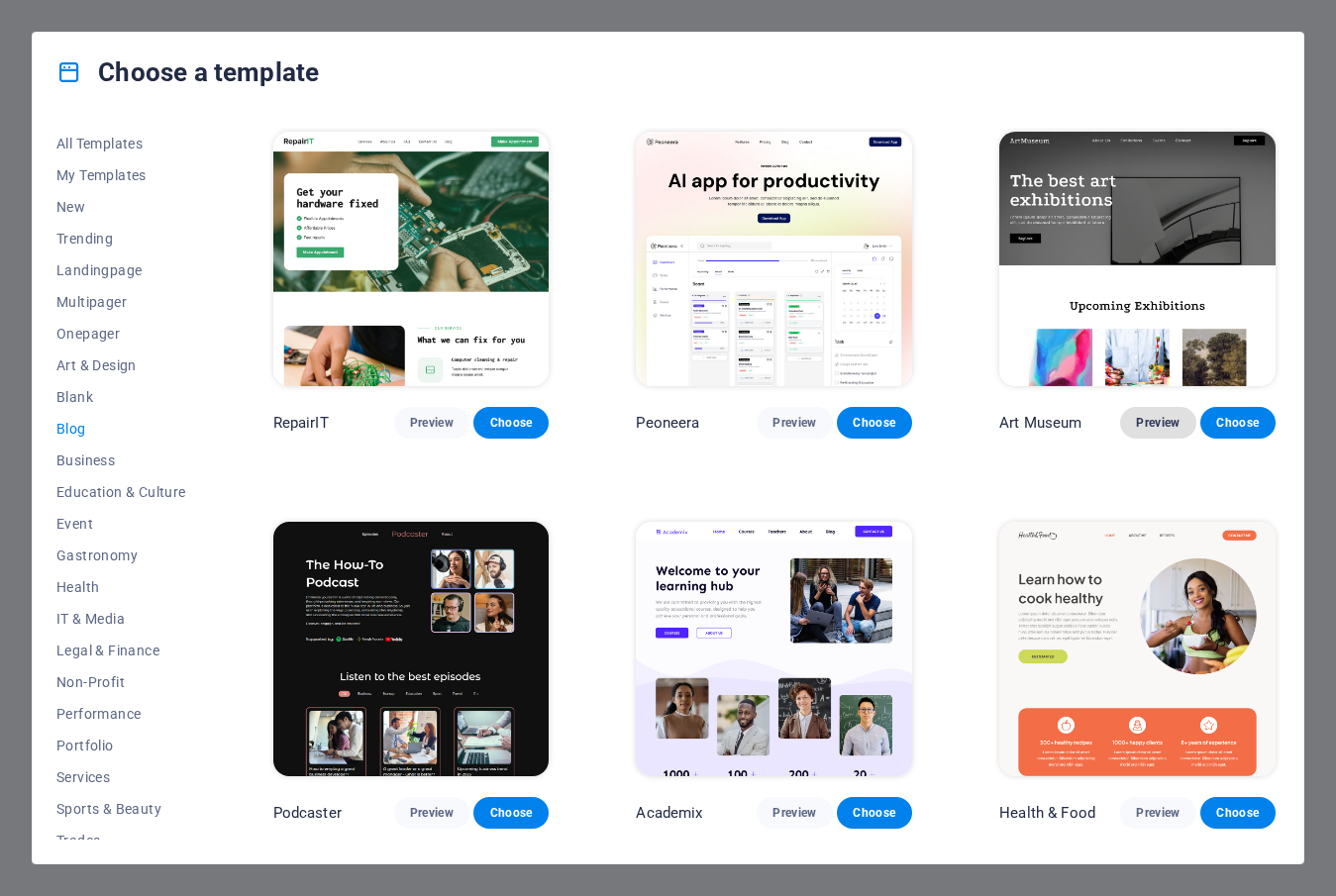 click on "Preview" at bounding box center (1158, 423) 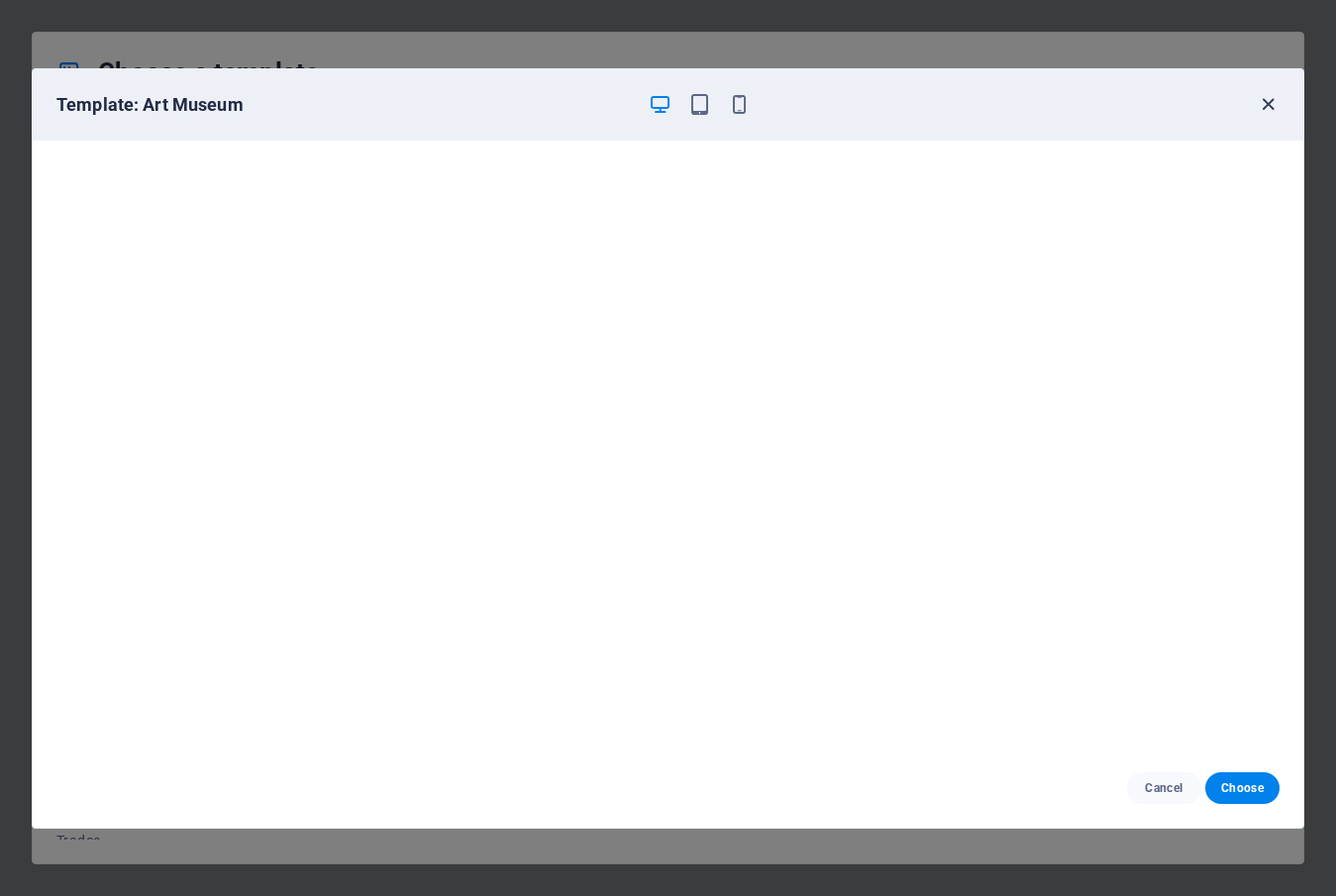 click at bounding box center (1268, 104) 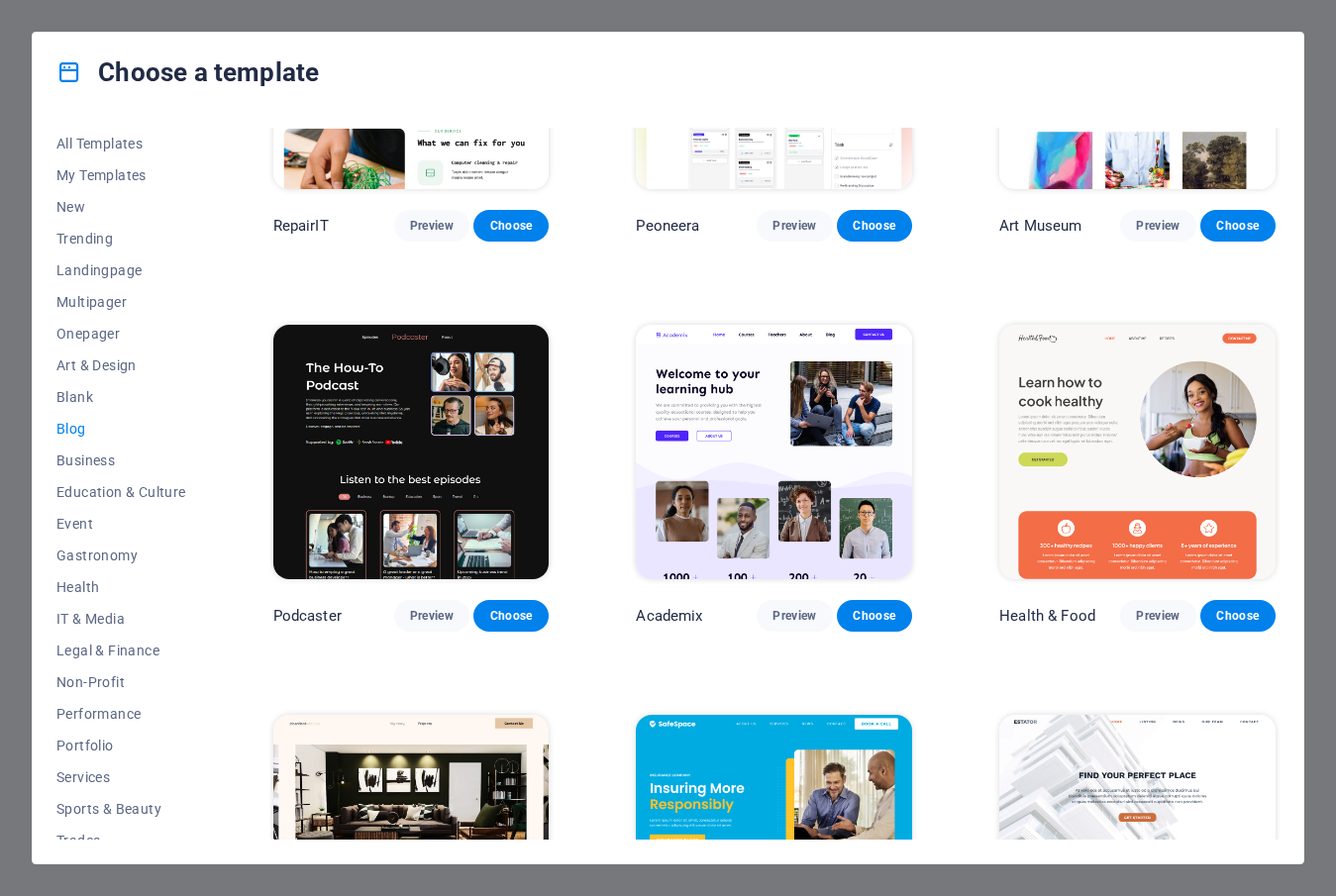 scroll, scrollTop: 198, scrollLeft: 0, axis: vertical 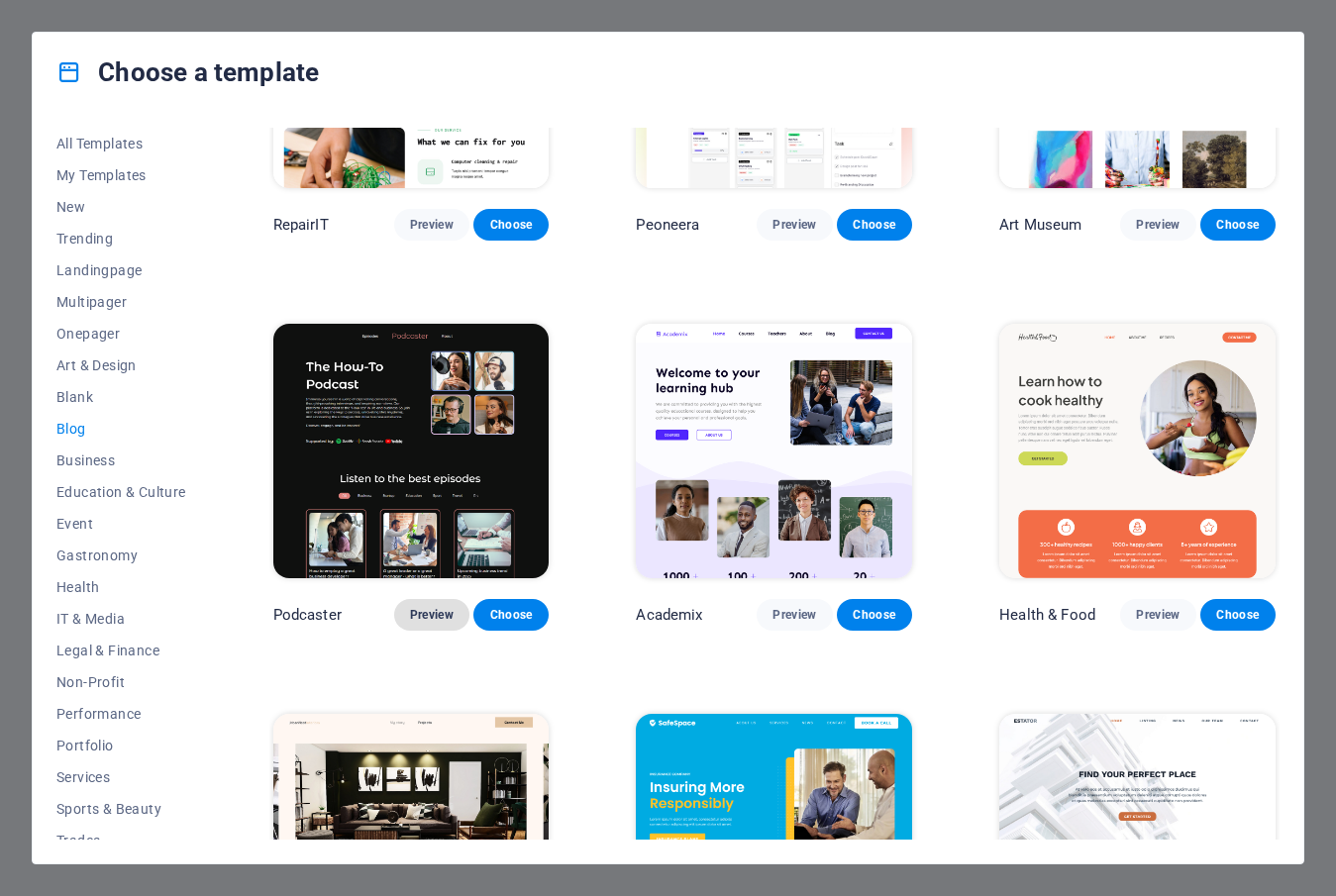 click on "Preview" at bounding box center [432, 615] 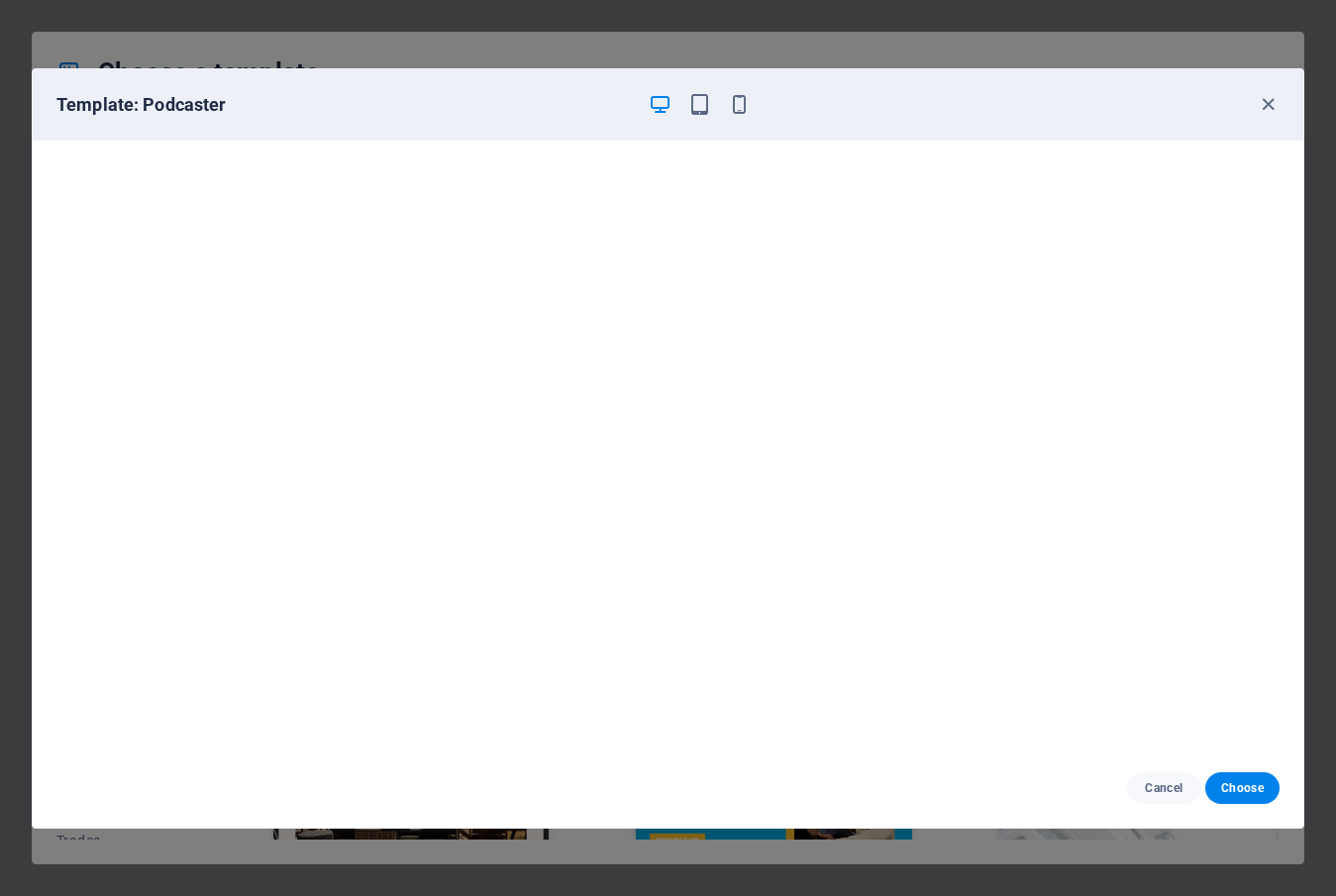 scroll, scrollTop: 5, scrollLeft: 0, axis: vertical 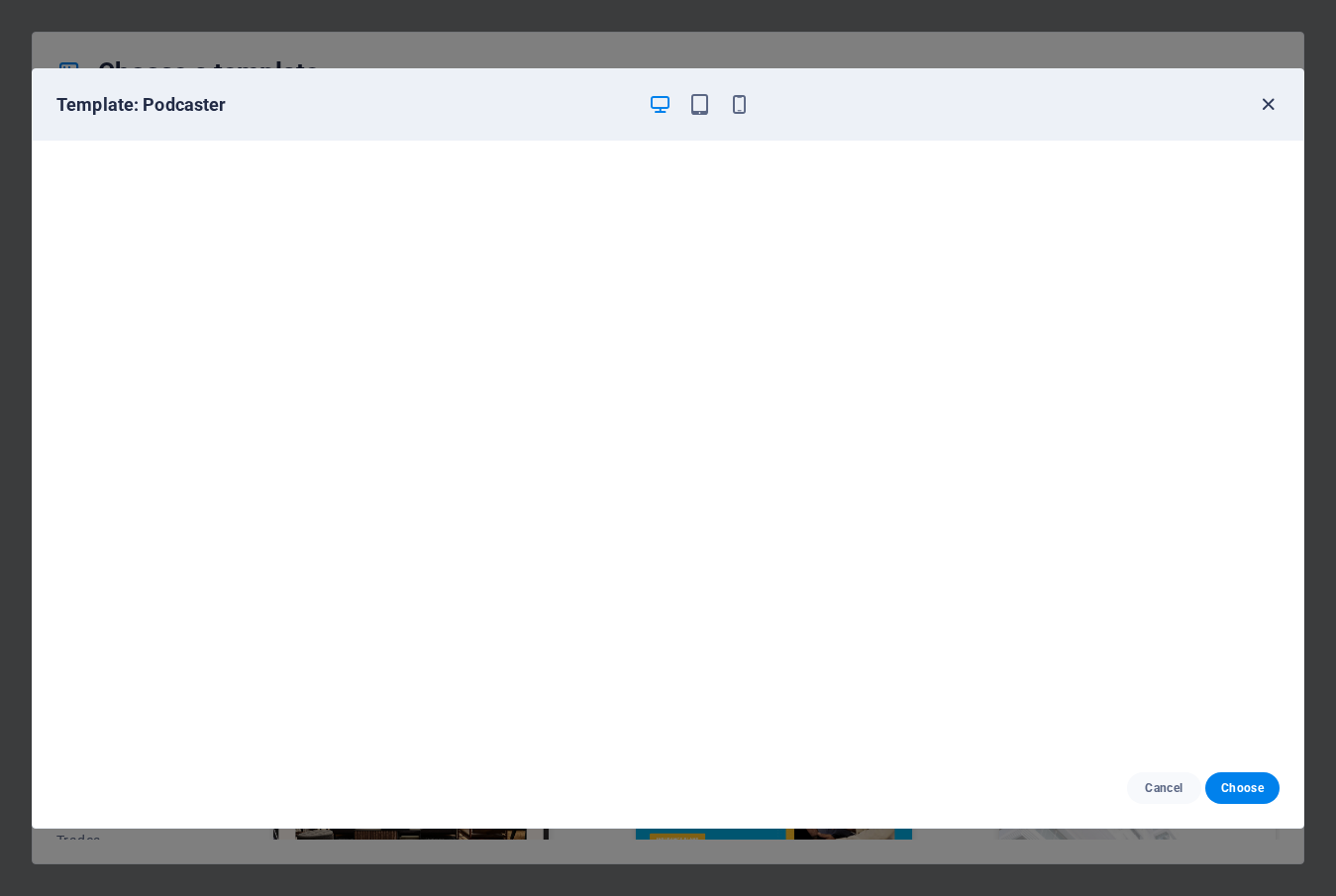 click at bounding box center [1268, 104] 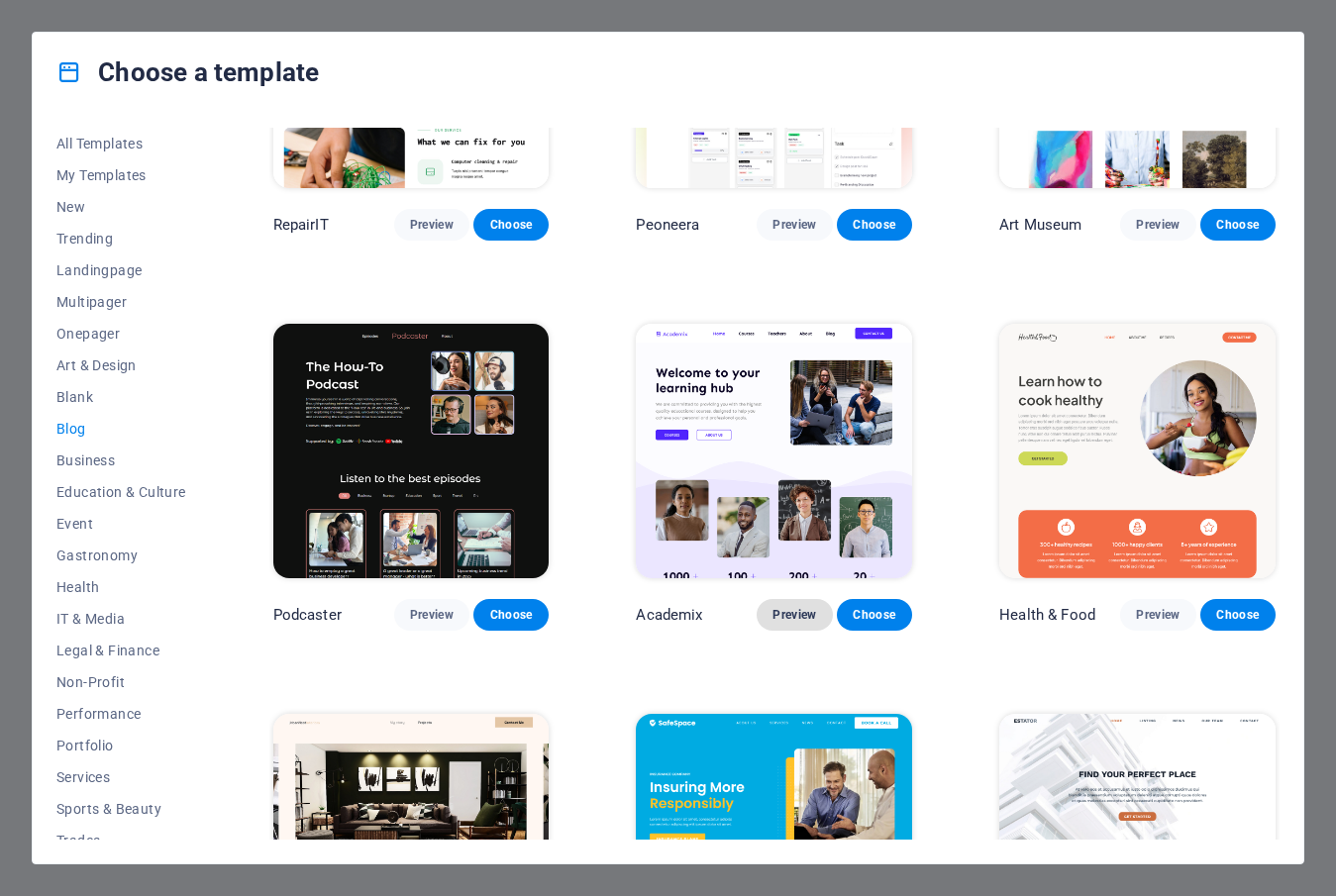 click on "Preview" at bounding box center [794, 615] 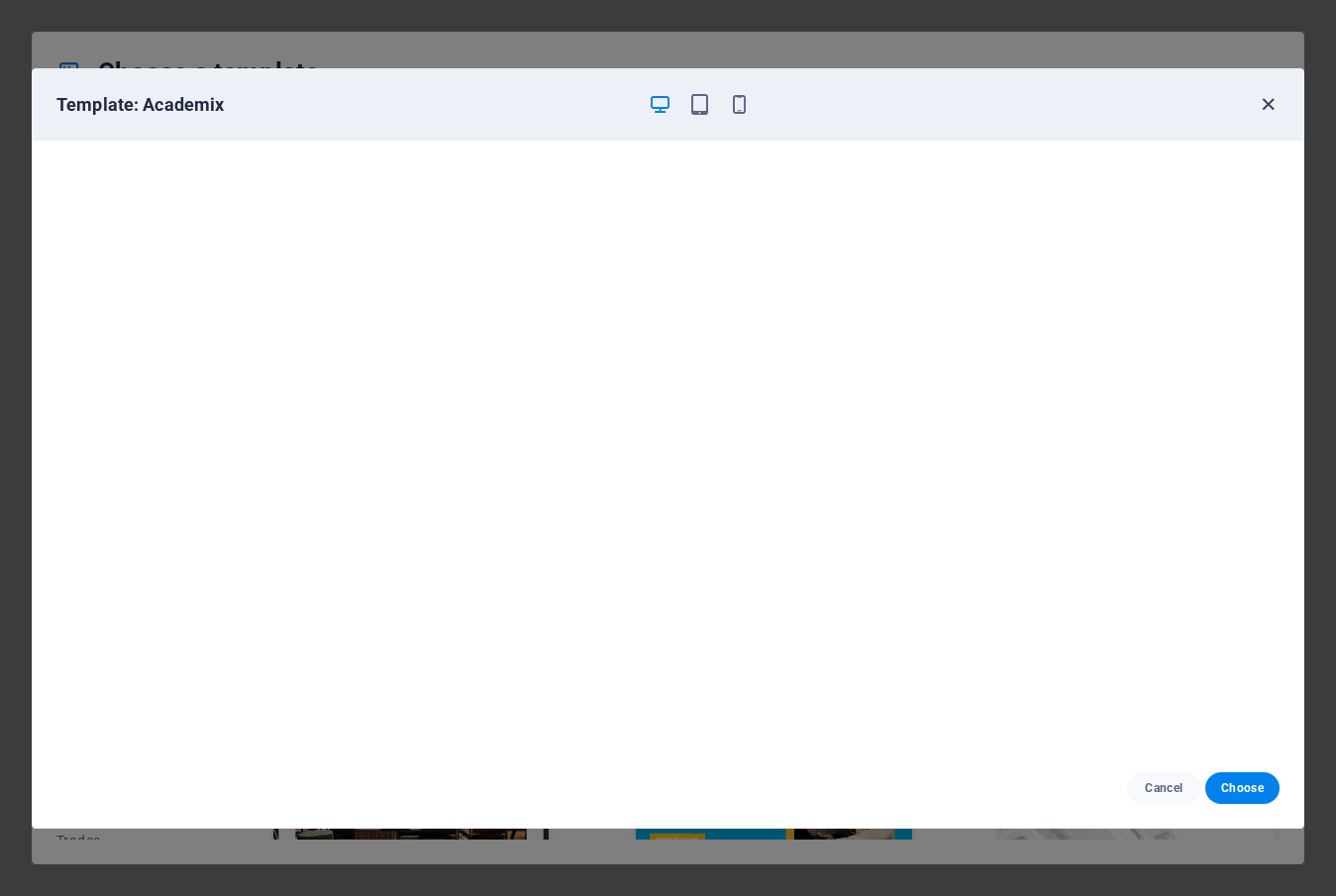 click at bounding box center [1268, 104] 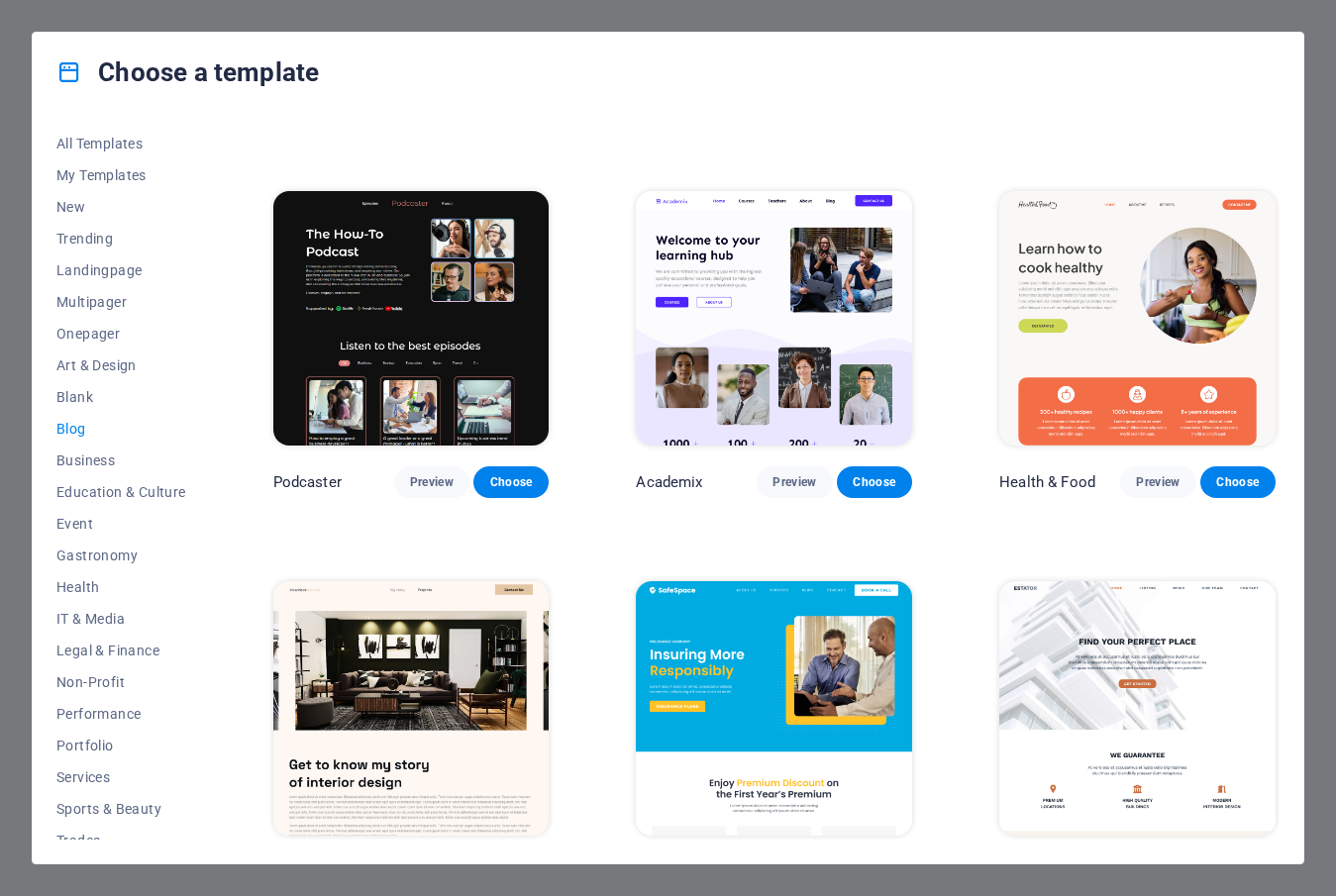 scroll, scrollTop: 396, scrollLeft: 0, axis: vertical 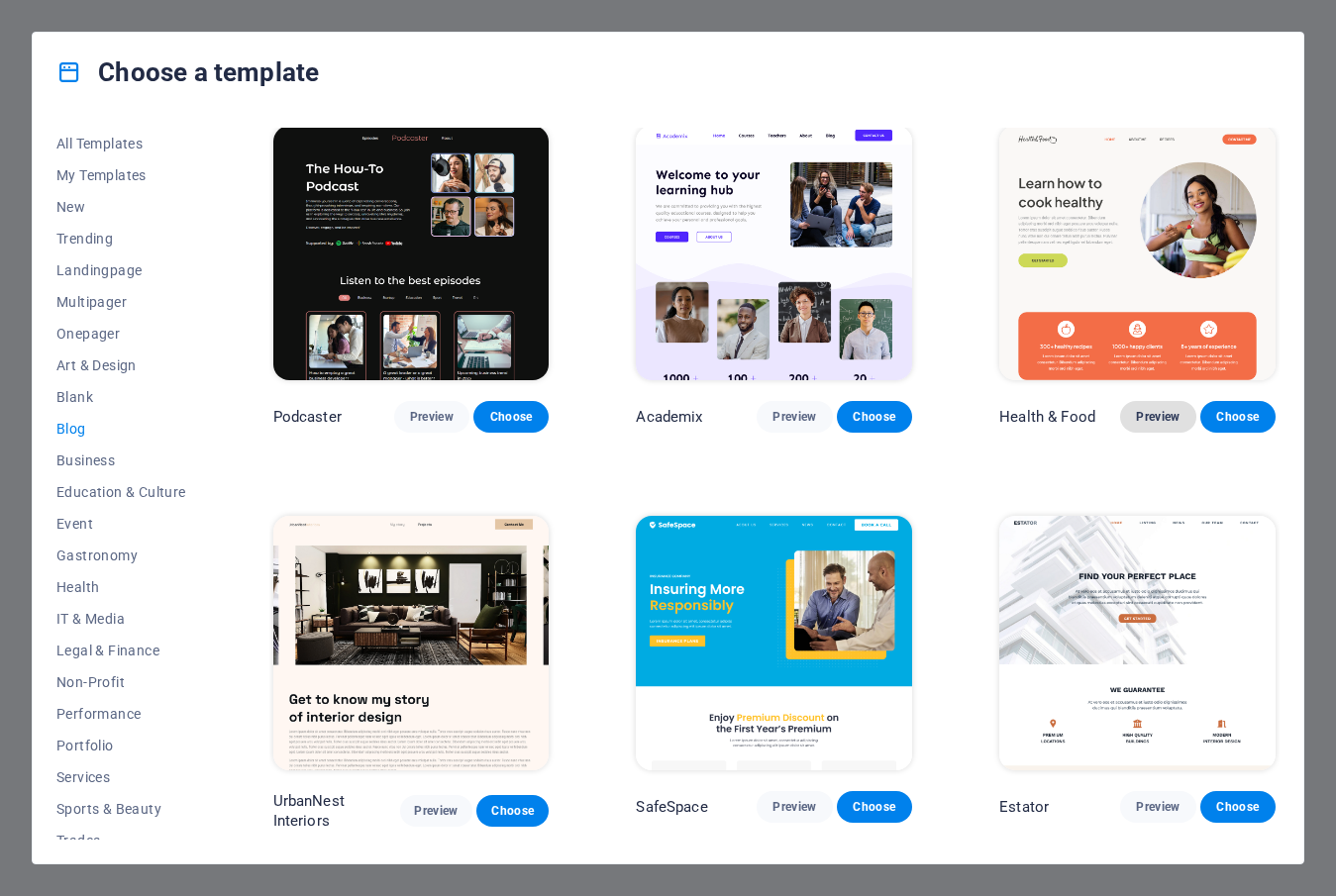 click on "Preview" at bounding box center (1158, 417) 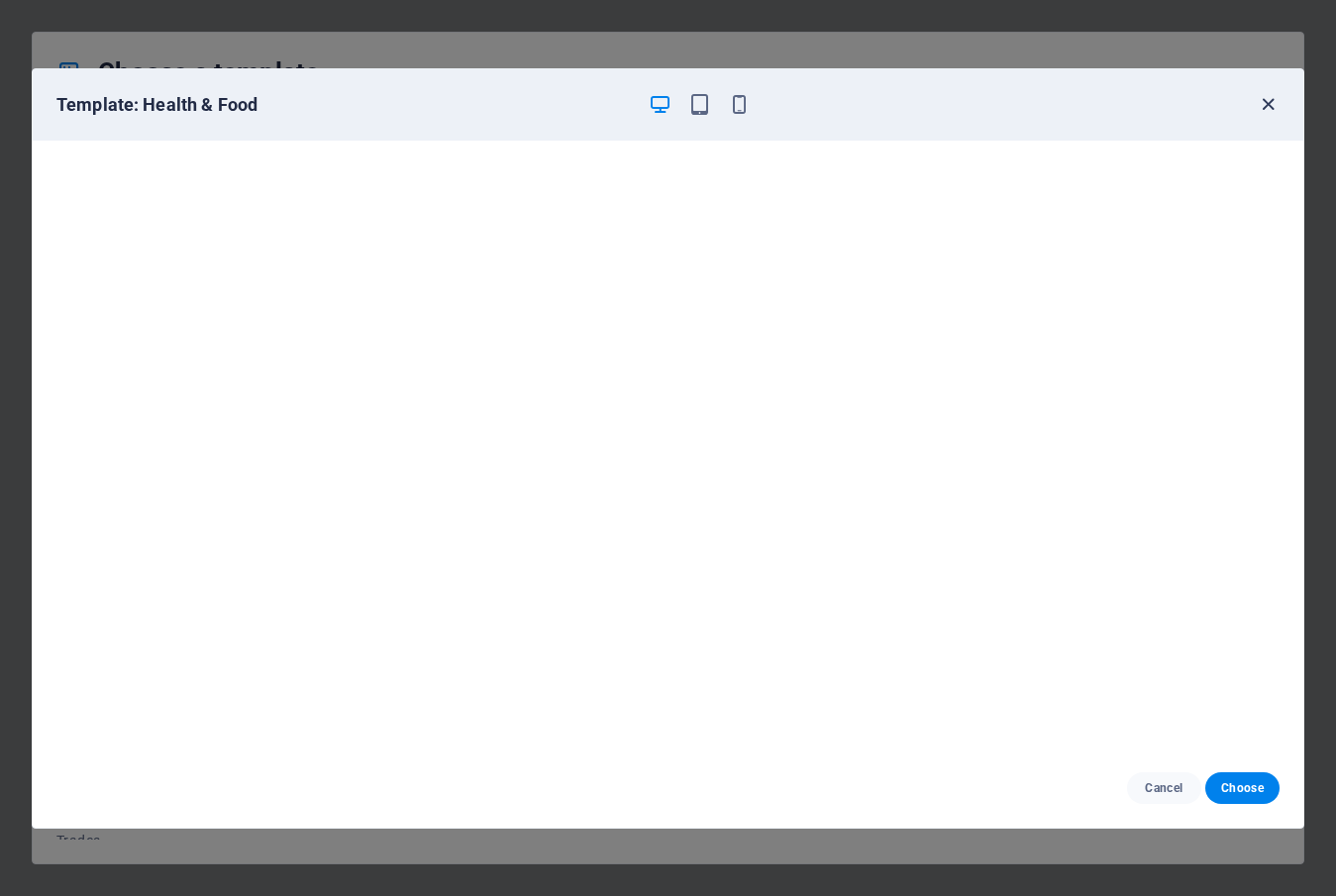 click at bounding box center [1268, 104] 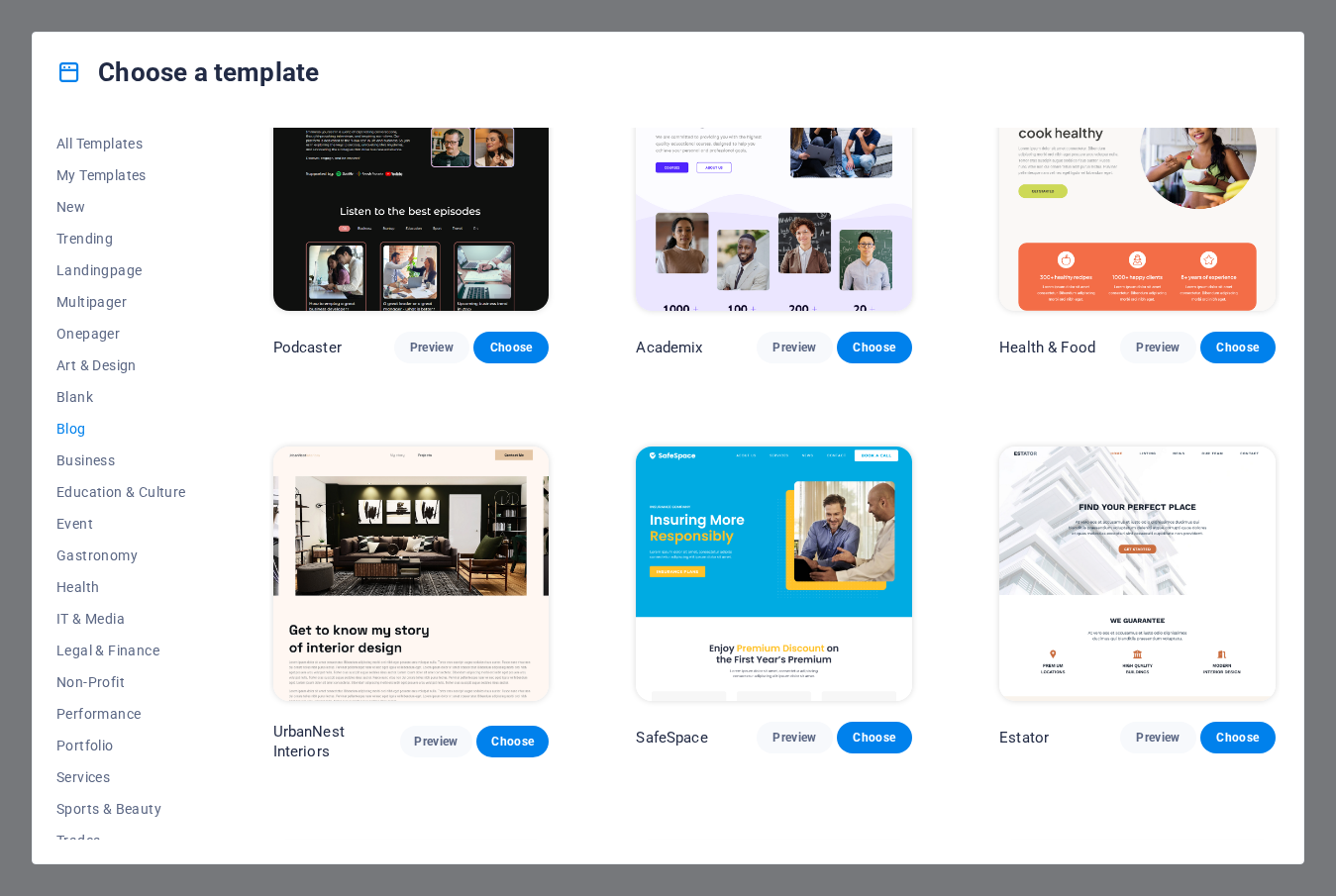 scroll, scrollTop: 495, scrollLeft: 0, axis: vertical 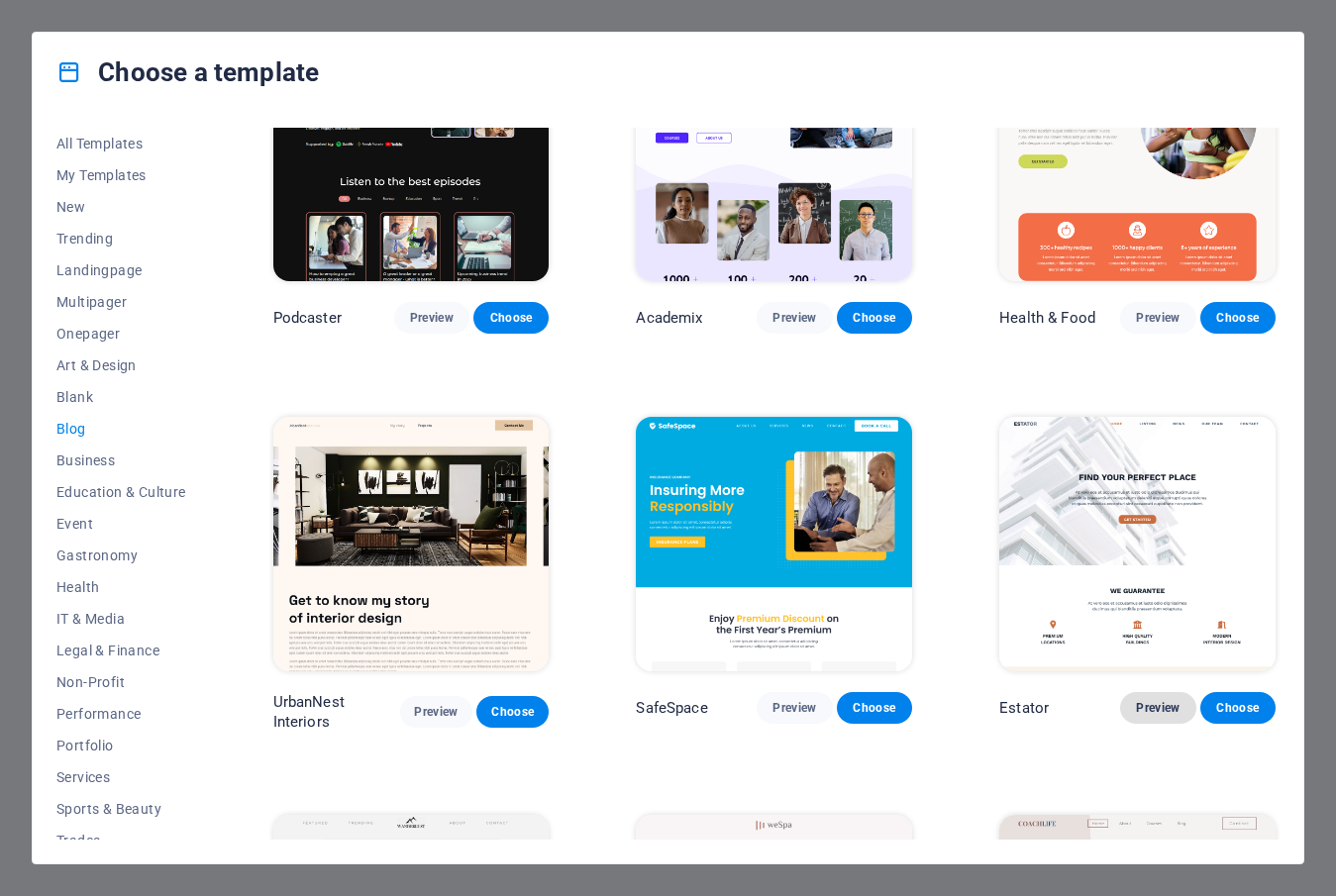 click on "Preview" at bounding box center [1158, 708] 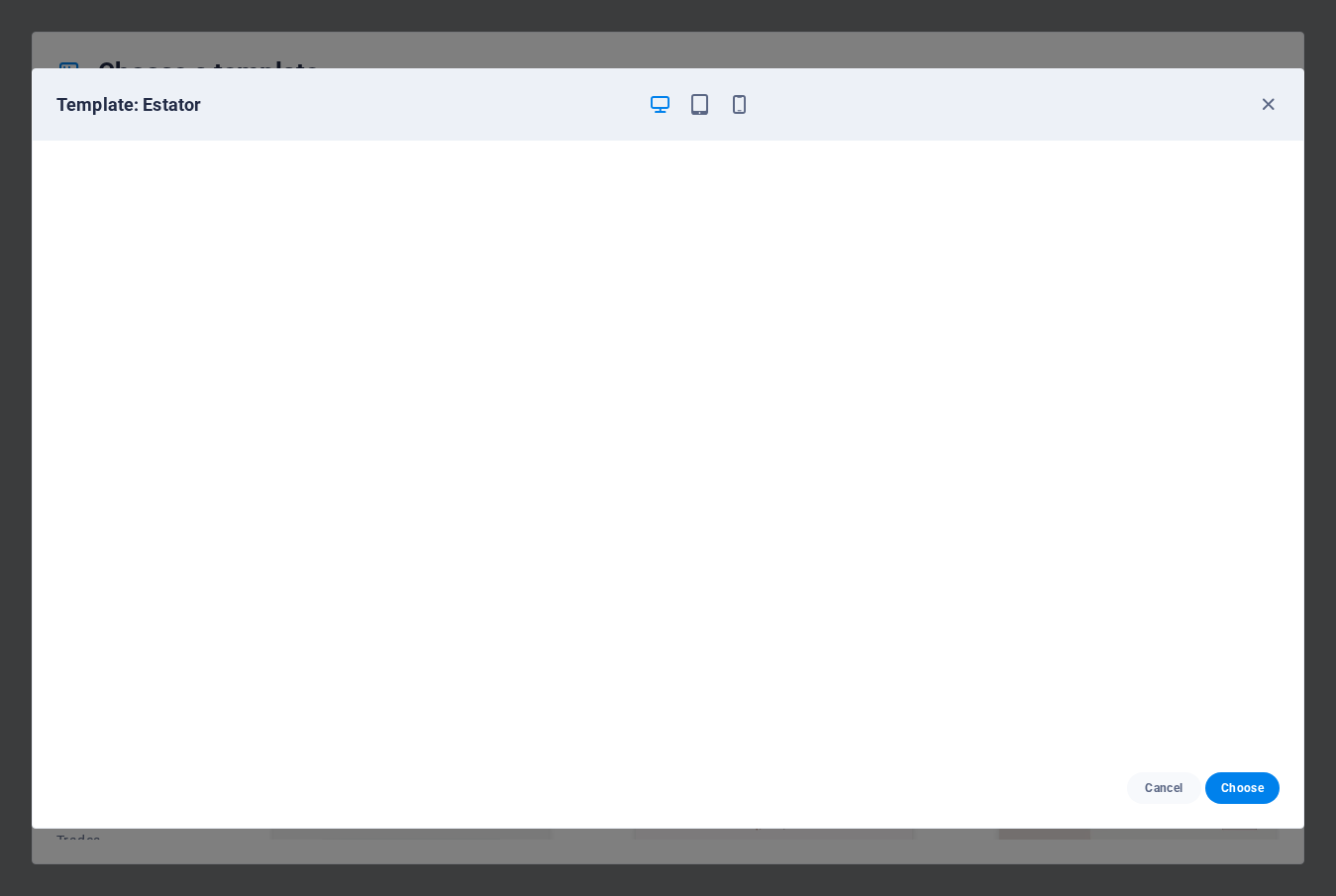 scroll, scrollTop: 0, scrollLeft: 0, axis: both 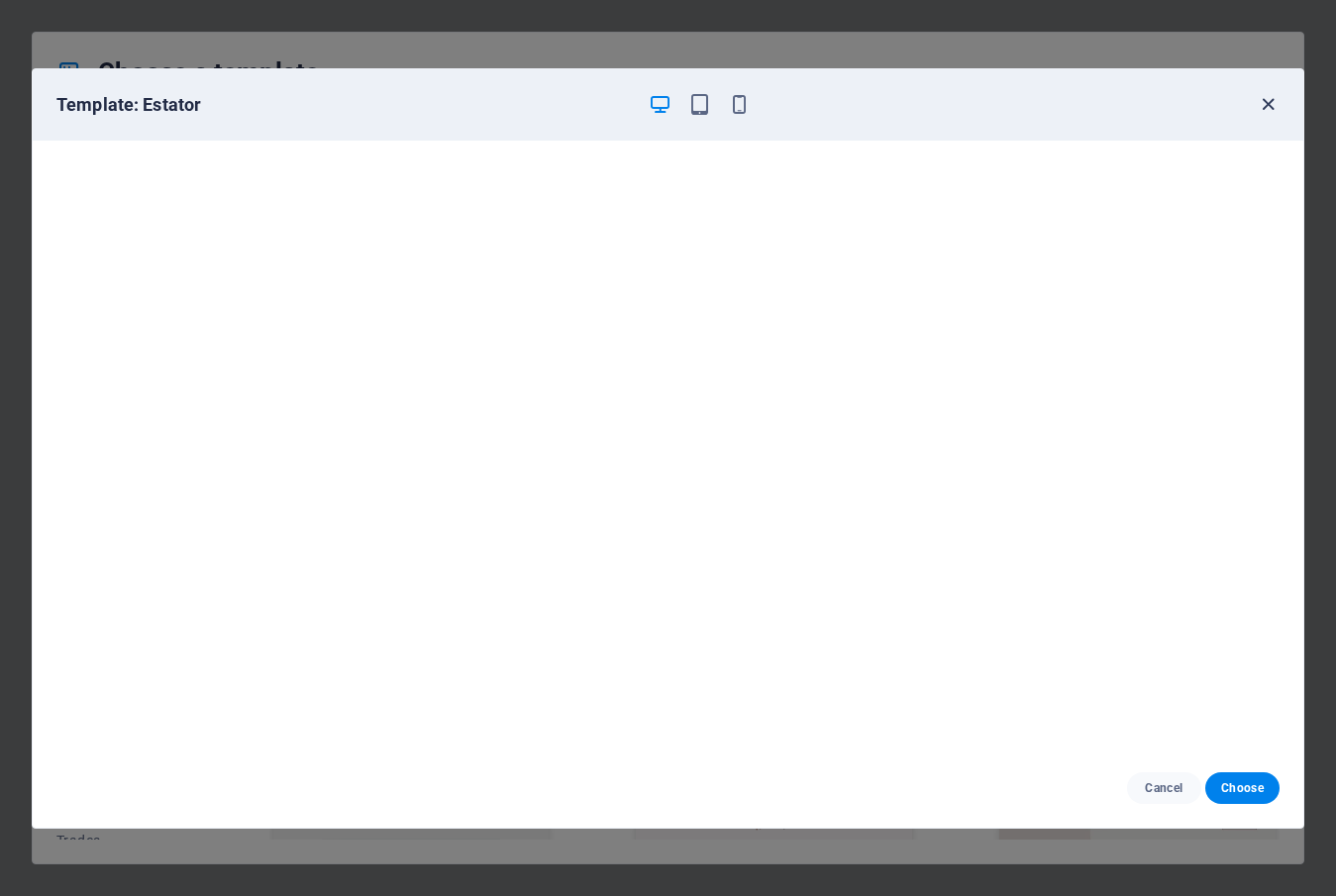 click at bounding box center (1268, 104) 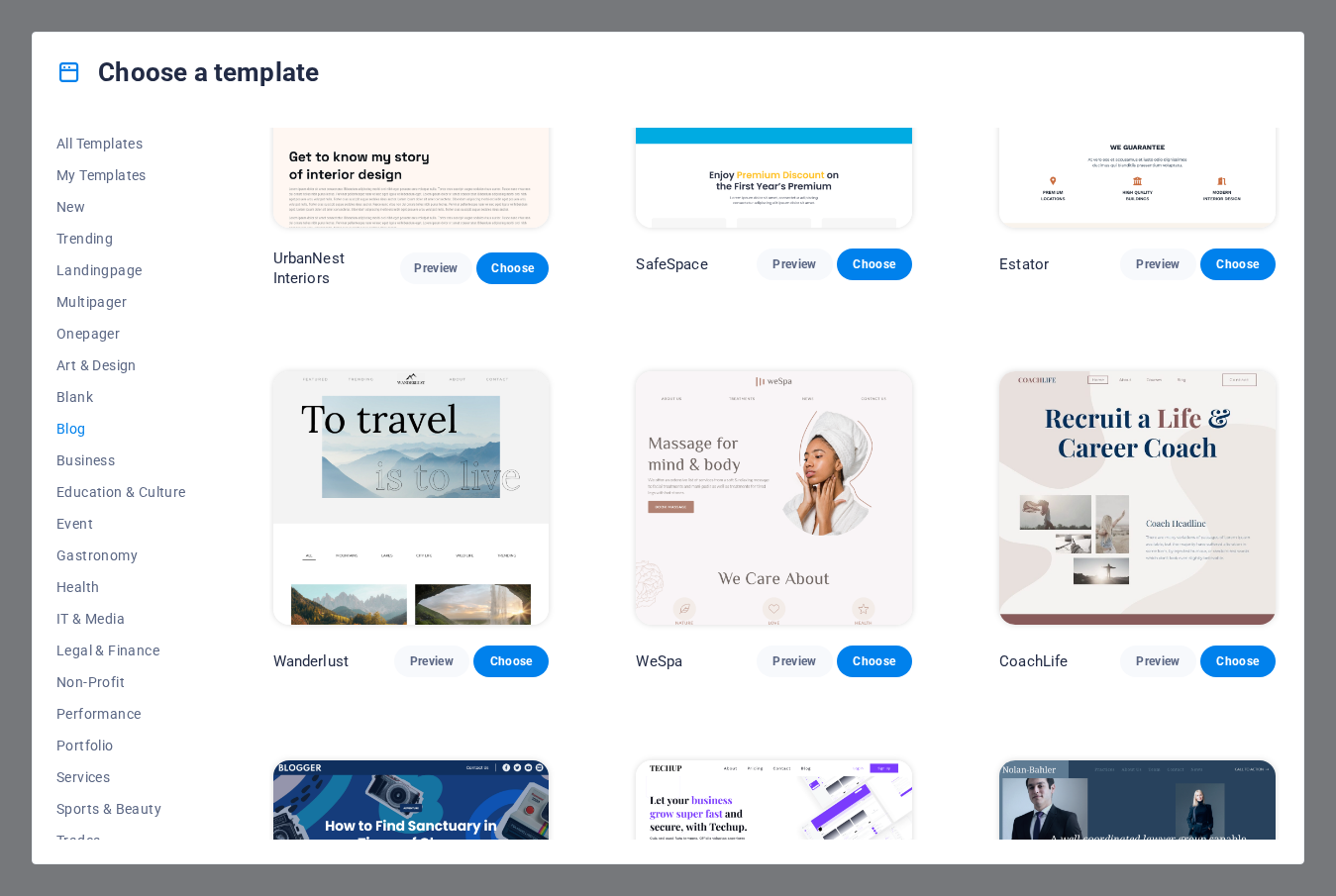 scroll, scrollTop: 1089, scrollLeft: 0, axis: vertical 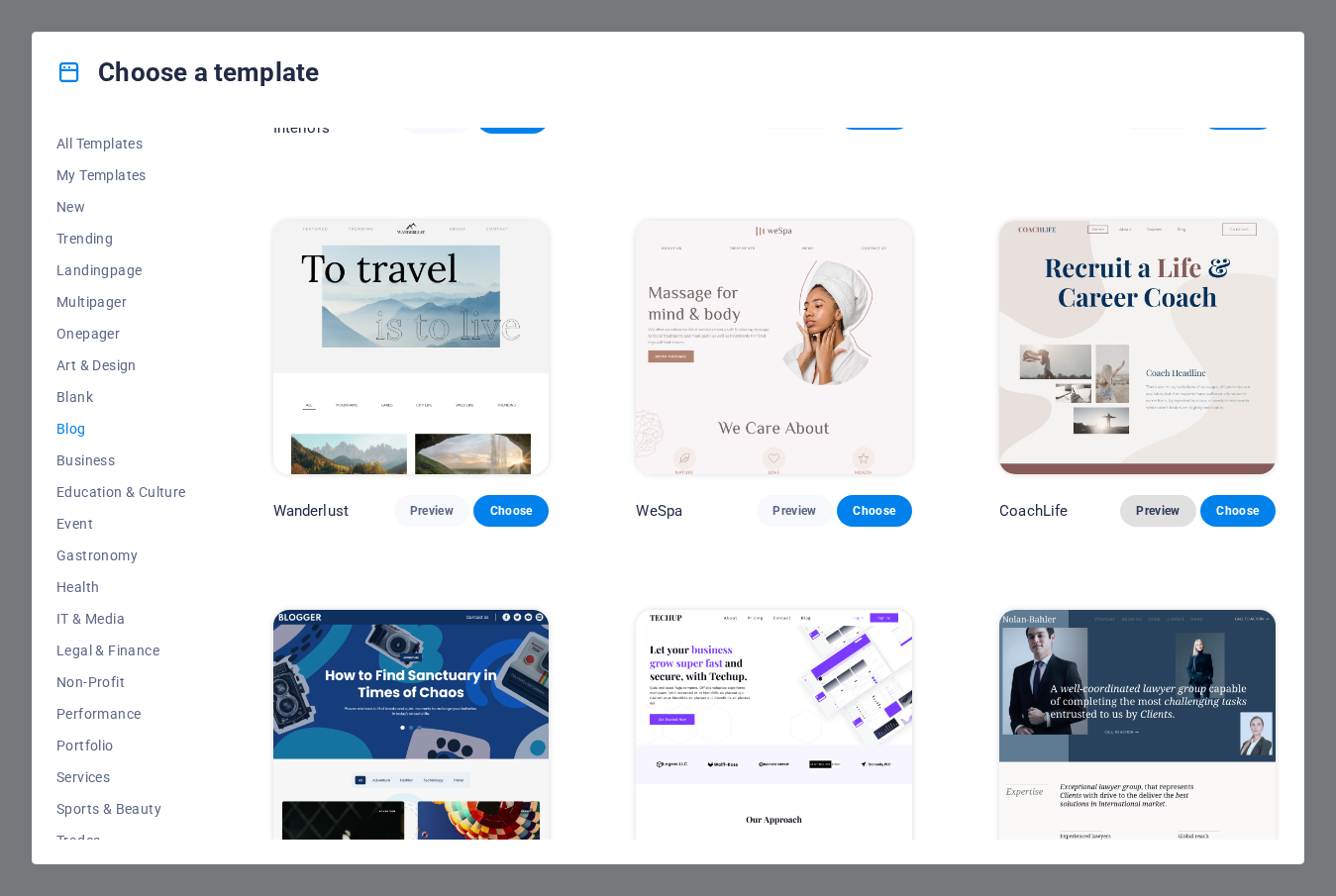 click on "Preview" at bounding box center (1158, 511) 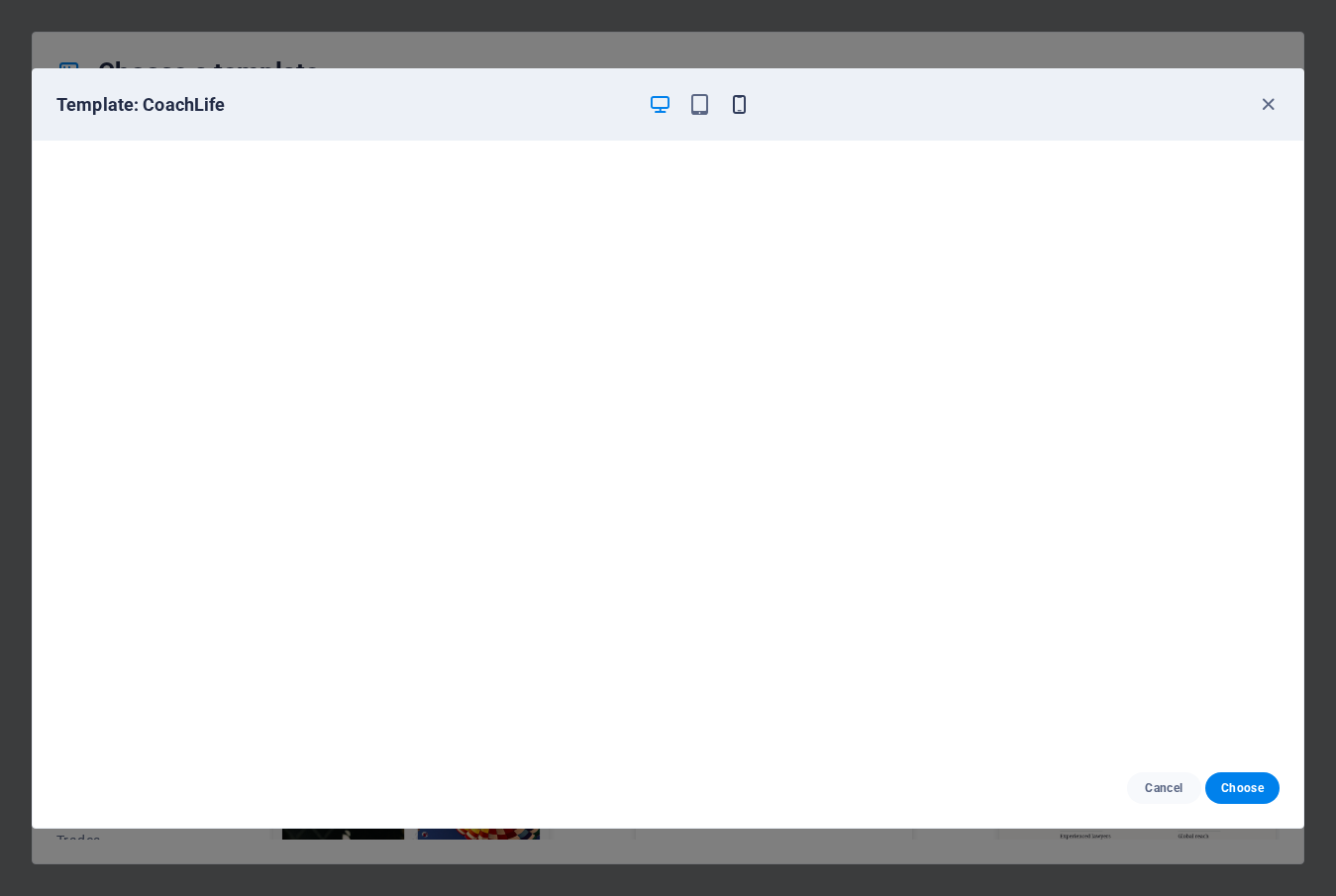 click at bounding box center (739, 104) 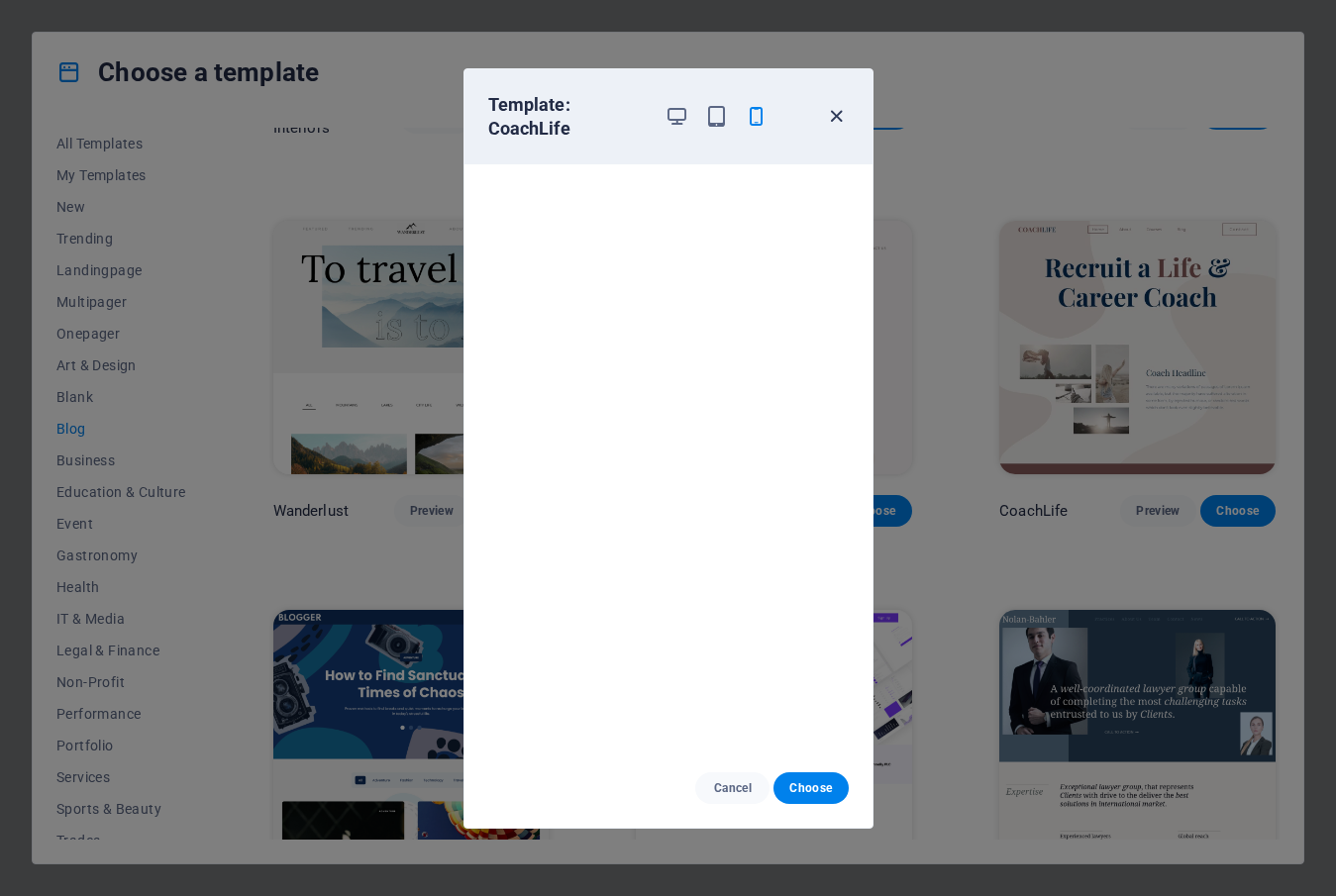 click at bounding box center [836, 116] 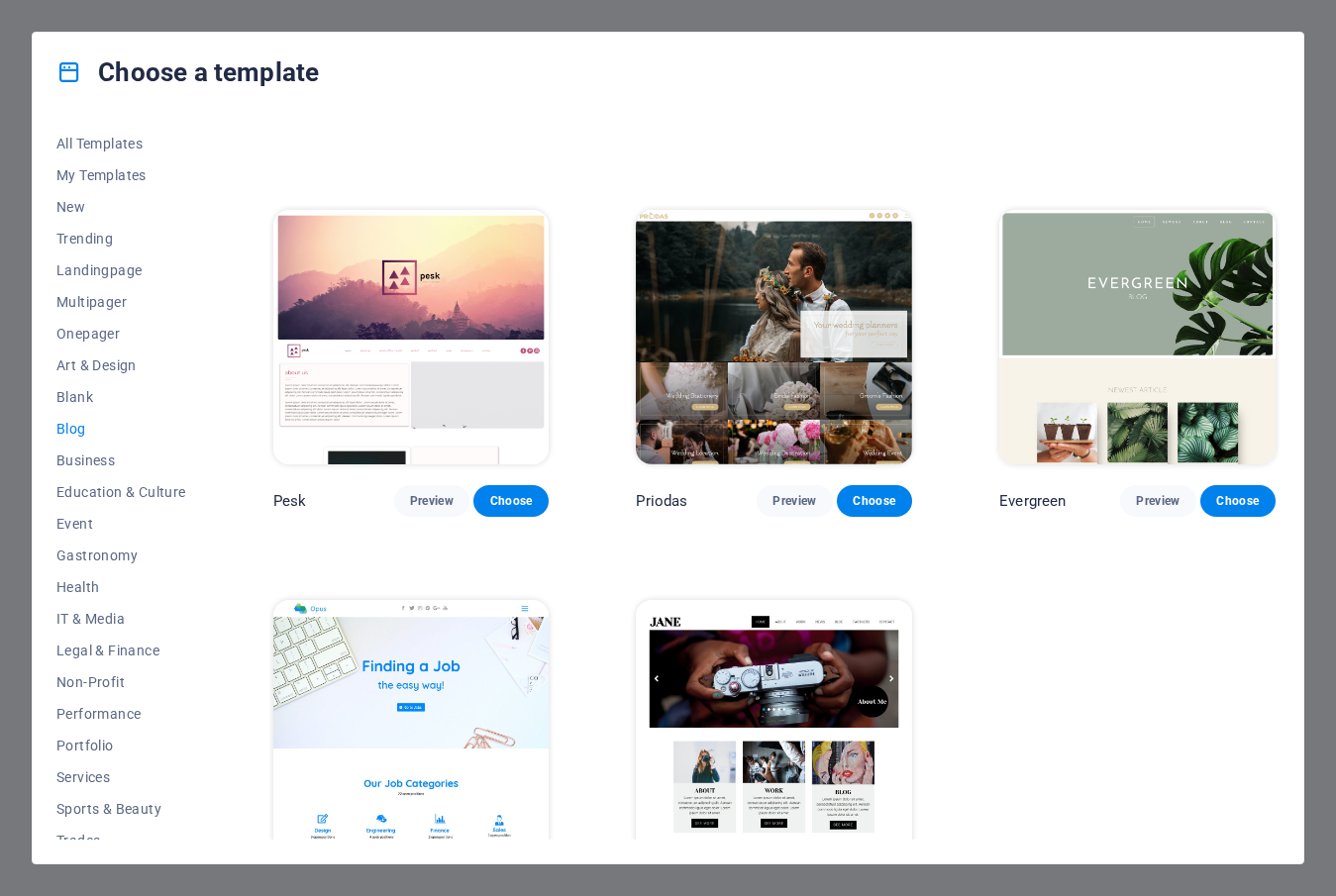 scroll, scrollTop: 2277, scrollLeft: 0, axis: vertical 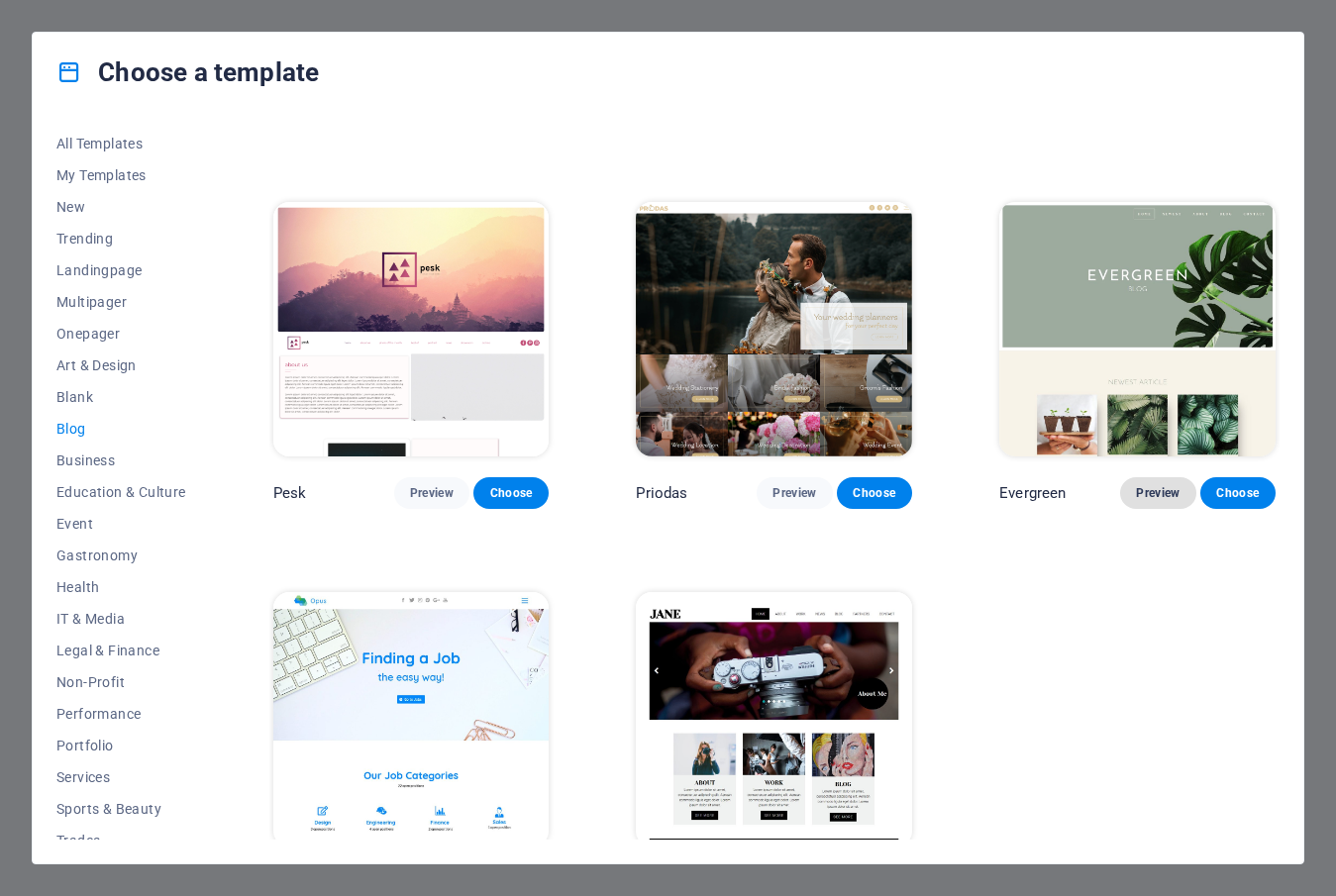 click on "Preview" at bounding box center (1158, 493) 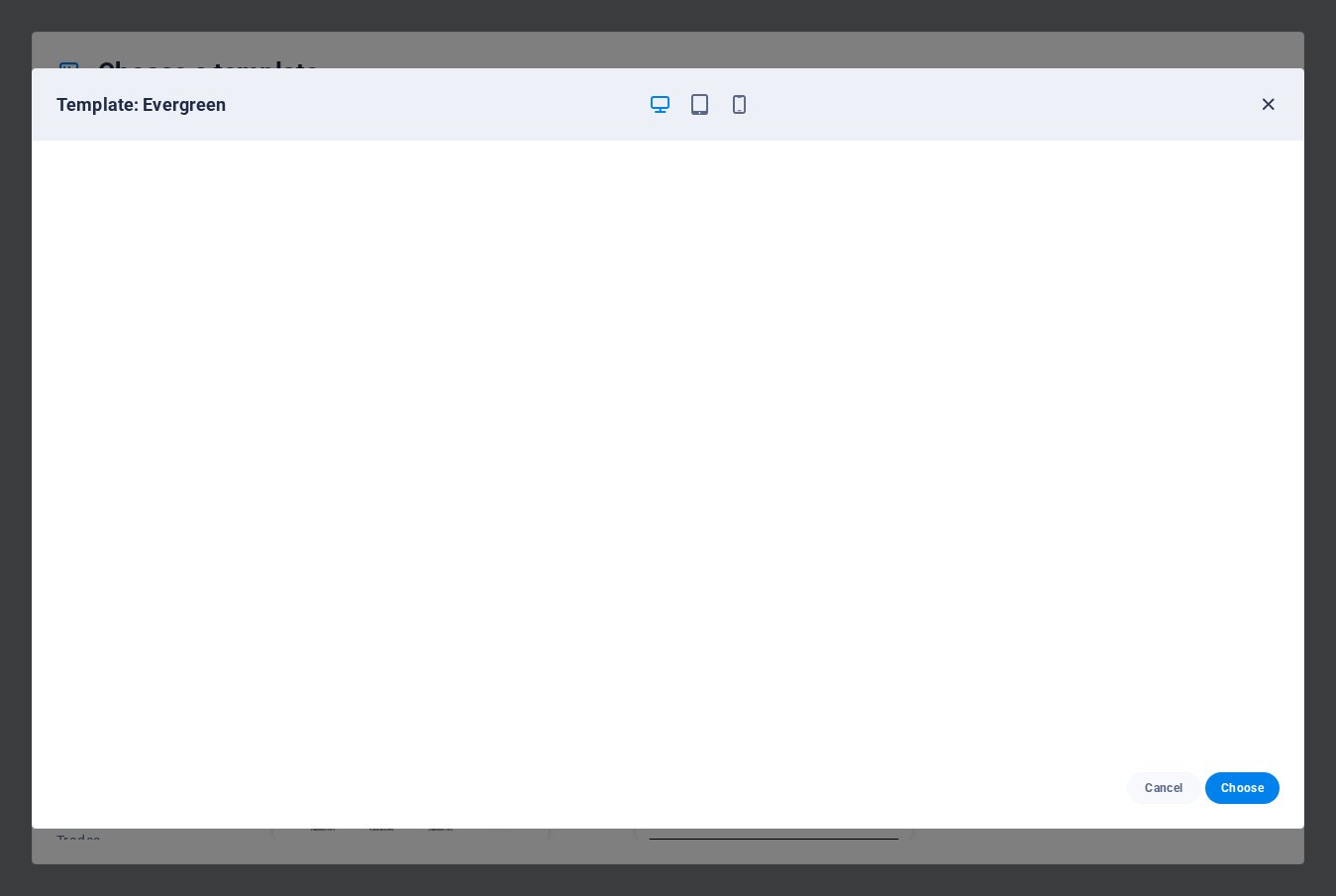 click at bounding box center (1268, 104) 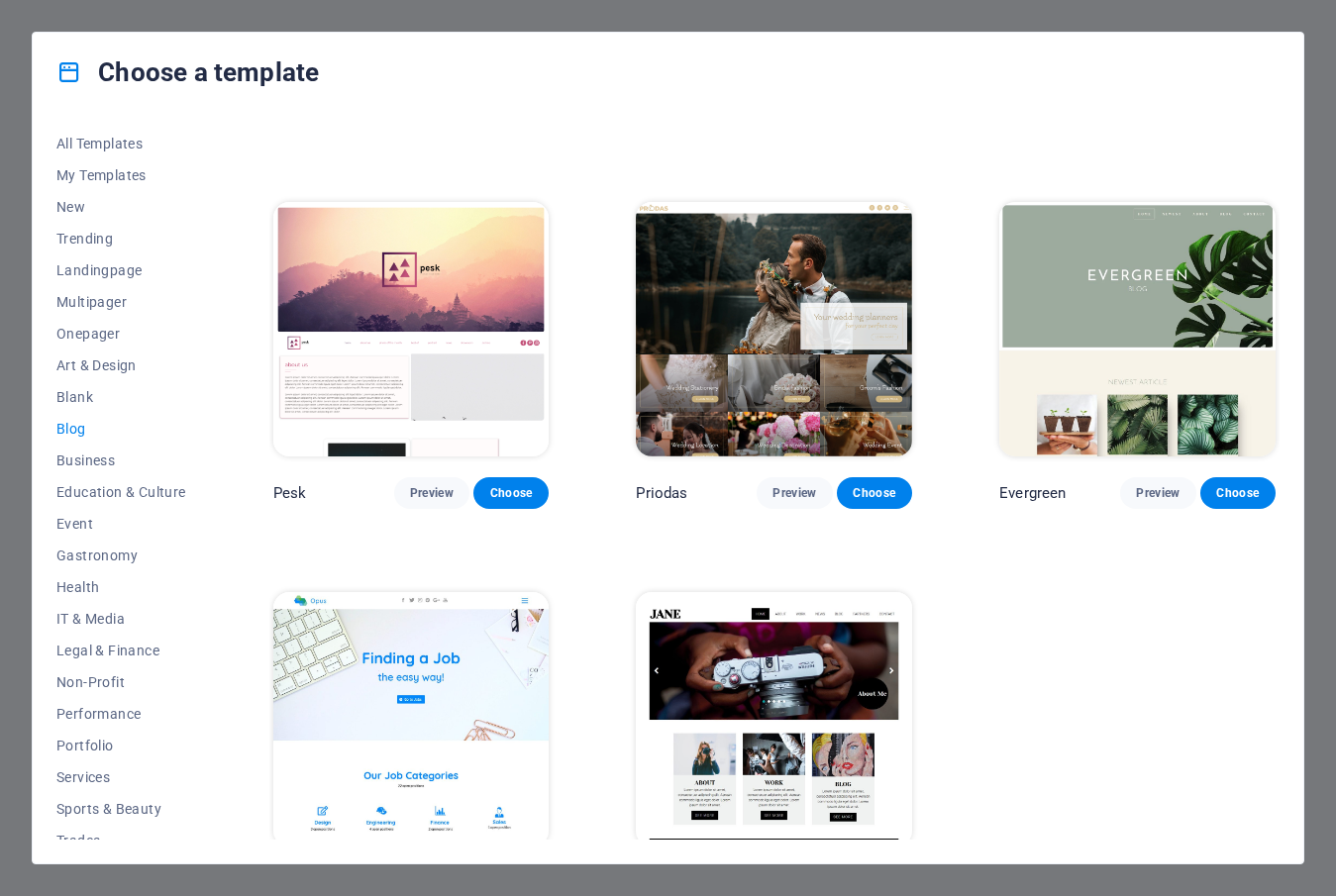 scroll, scrollTop: 2319, scrollLeft: 0, axis: vertical 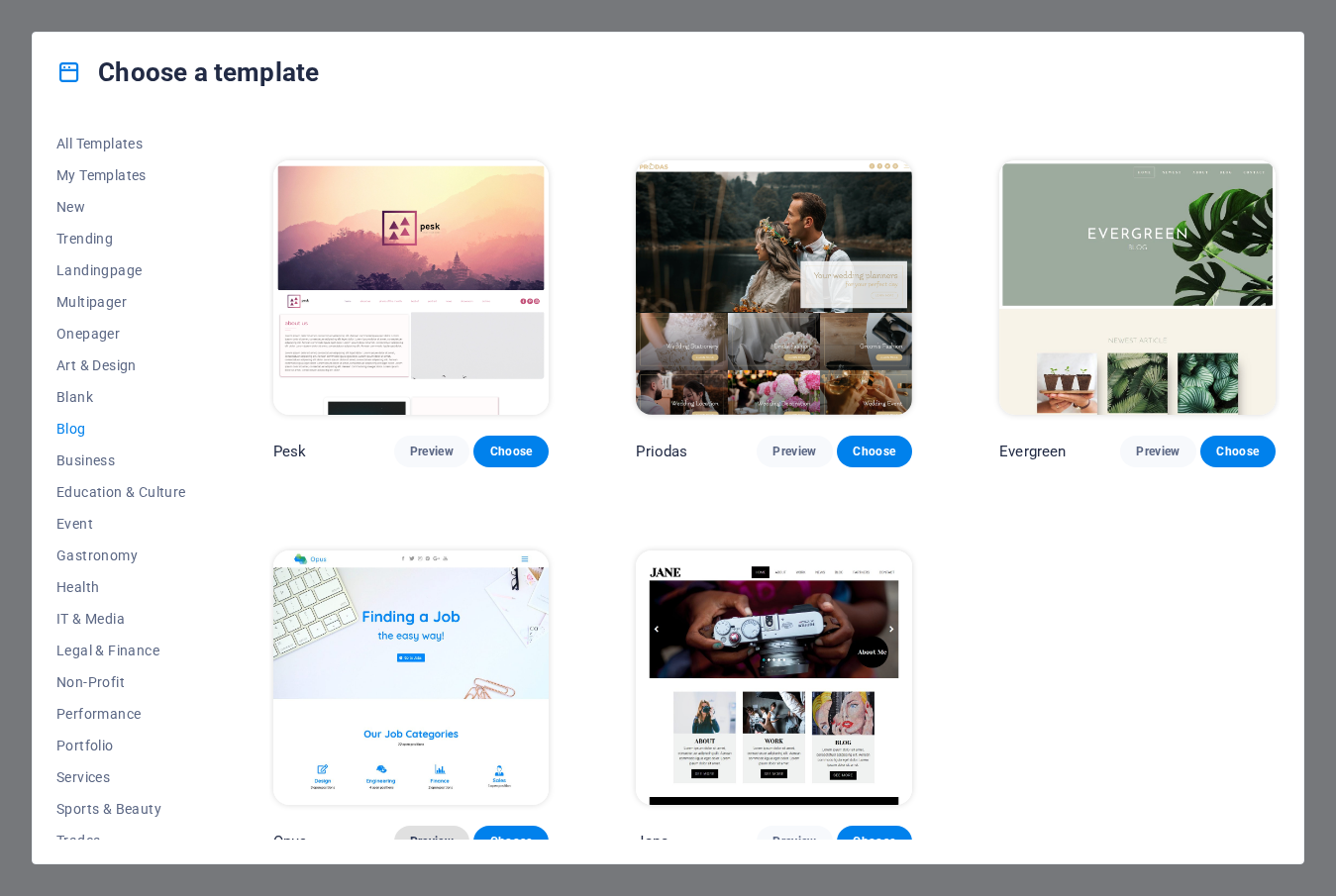 click on "Preview" at bounding box center (432, 842) 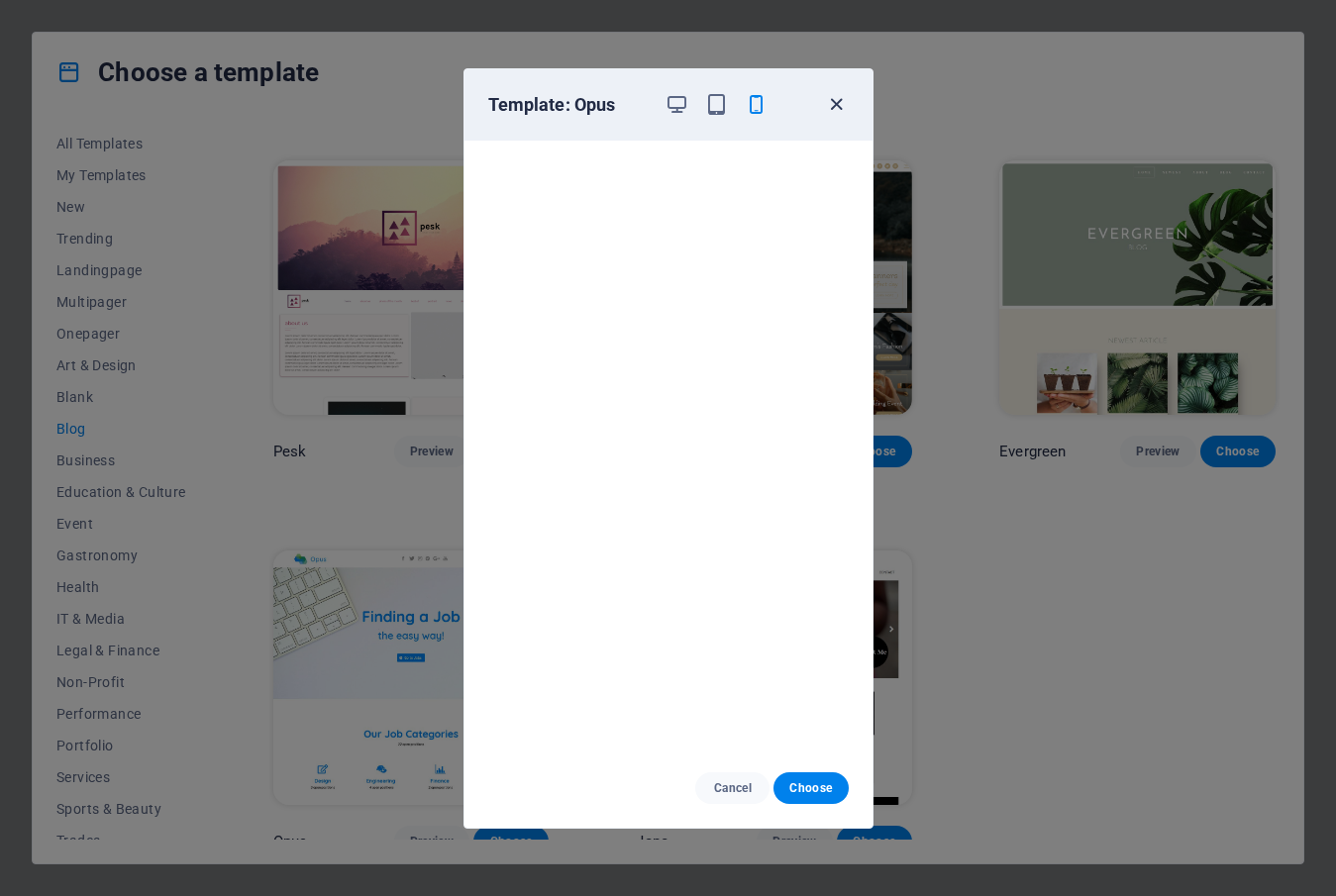 click at bounding box center (836, 104) 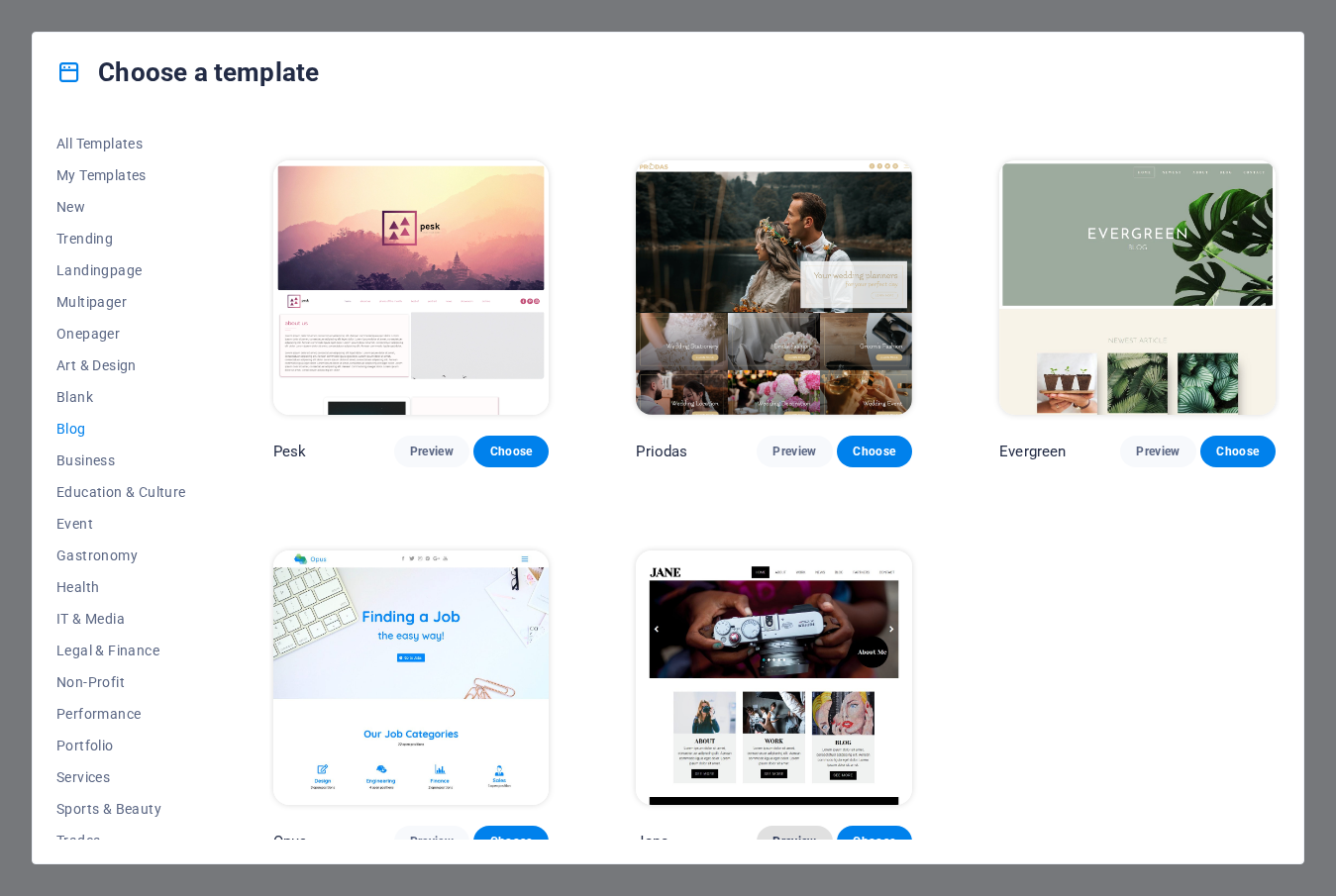 click on "Preview" at bounding box center (794, 842) 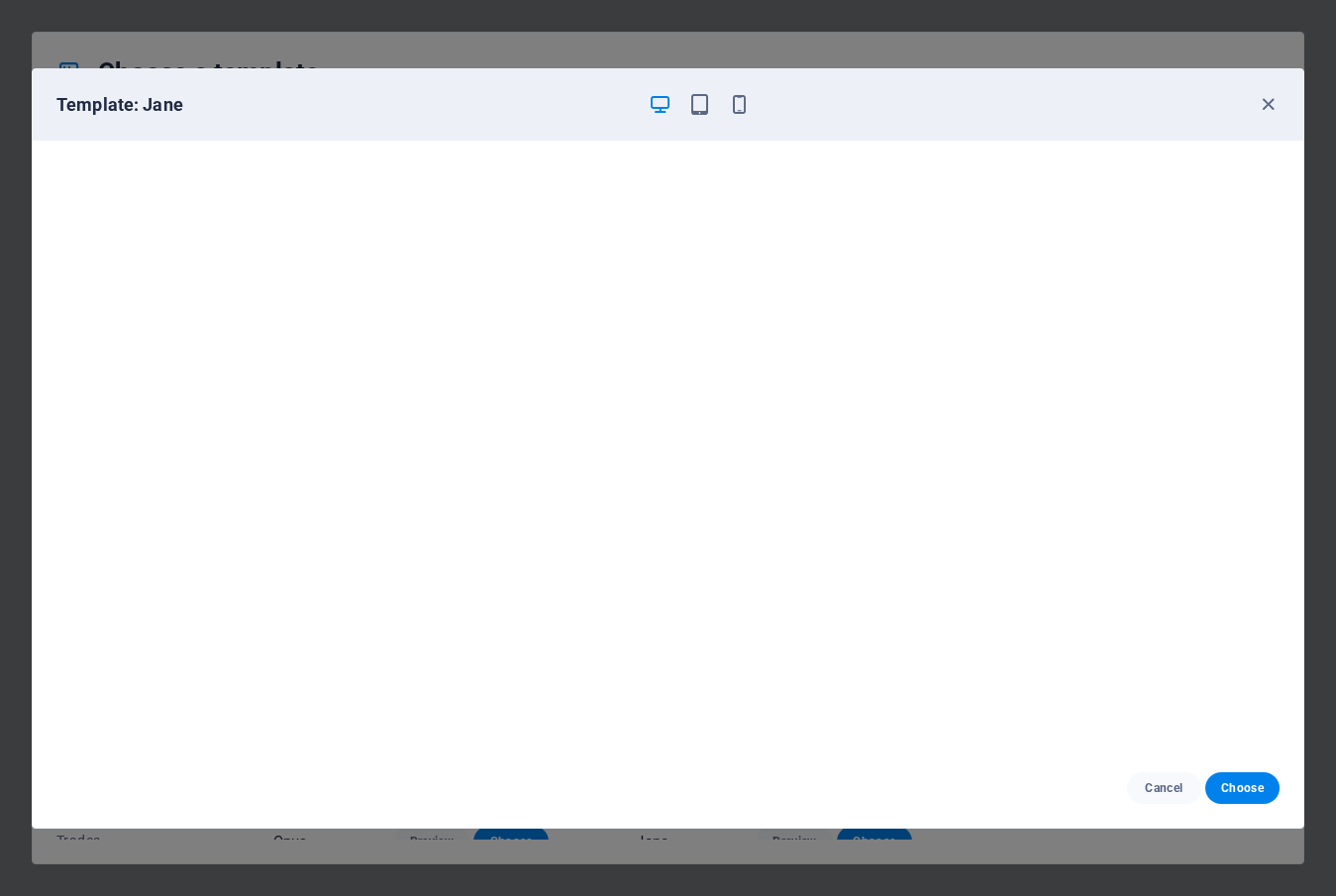 scroll, scrollTop: 0, scrollLeft: 0, axis: both 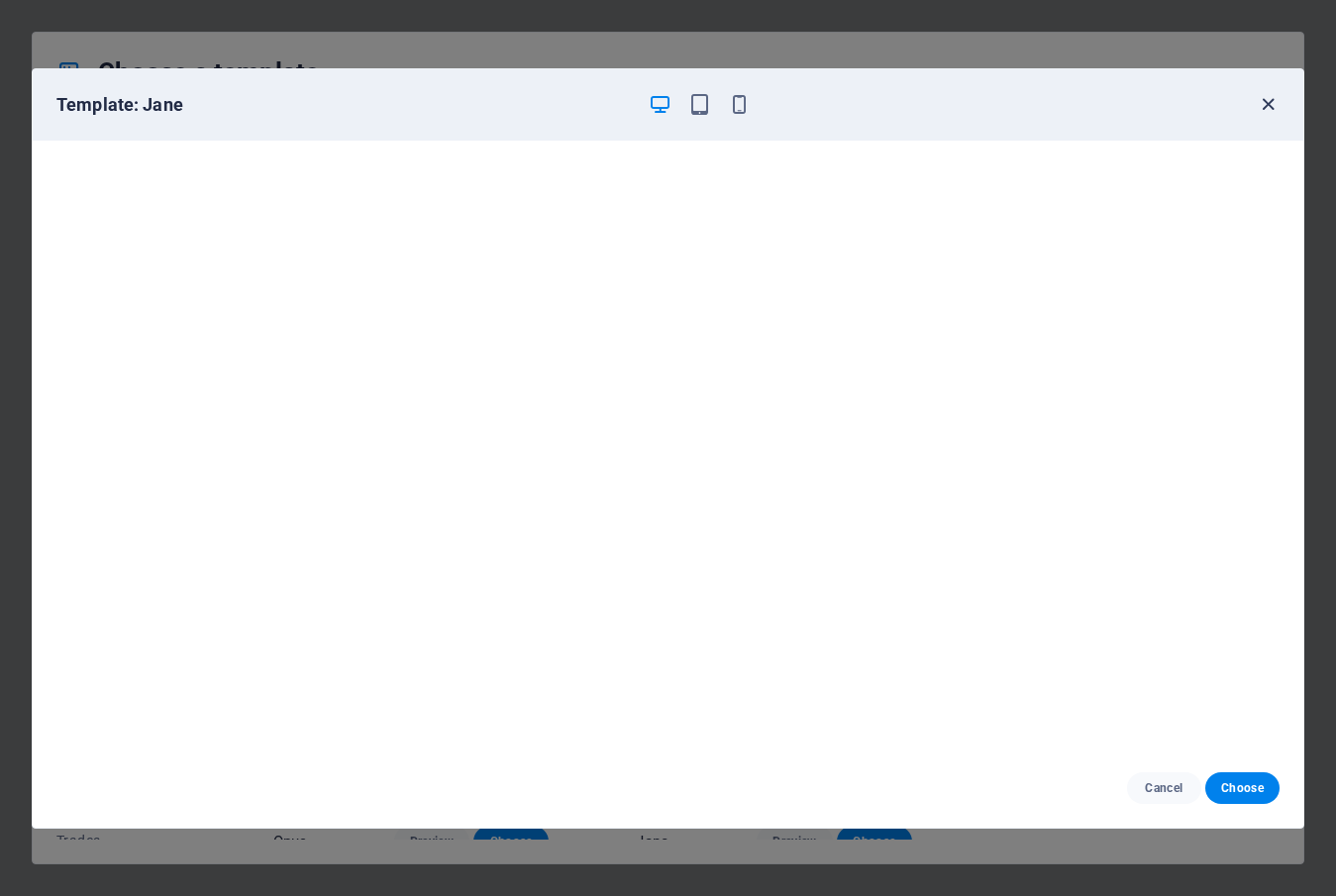 click at bounding box center [1268, 104] 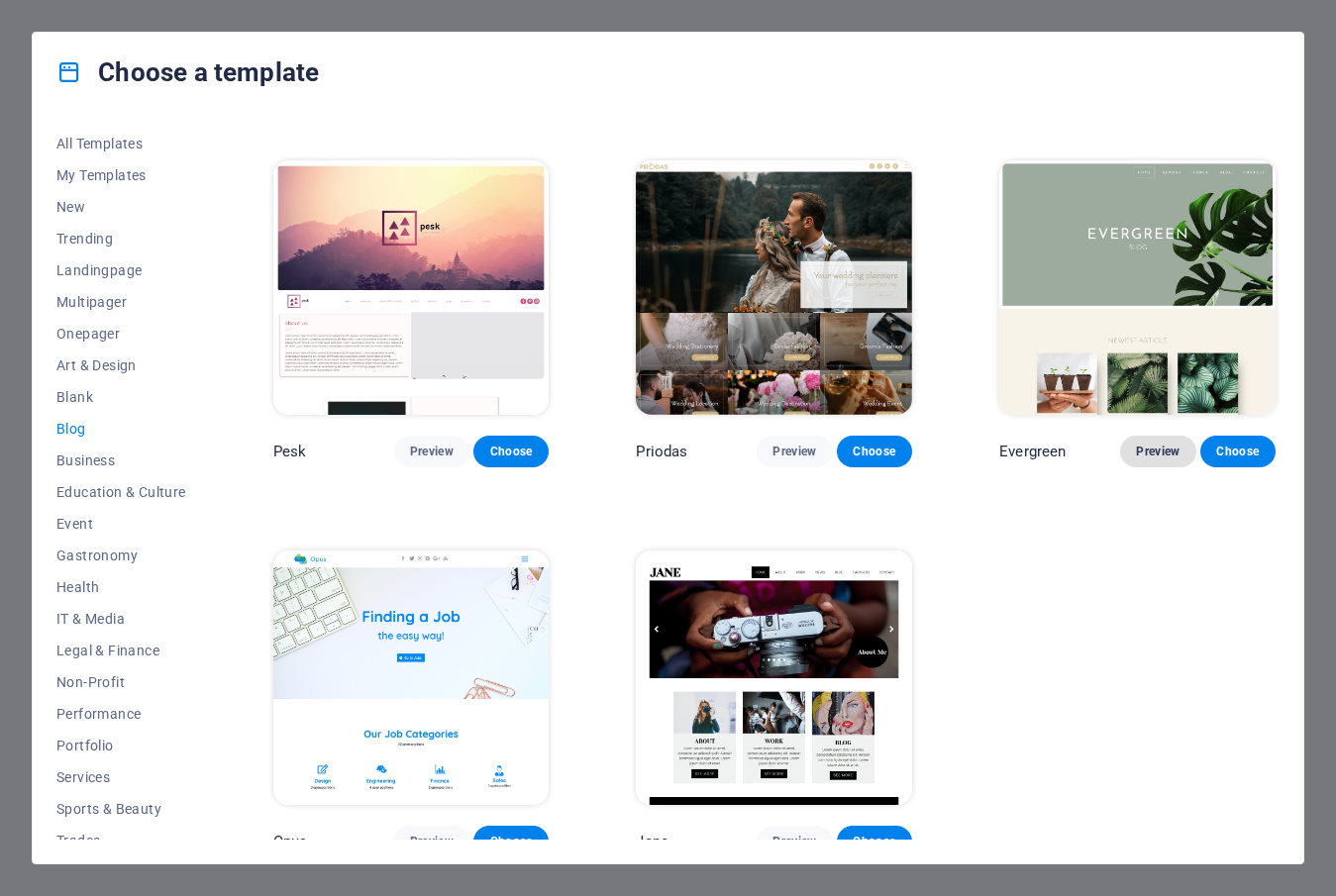 click on "Preview" at bounding box center [1158, 451] 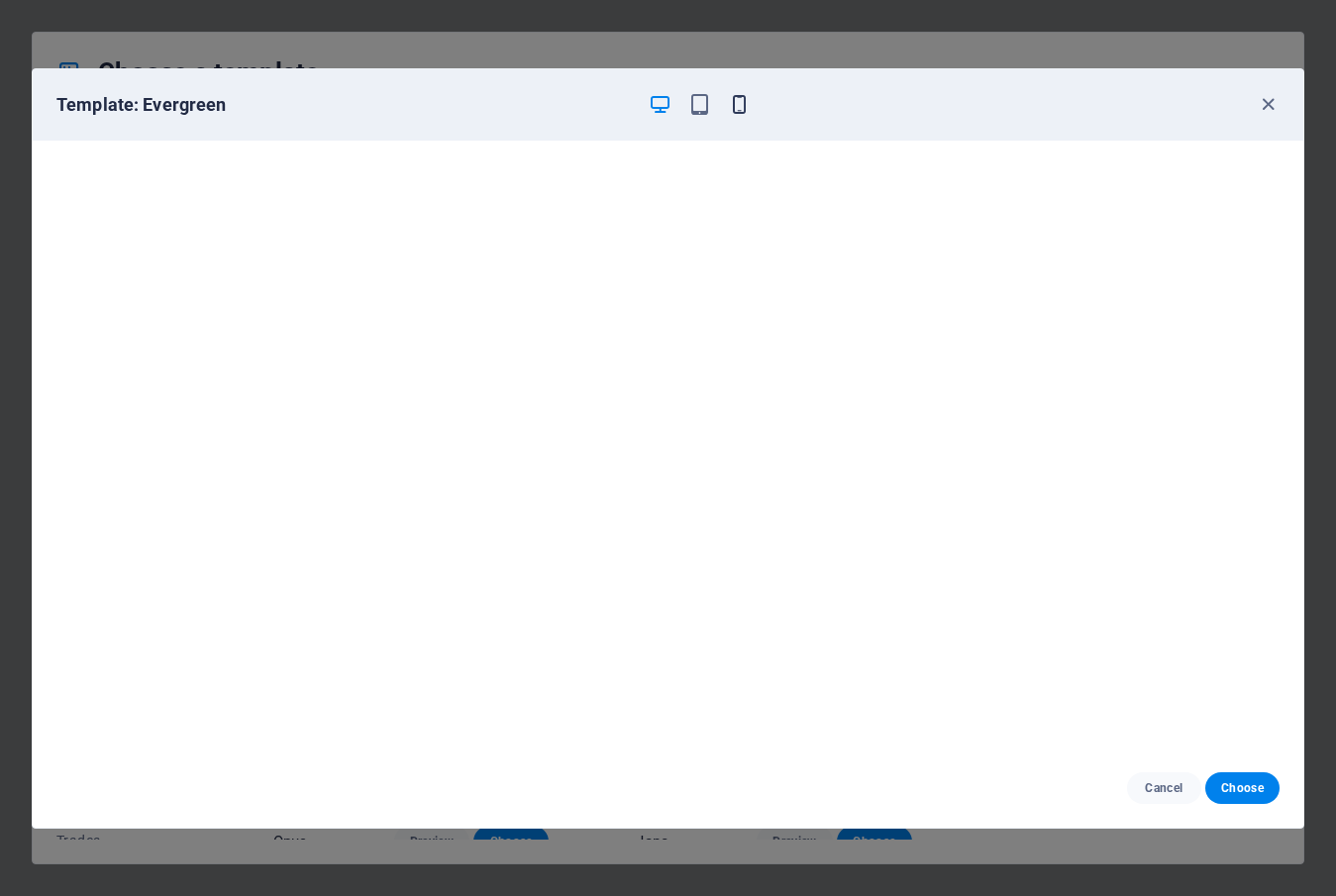 click at bounding box center [739, 104] 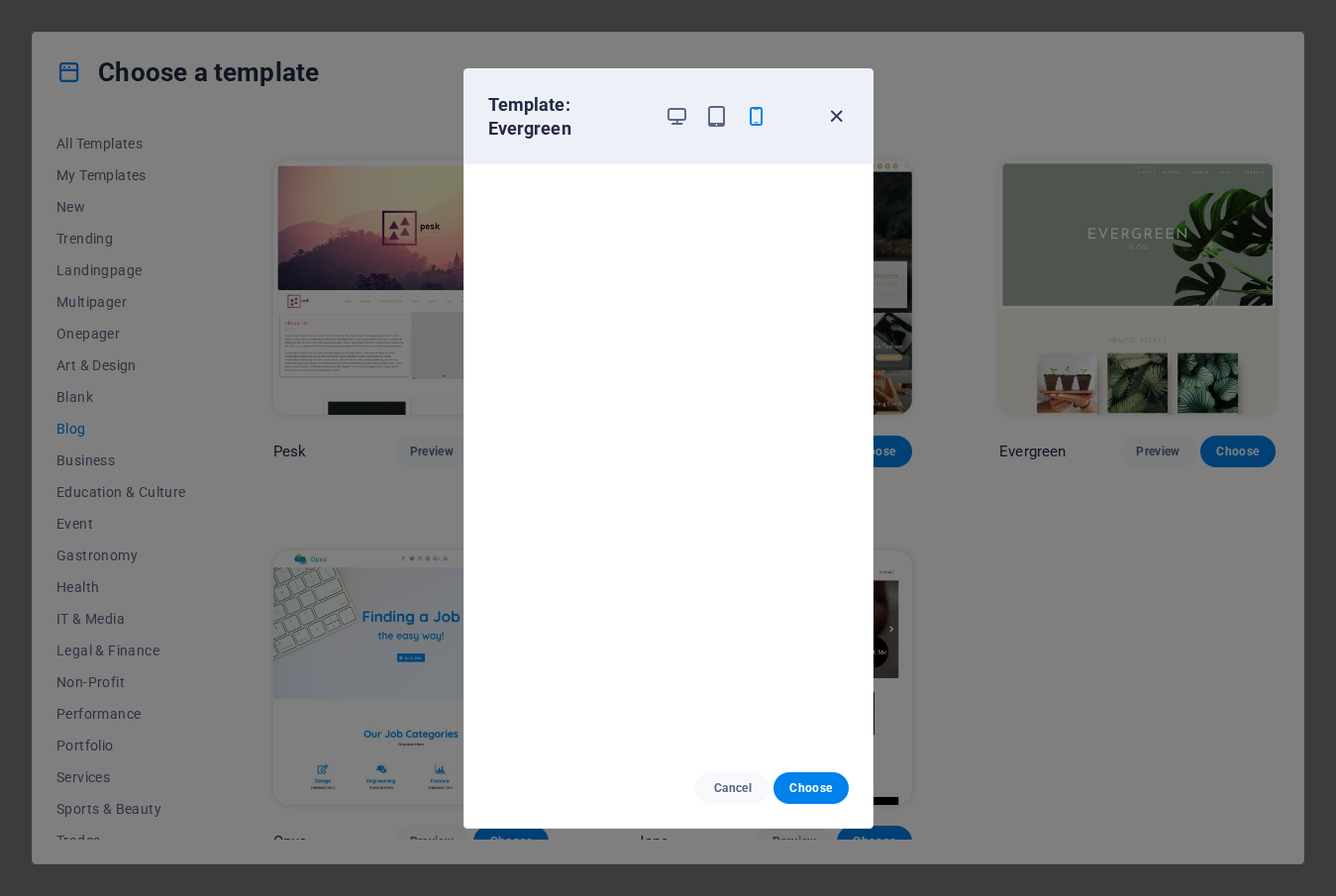 click at bounding box center (836, 116) 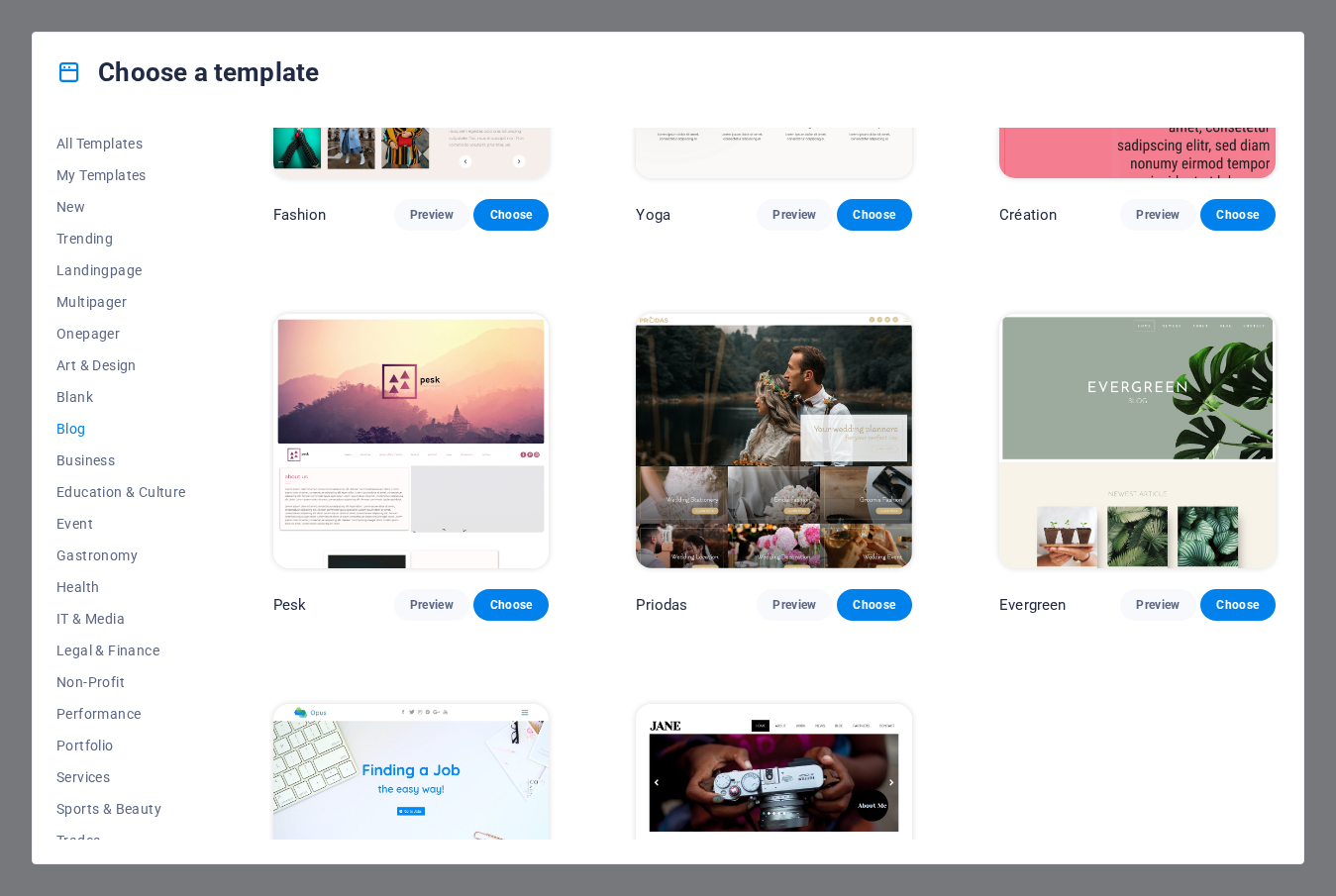scroll, scrollTop: 2121, scrollLeft: 0, axis: vertical 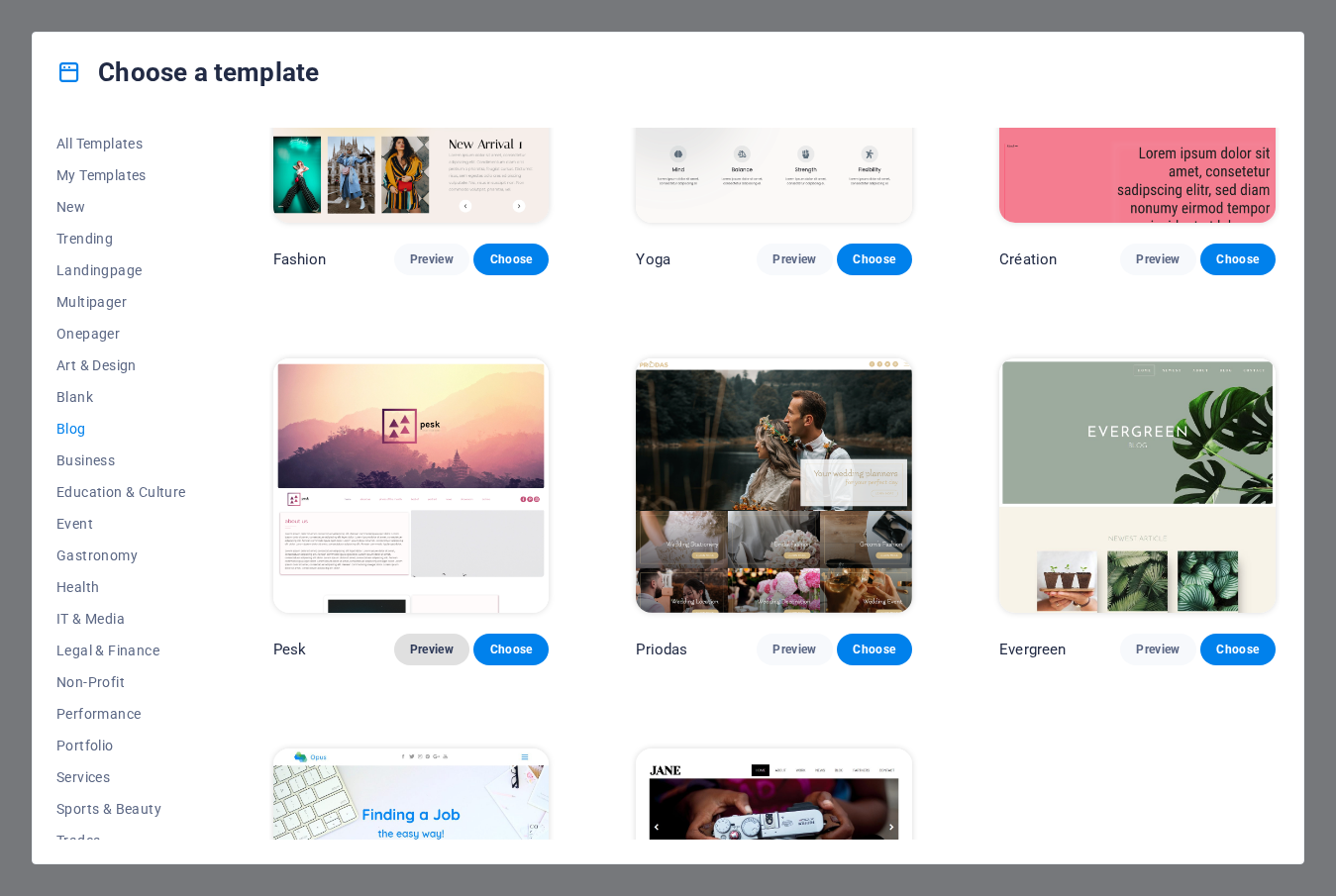 click on "Preview" at bounding box center [432, 649] 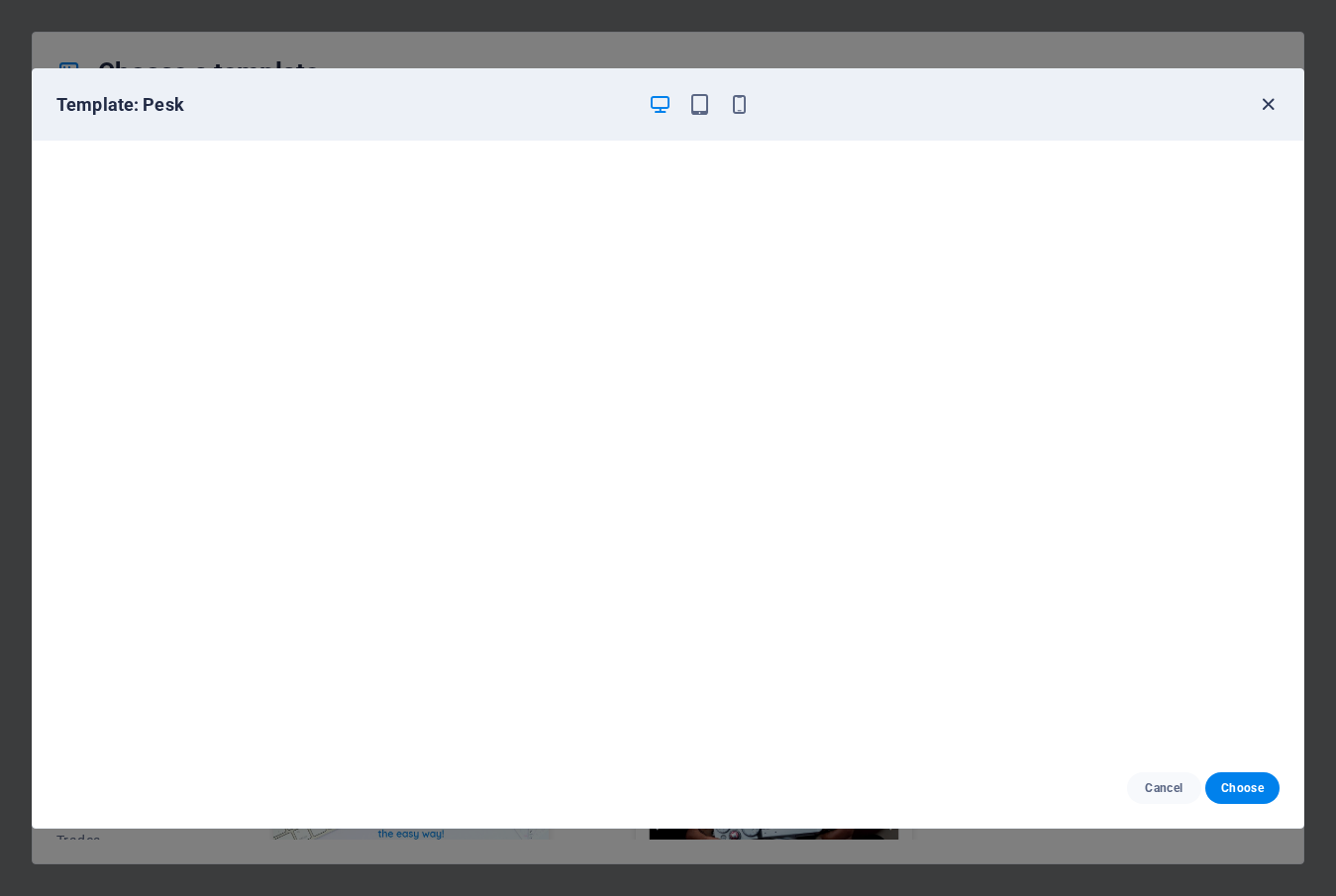 click at bounding box center [1268, 104] 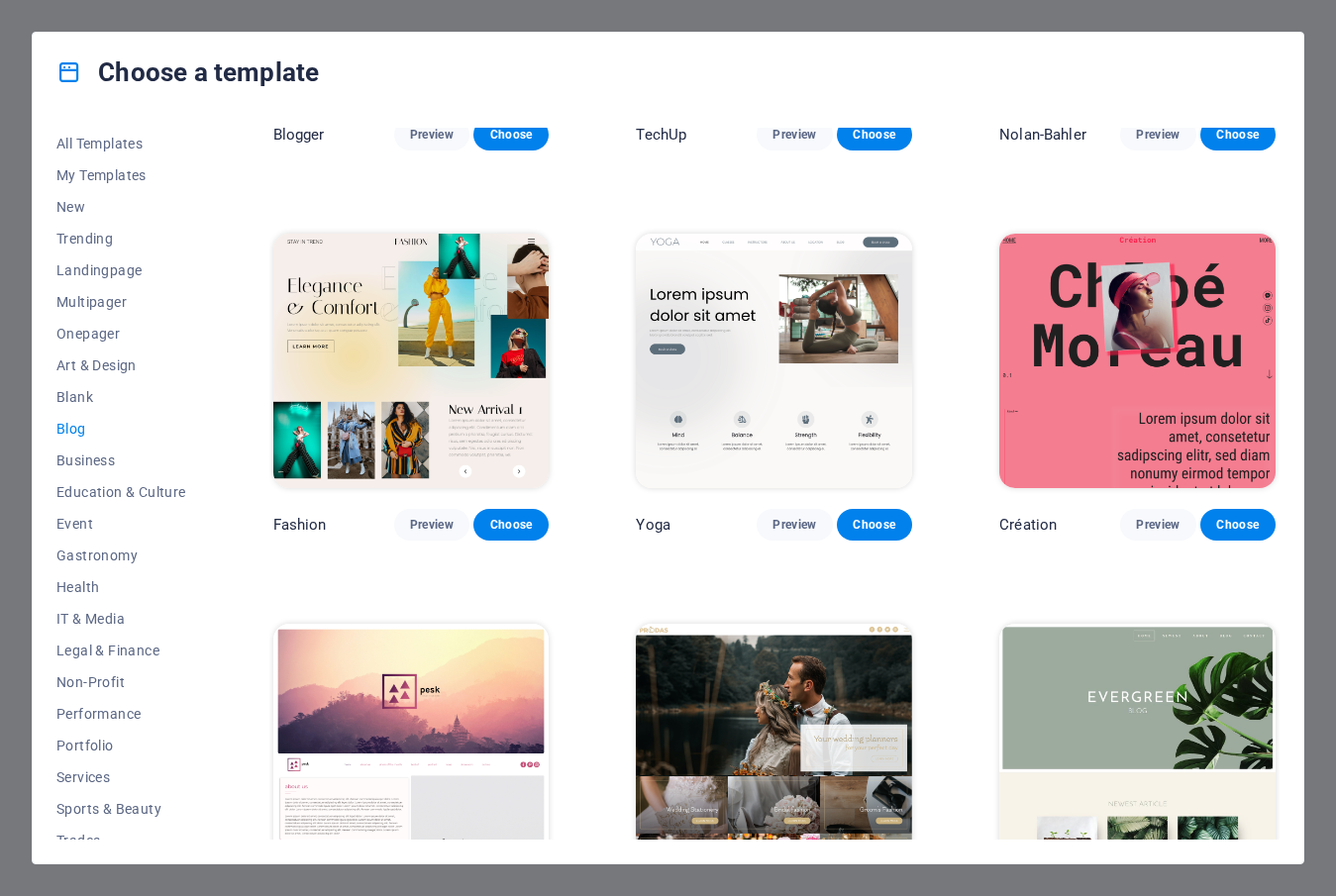 scroll, scrollTop: 1824, scrollLeft: 0, axis: vertical 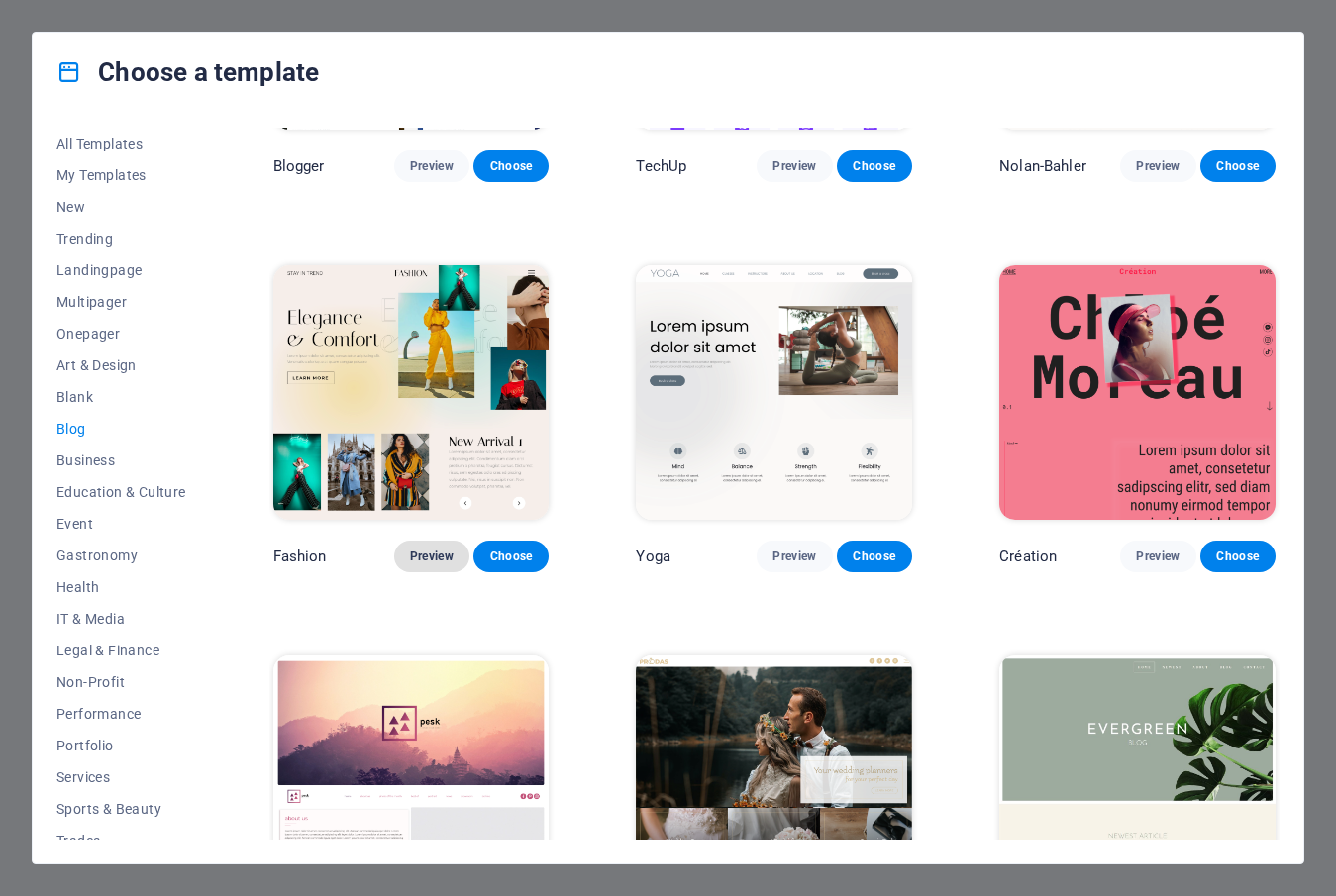 click on "Preview" at bounding box center [432, 556] 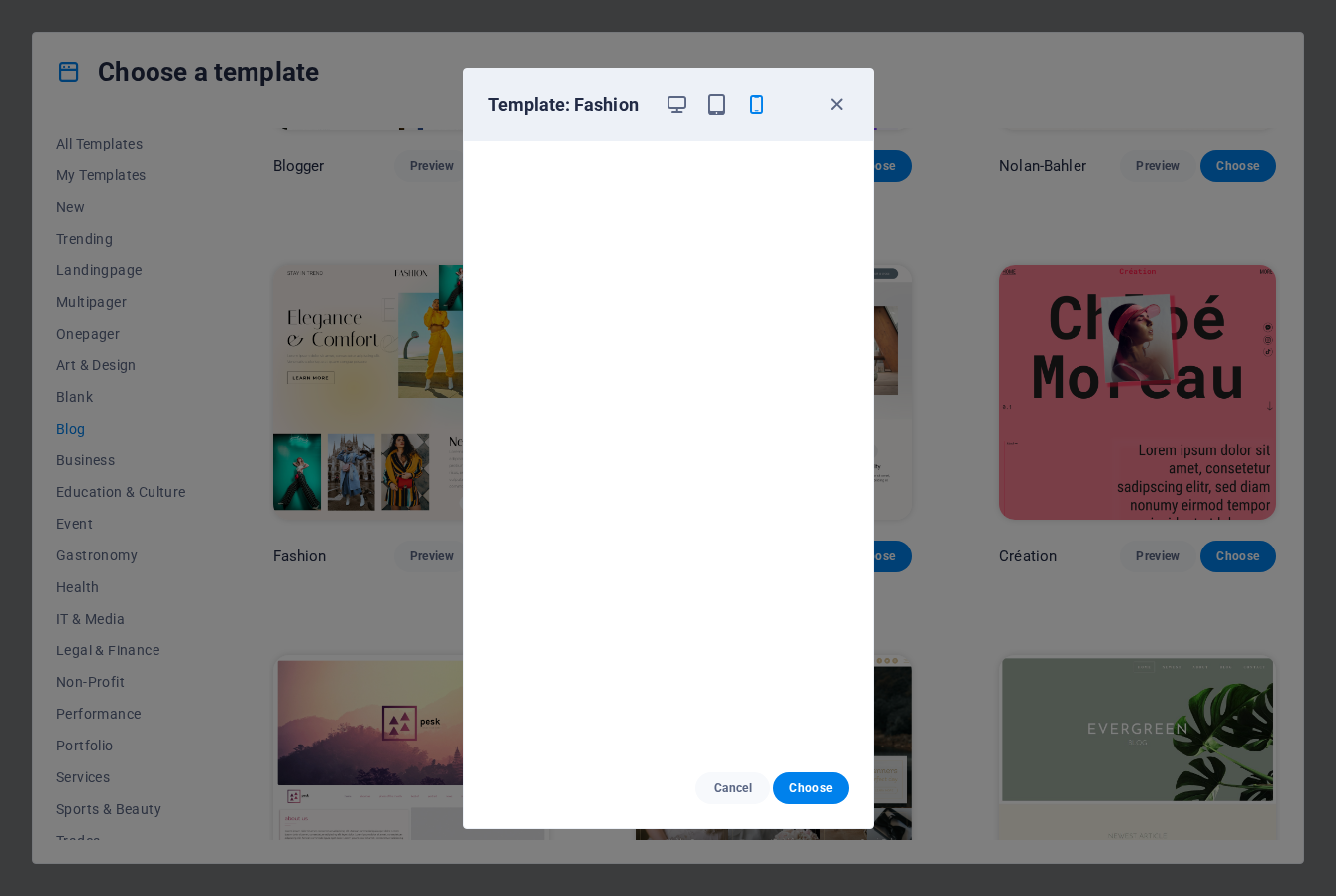 scroll, scrollTop: 5, scrollLeft: 0, axis: vertical 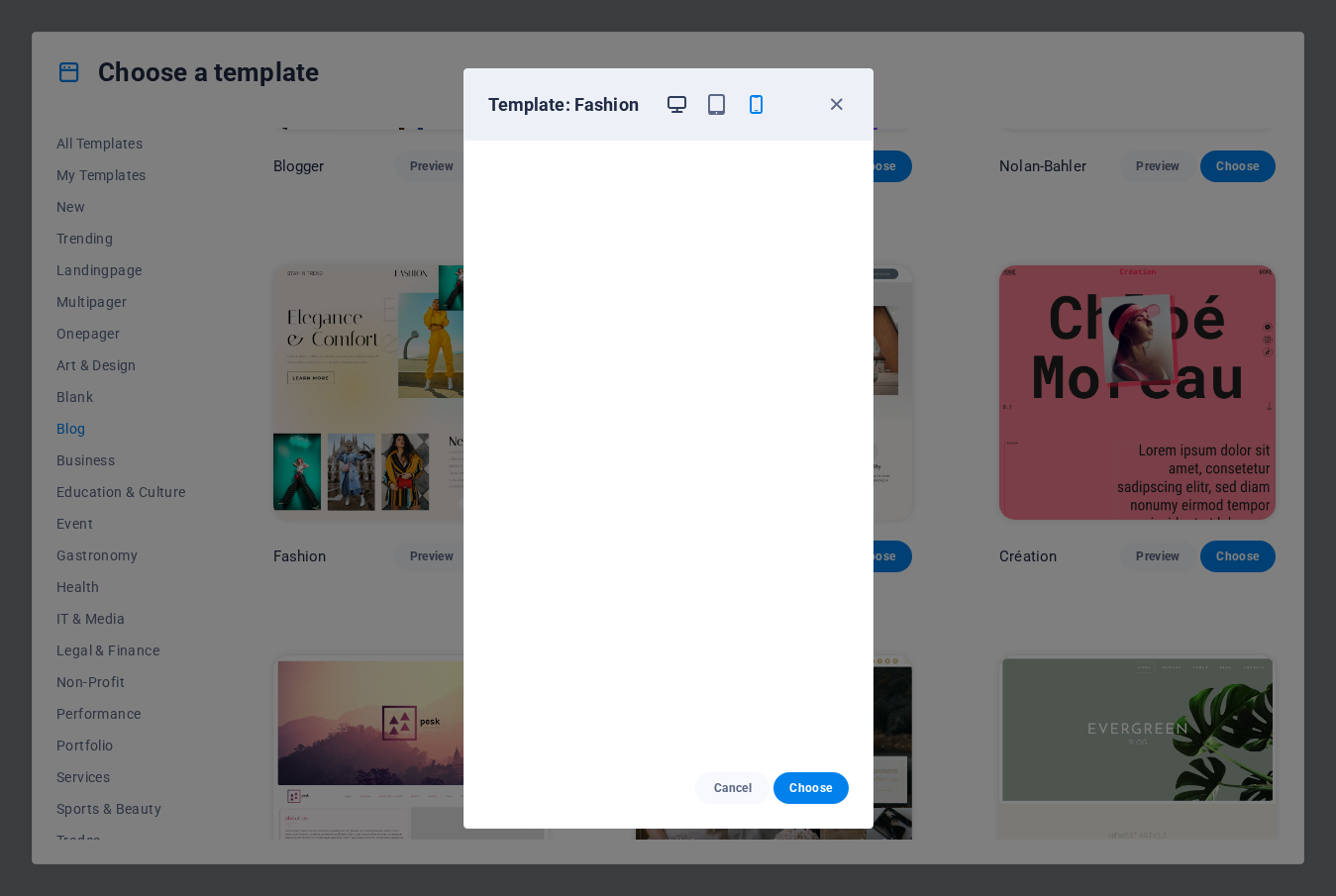 click at bounding box center (676, 104) 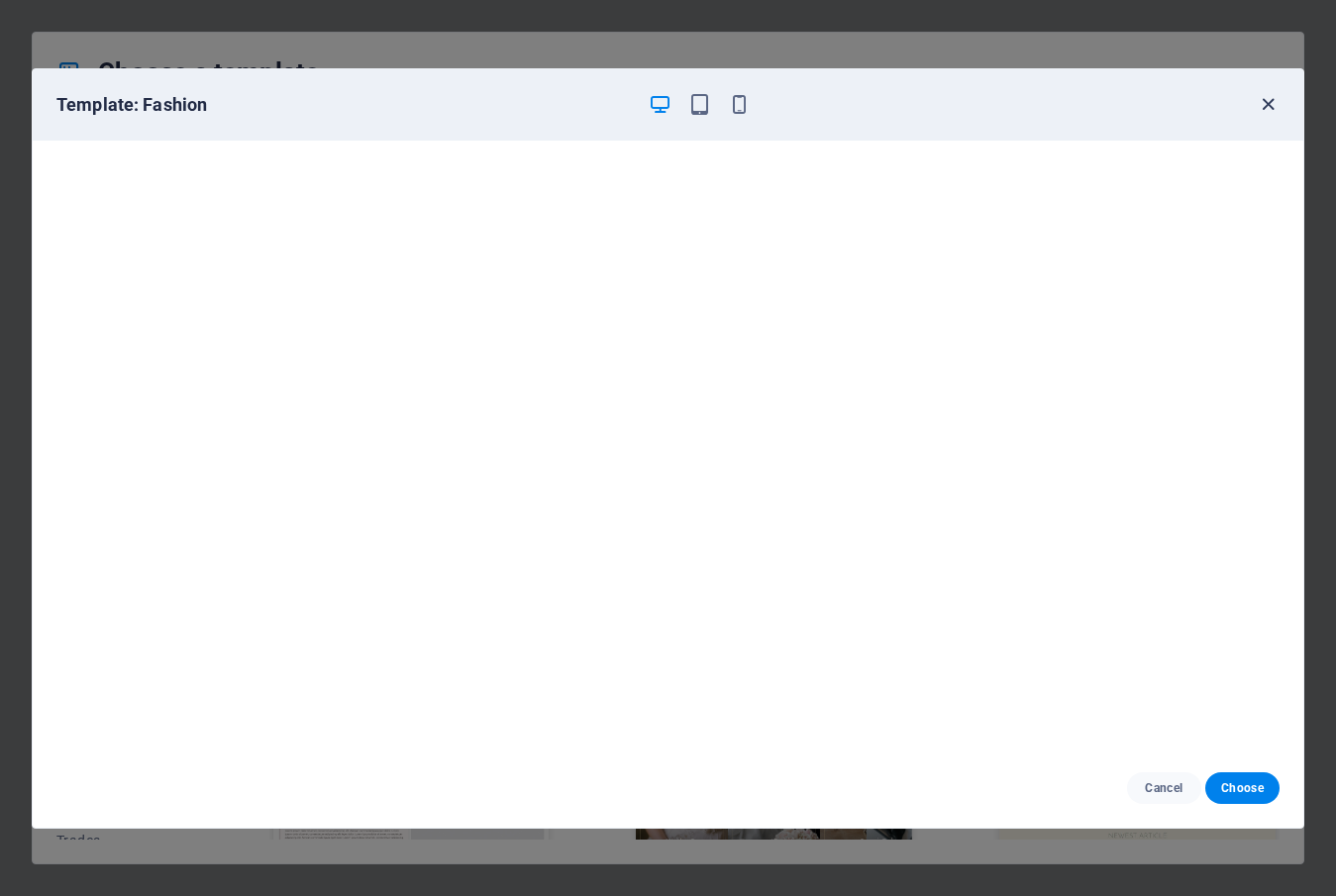 click at bounding box center [1268, 104] 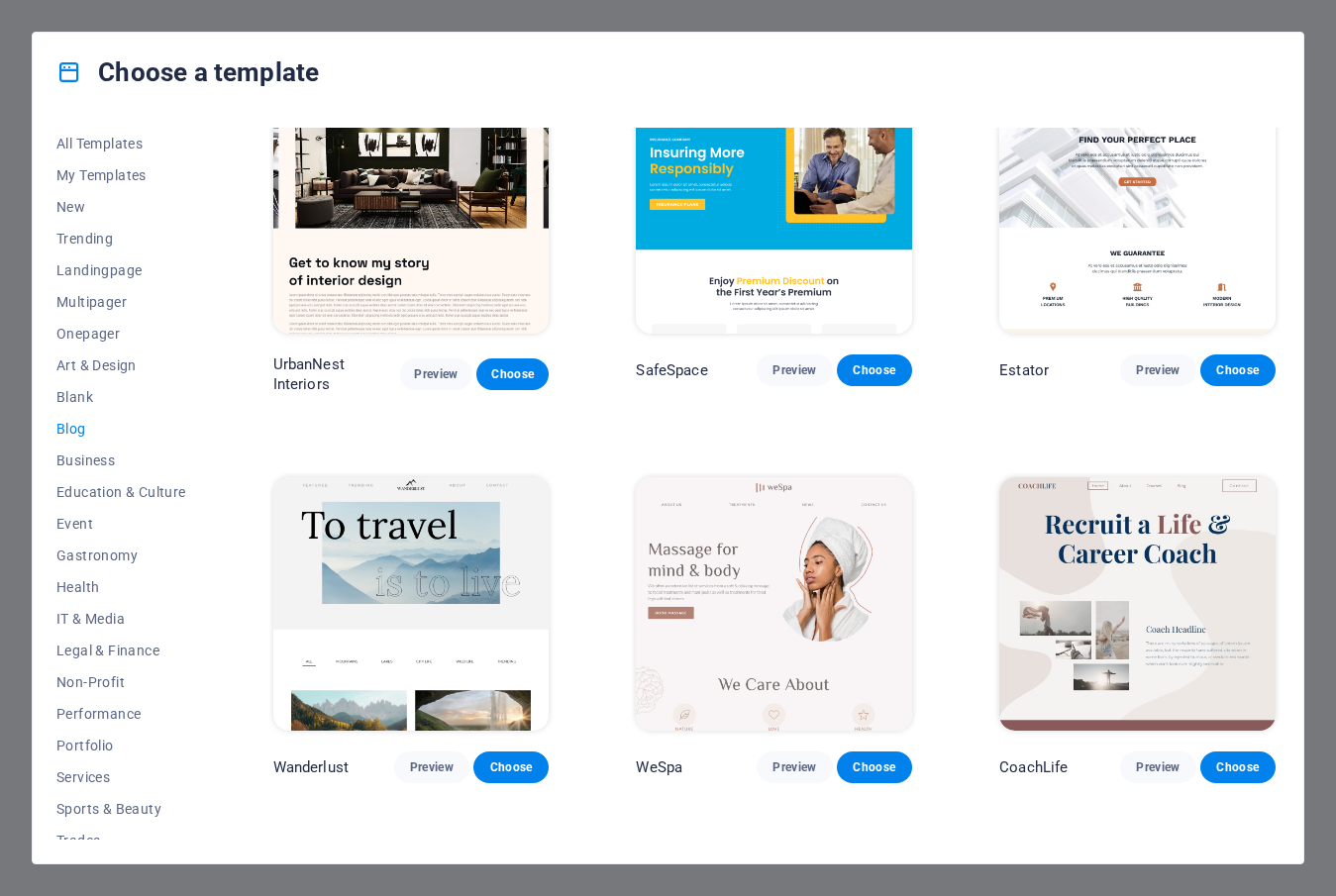 scroll, scrollTop: 735, scrollLeft: 0, axis: vertical 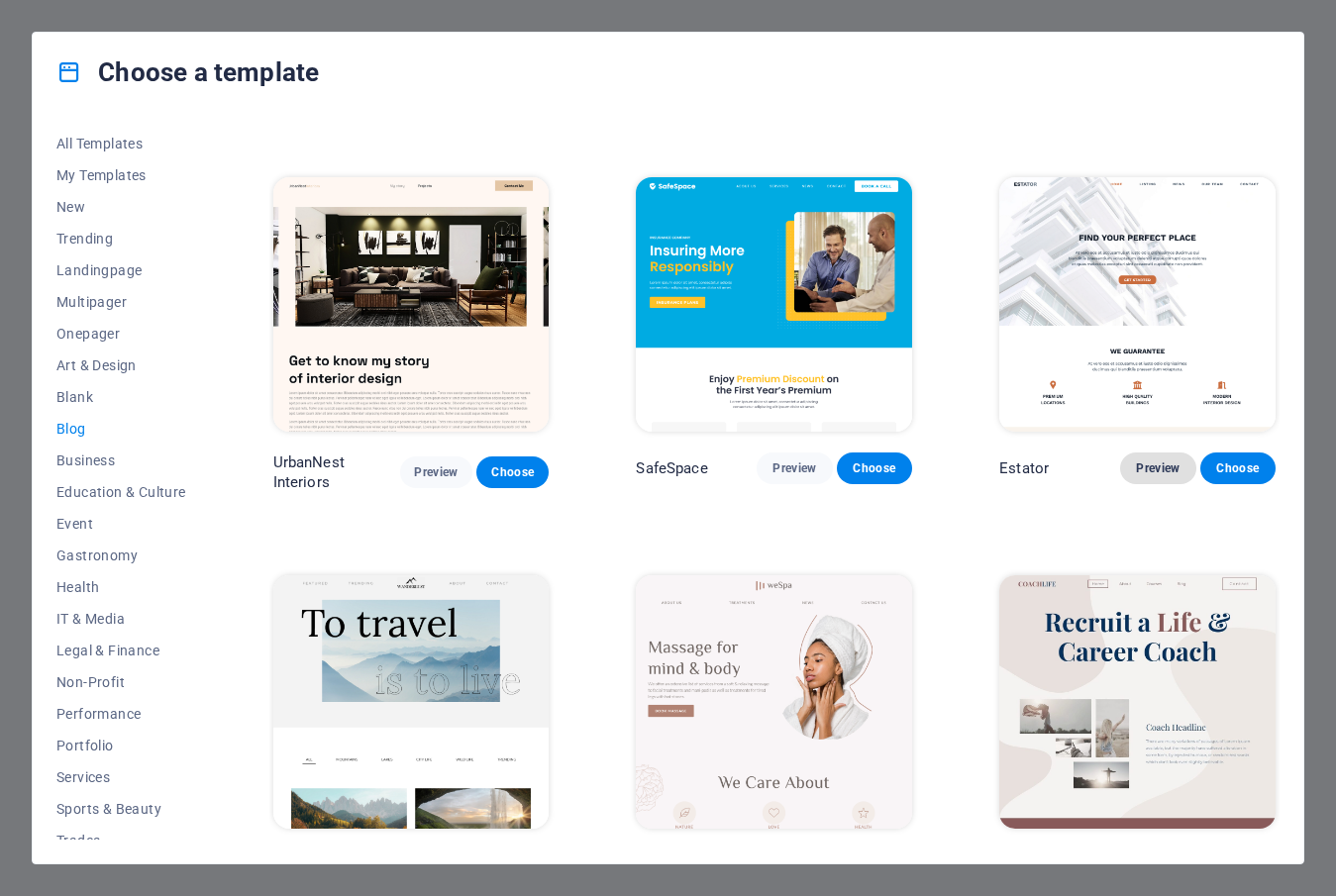 click on "Preview" at bounding box center [1158, 468] 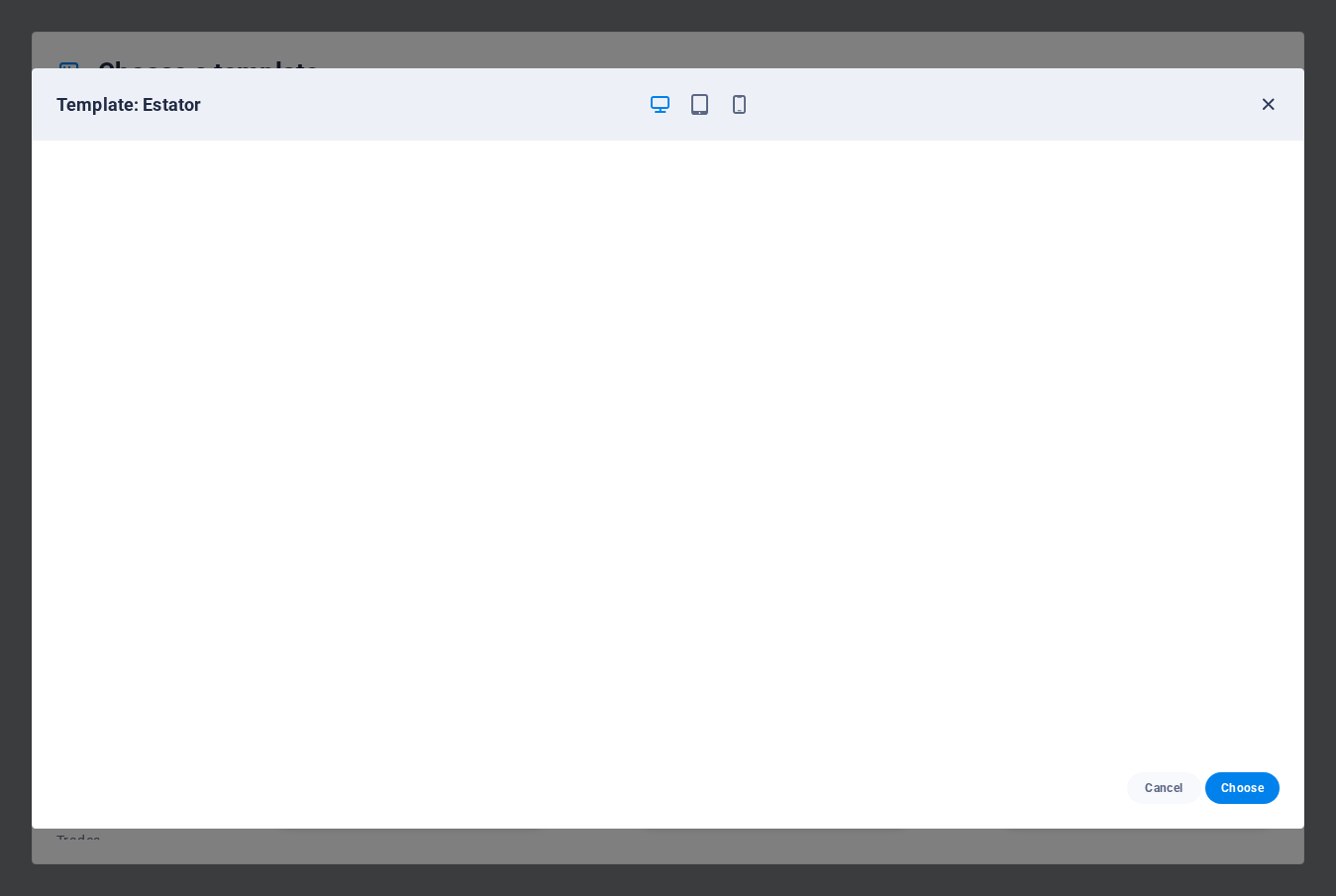 click at bounding box center (1268, 104) 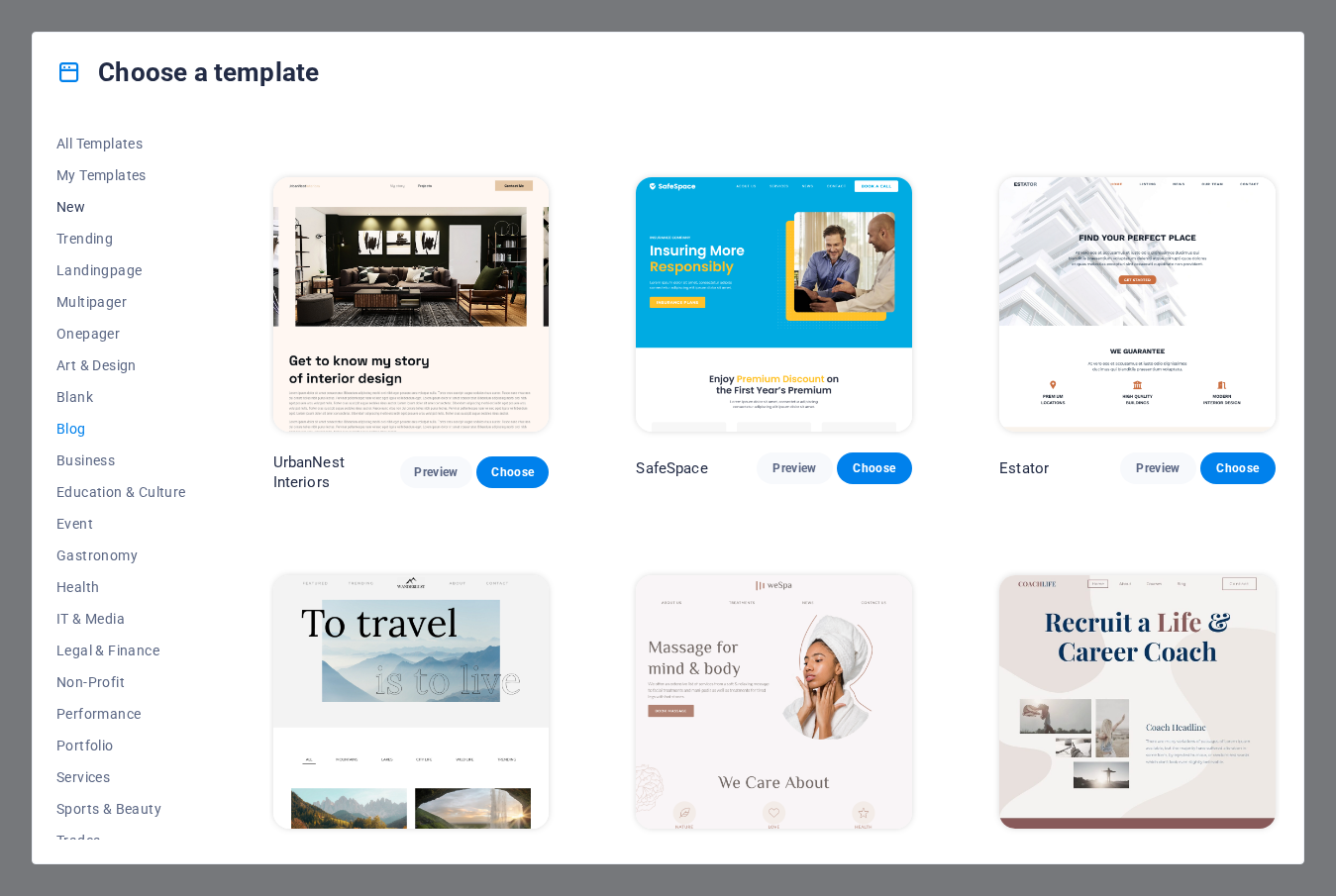 click on "New" at bounding box center (121, 207) 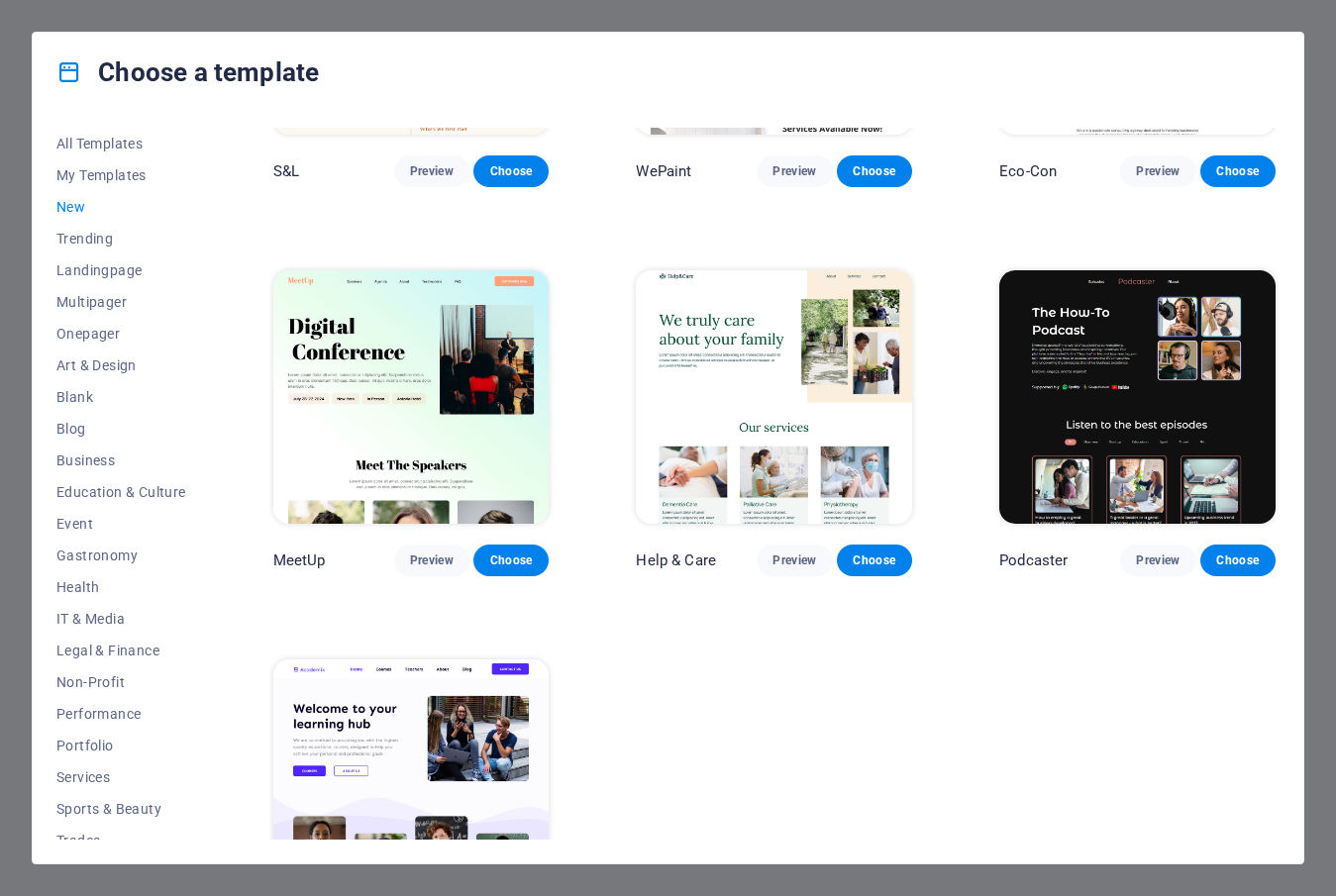 scroll, scrollTop: 1147, scrollLeft: 0, axis: vertical 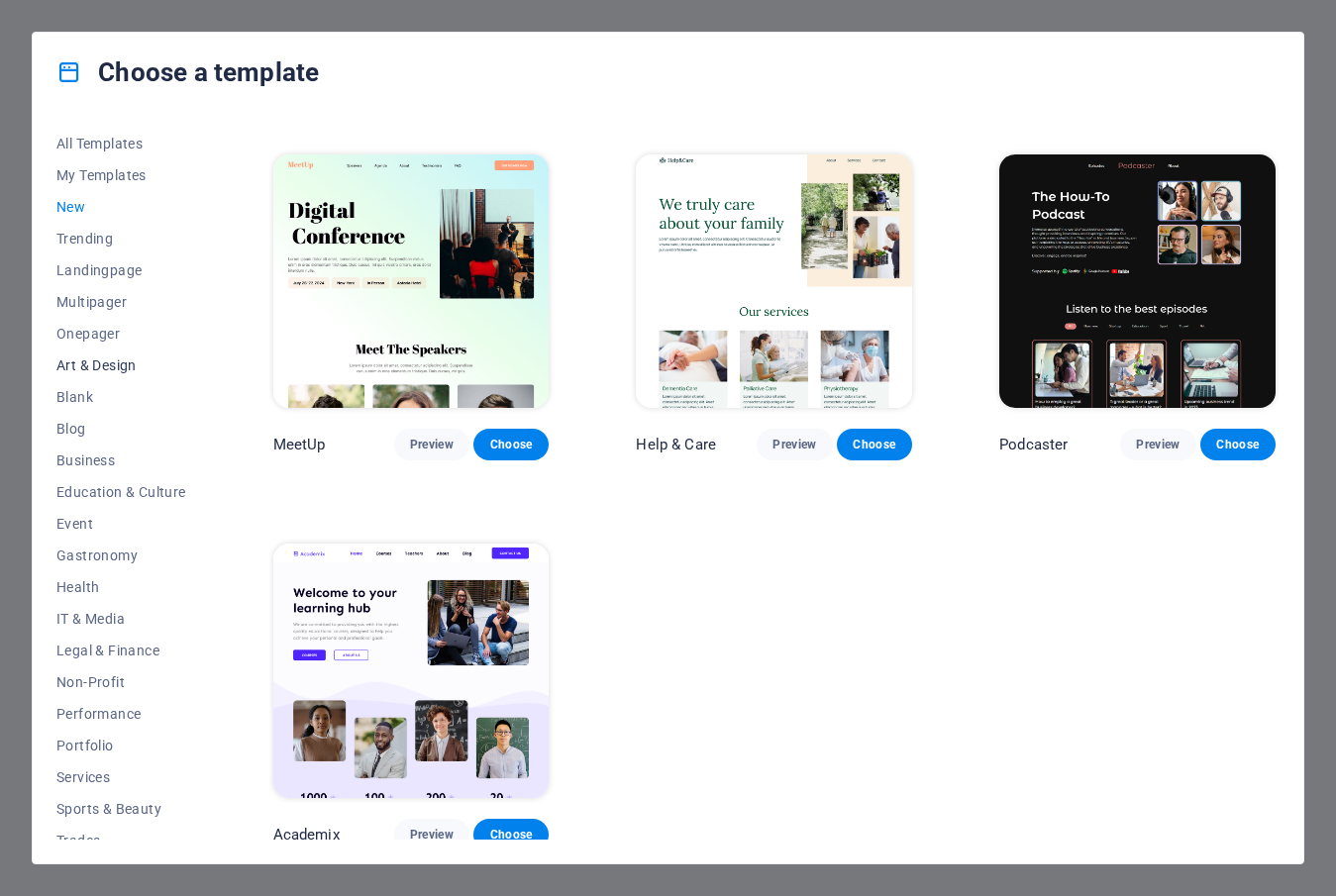 click on "Art & Design" at bounding box center (121, 365) 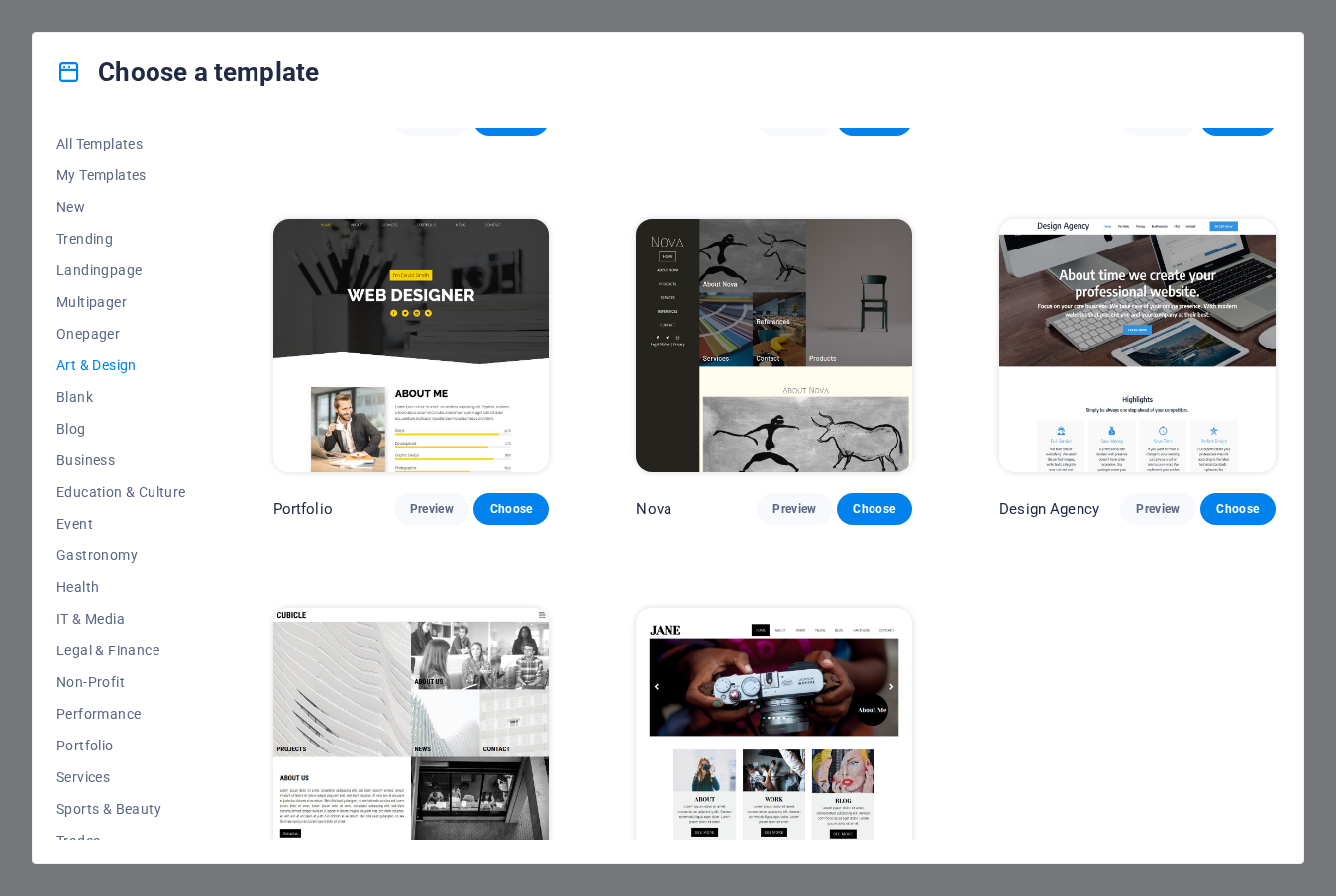 scroll, scrollTop: 1147, scrollLeft: 0, axis: vertical 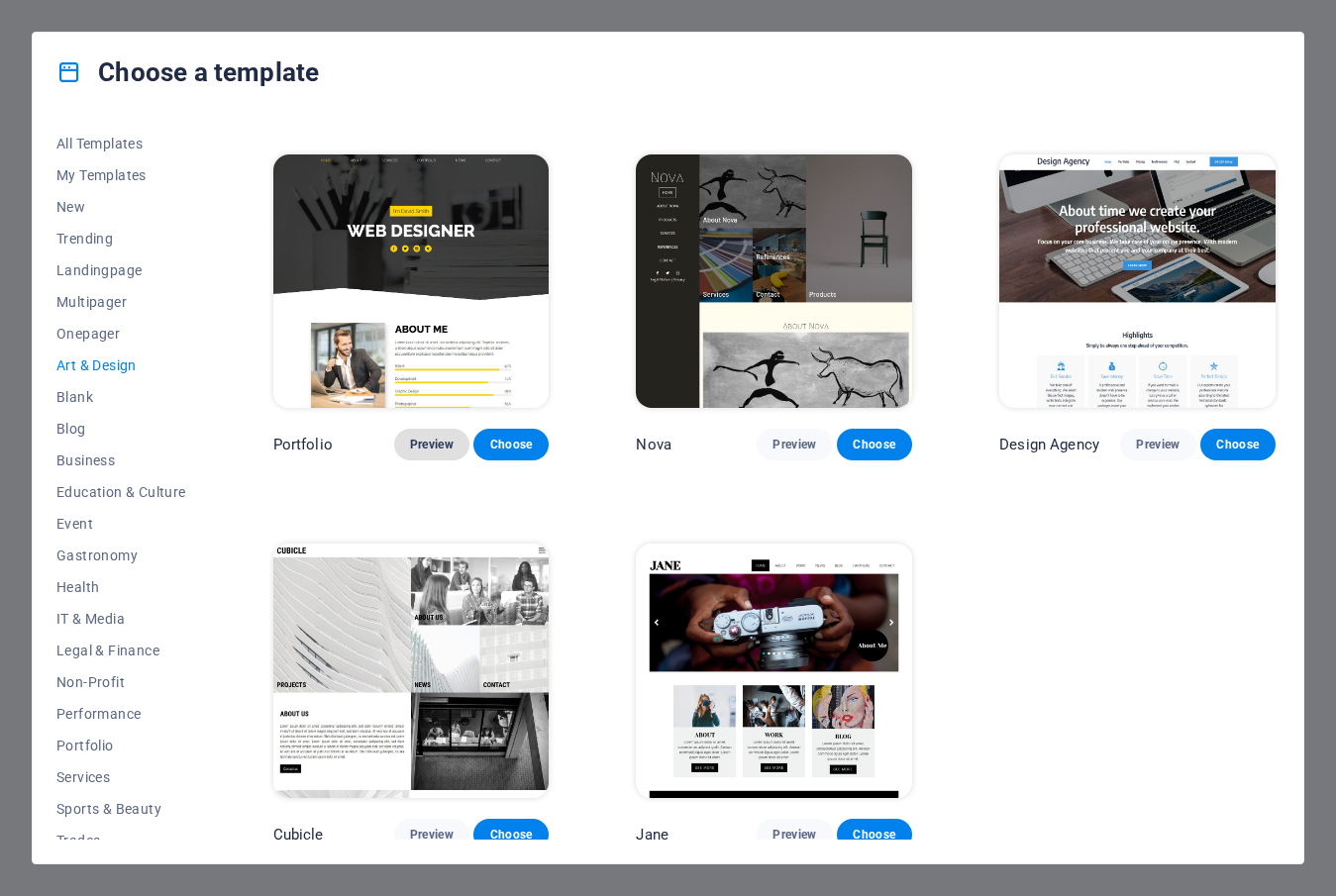 click on "Preview" at bounding box center [432, 445] 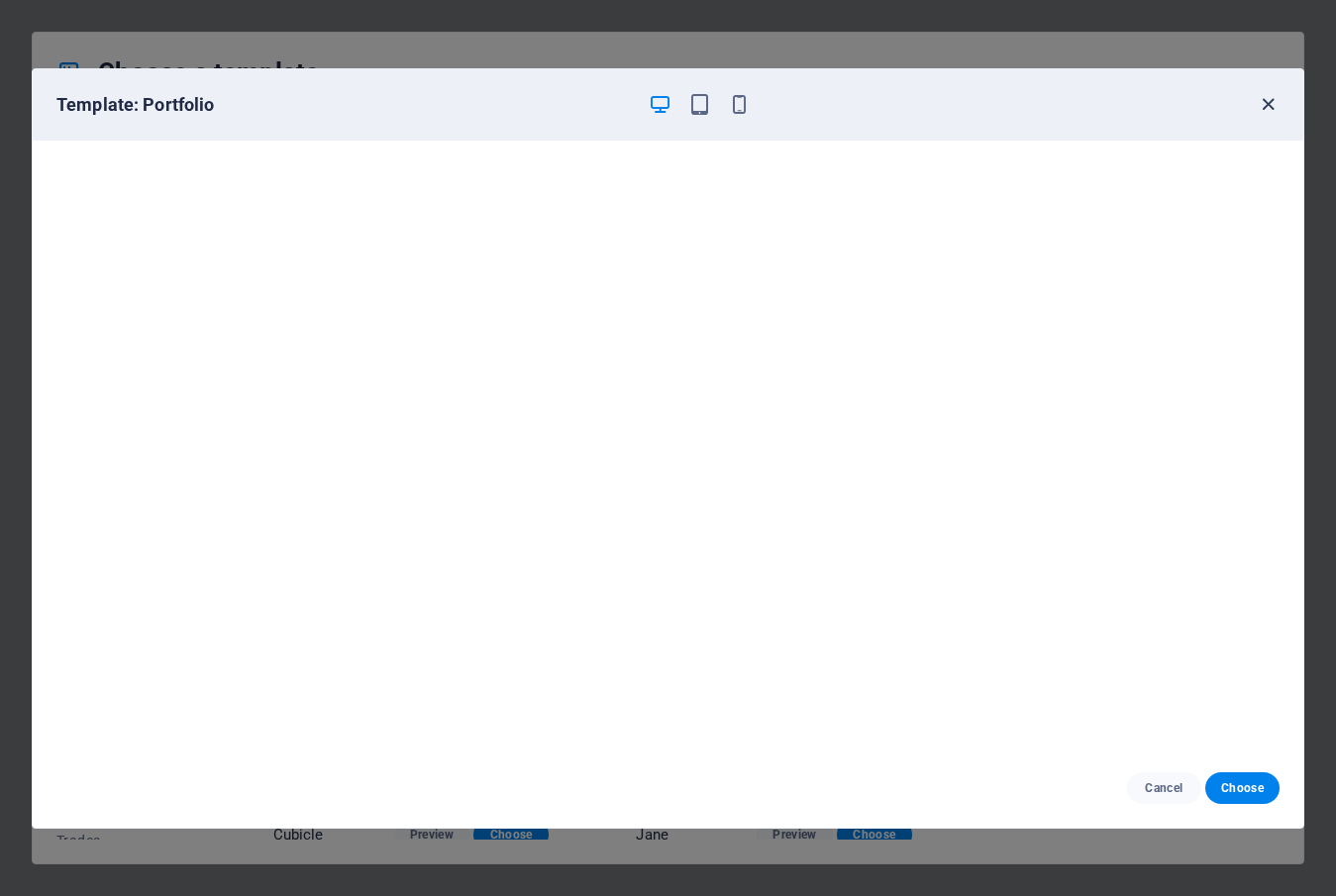 click at bounding box center (1268, 104) 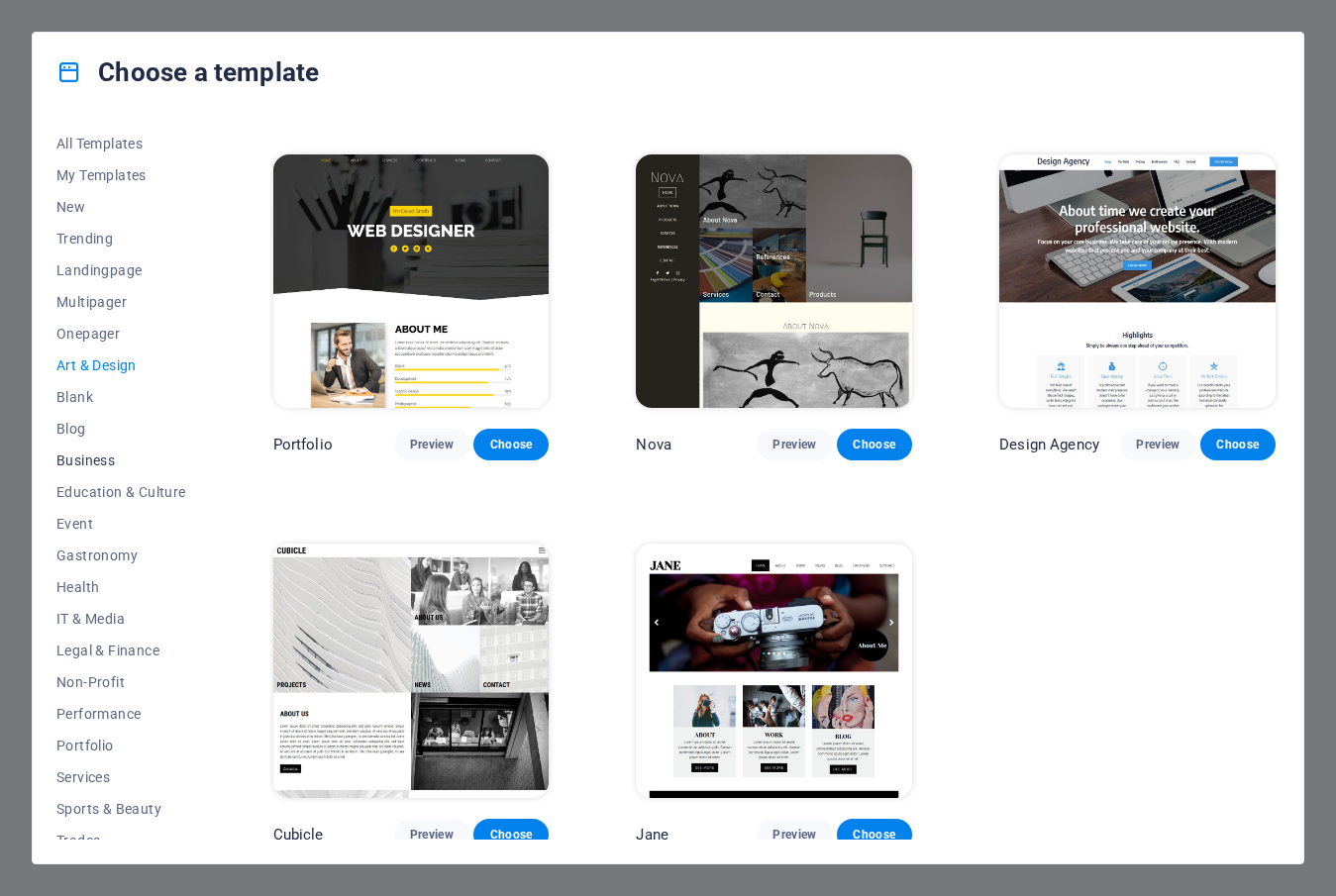 click on "Business" at bounding box center (121, 460) 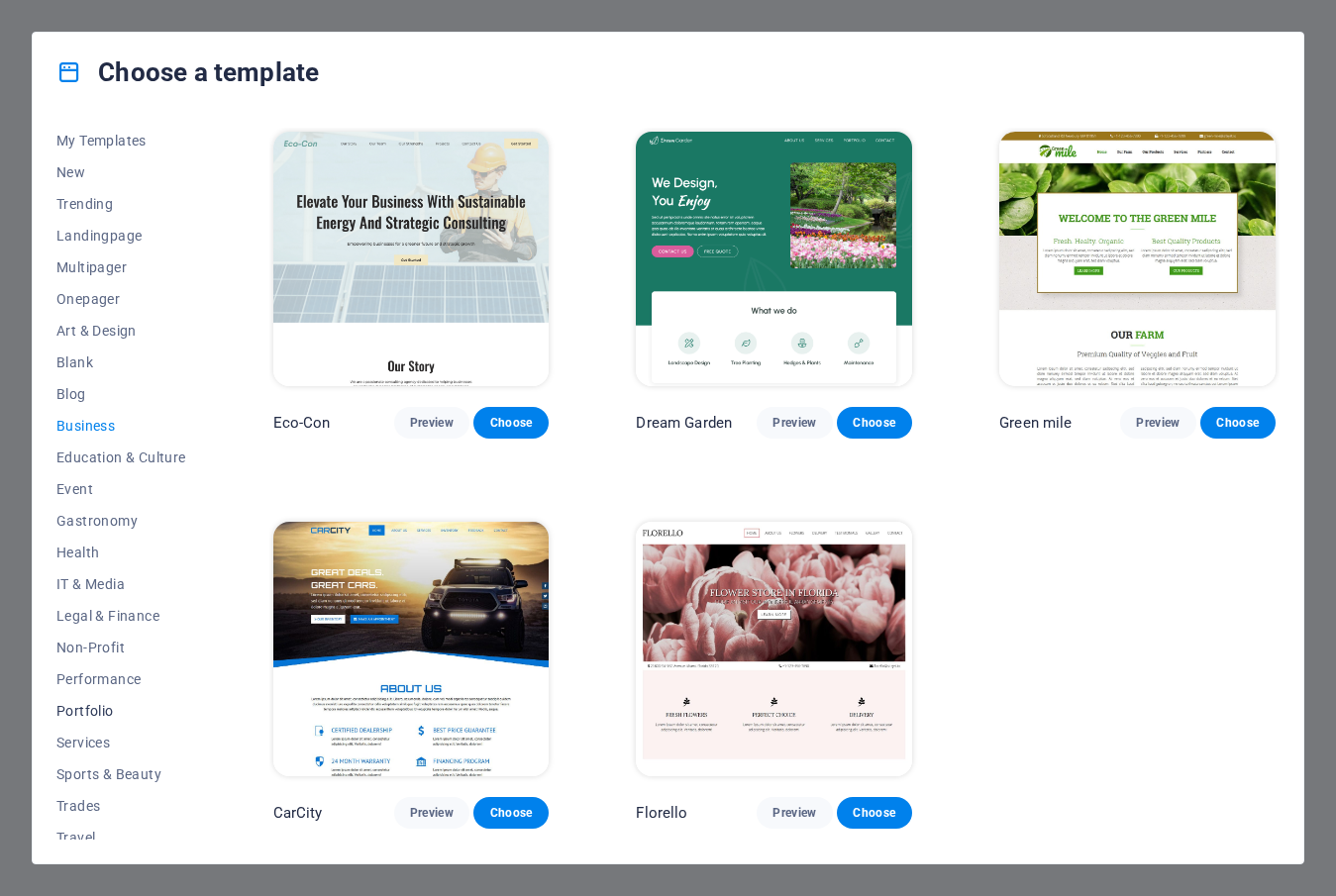 scroll, scrollTop: 80, scrollLeft: 0, axis: vertical 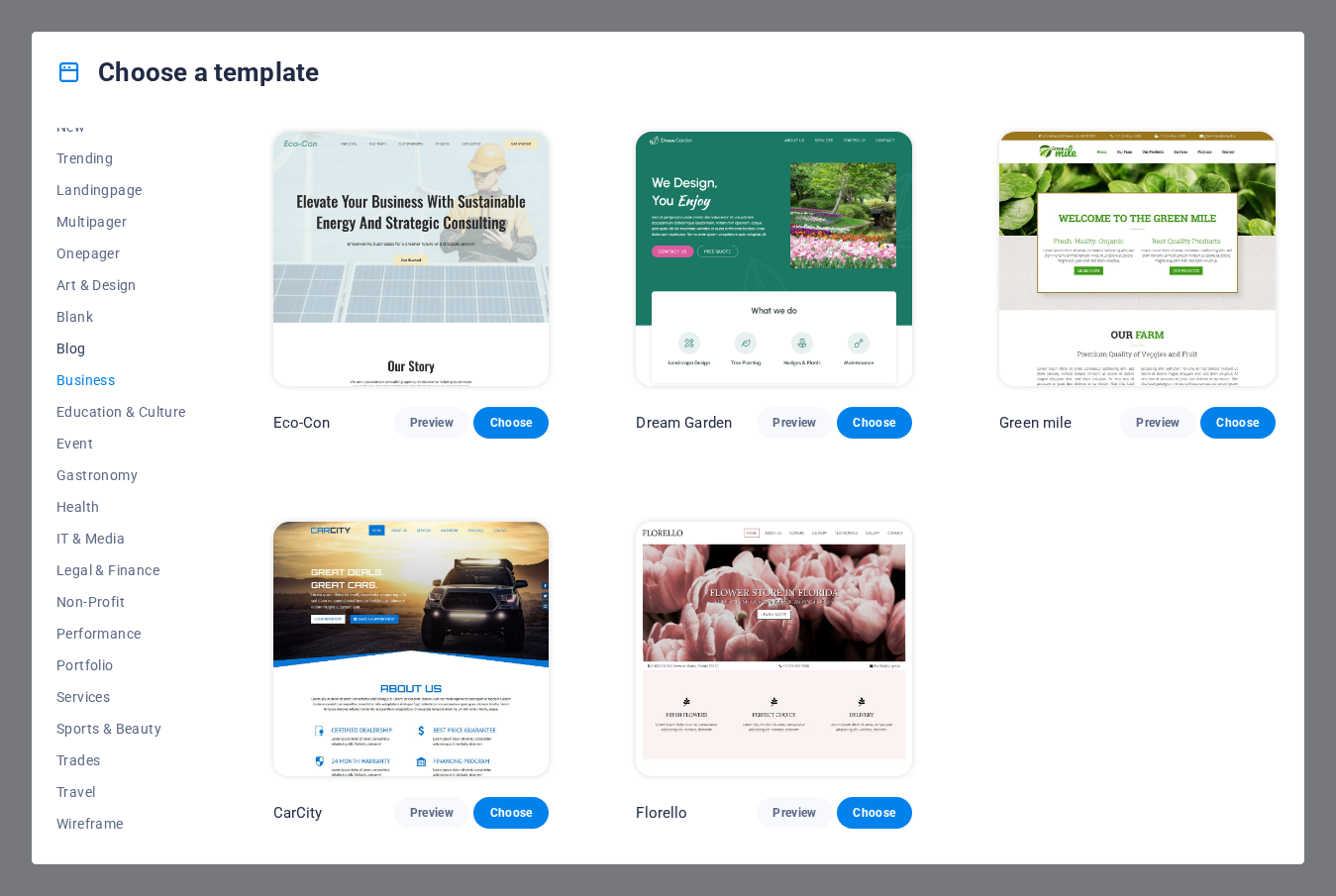 click on "Blog" at bounding box center (121, 348) 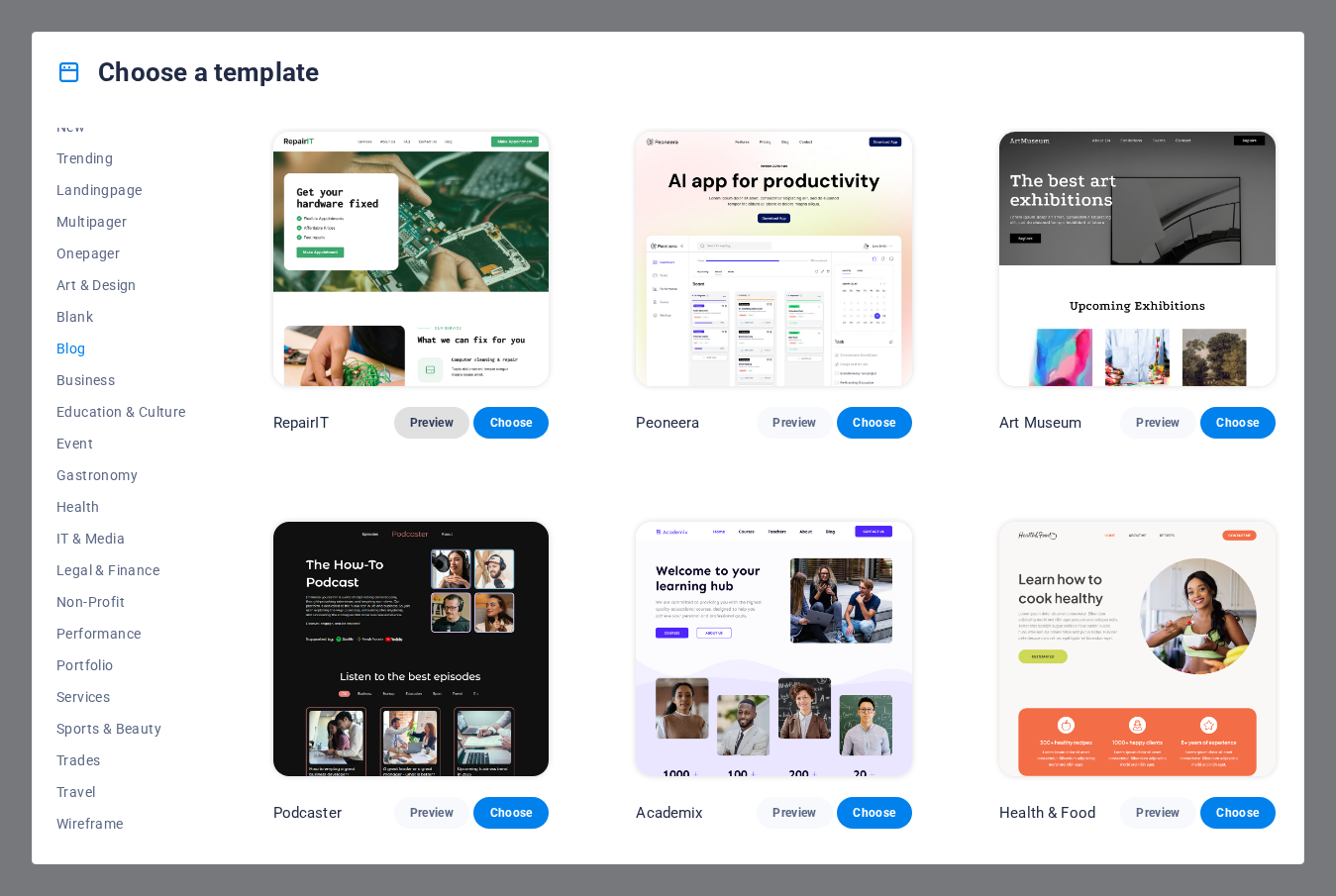 click on "Preview" at bounding box center (432, 423) 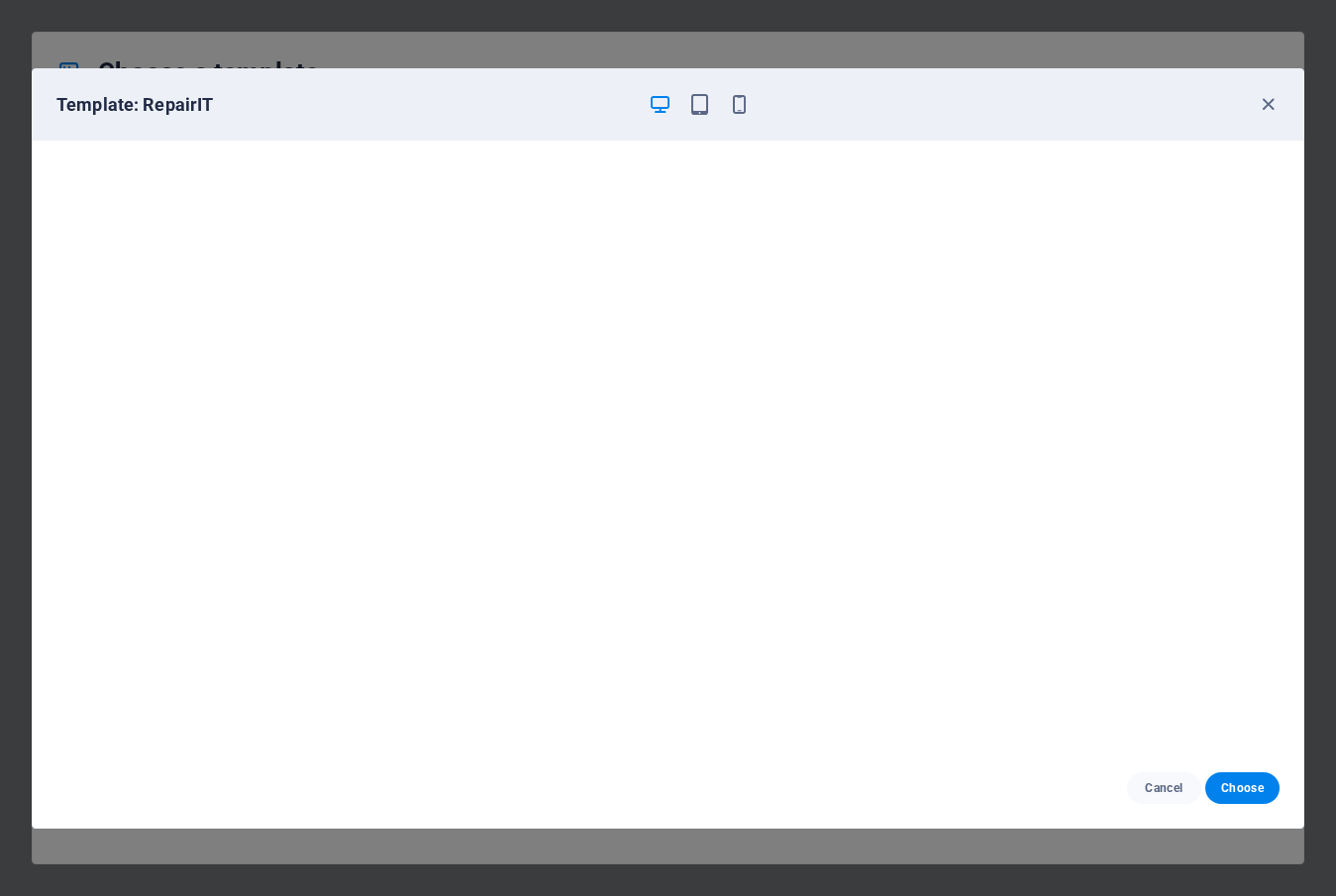 scroll, scrollTop: 5, scrollLeft: 0, axis: vertical 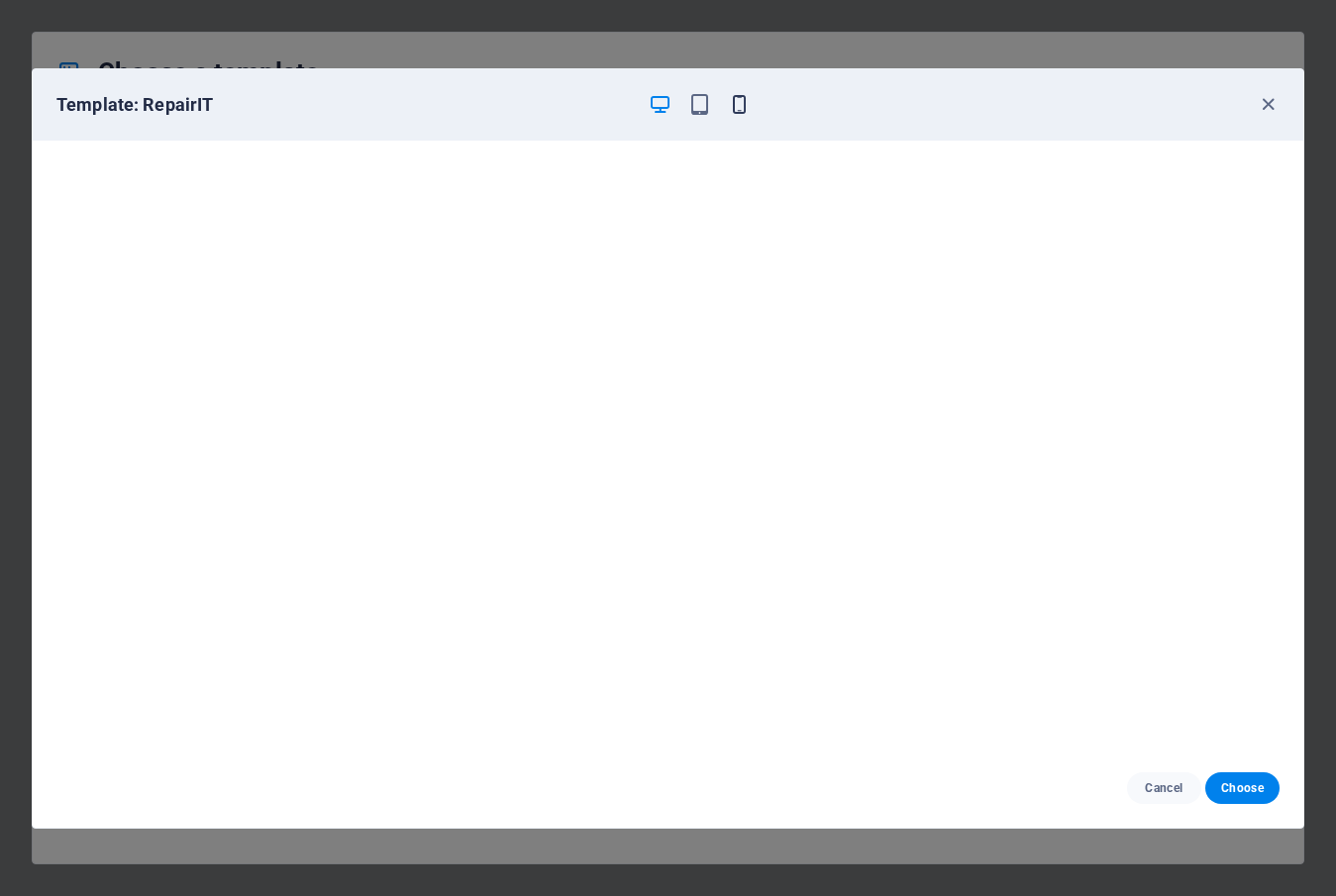 click at bounding box center (739, 104) 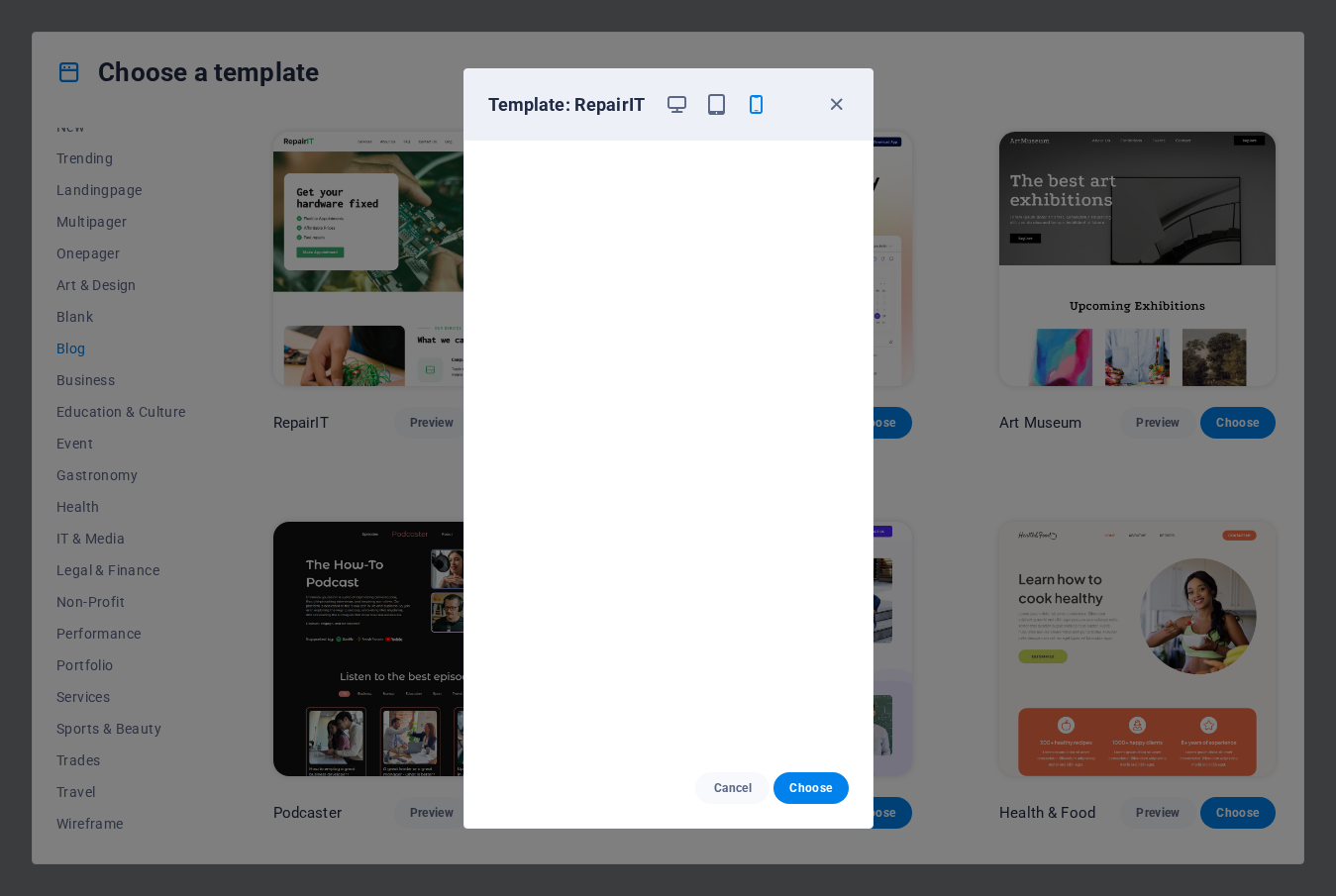 click on "Template: RepairIT" at bounding box center [668, 105] 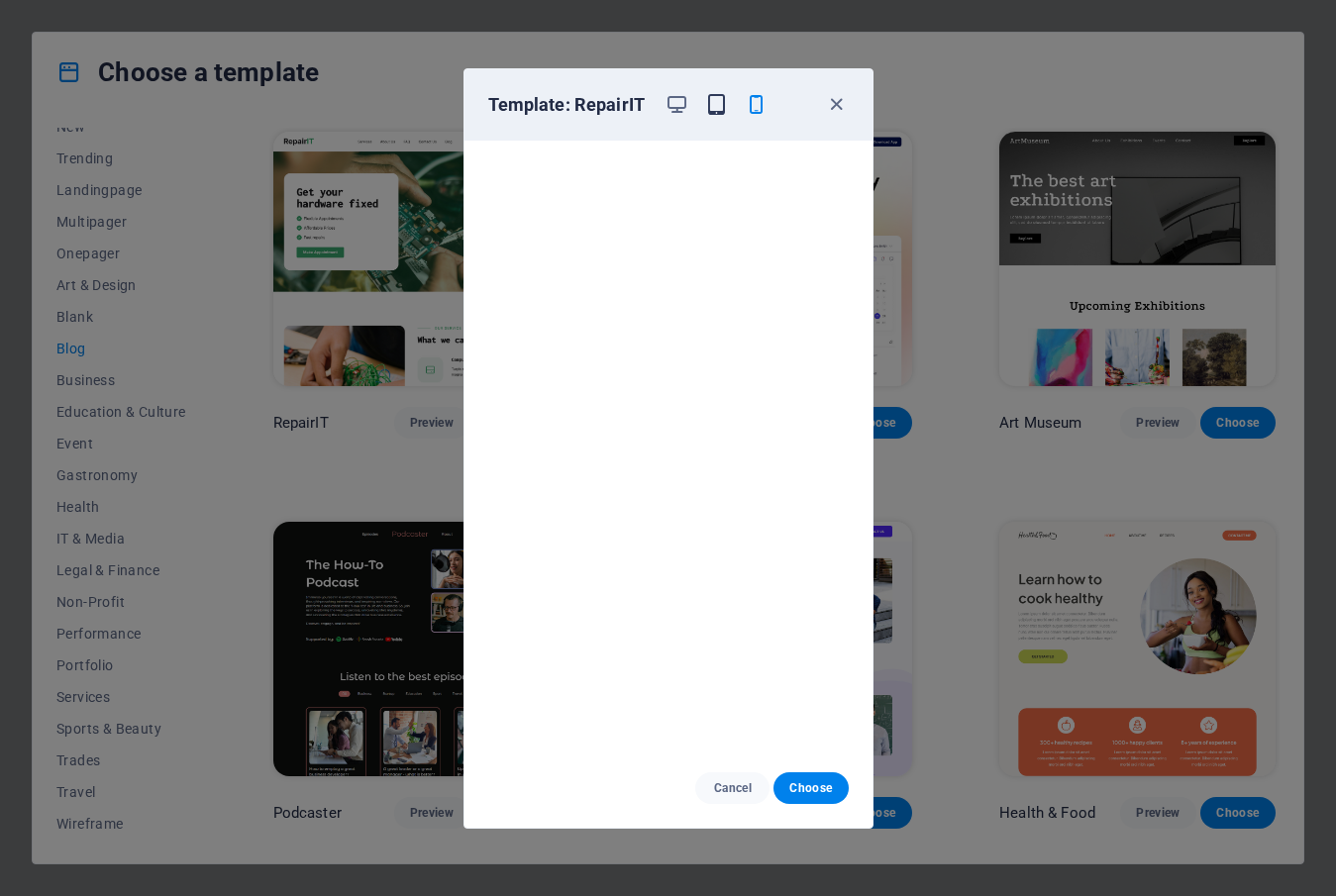 click at bounding box center [716, 104] 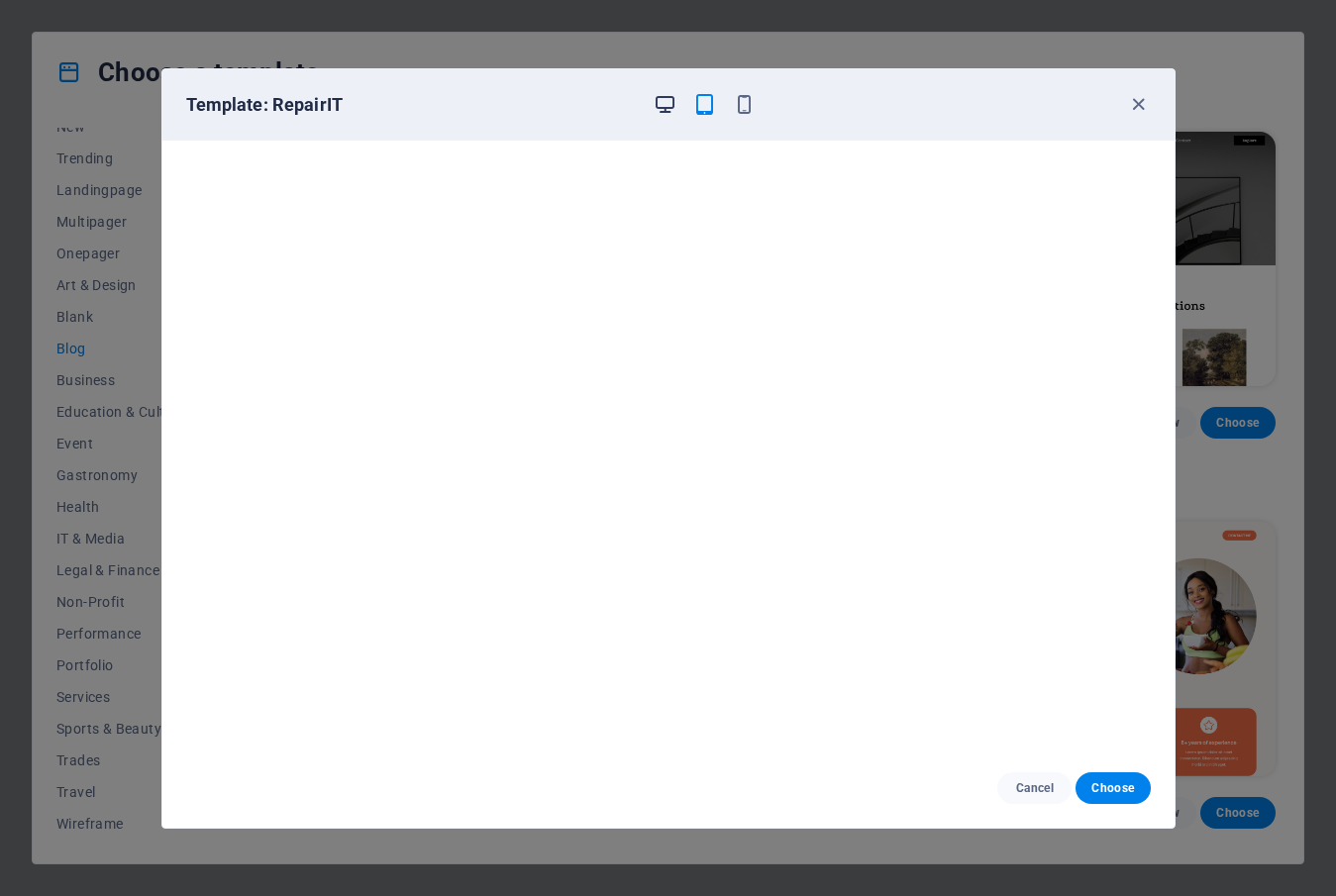 click at bounding box center [665, 104] 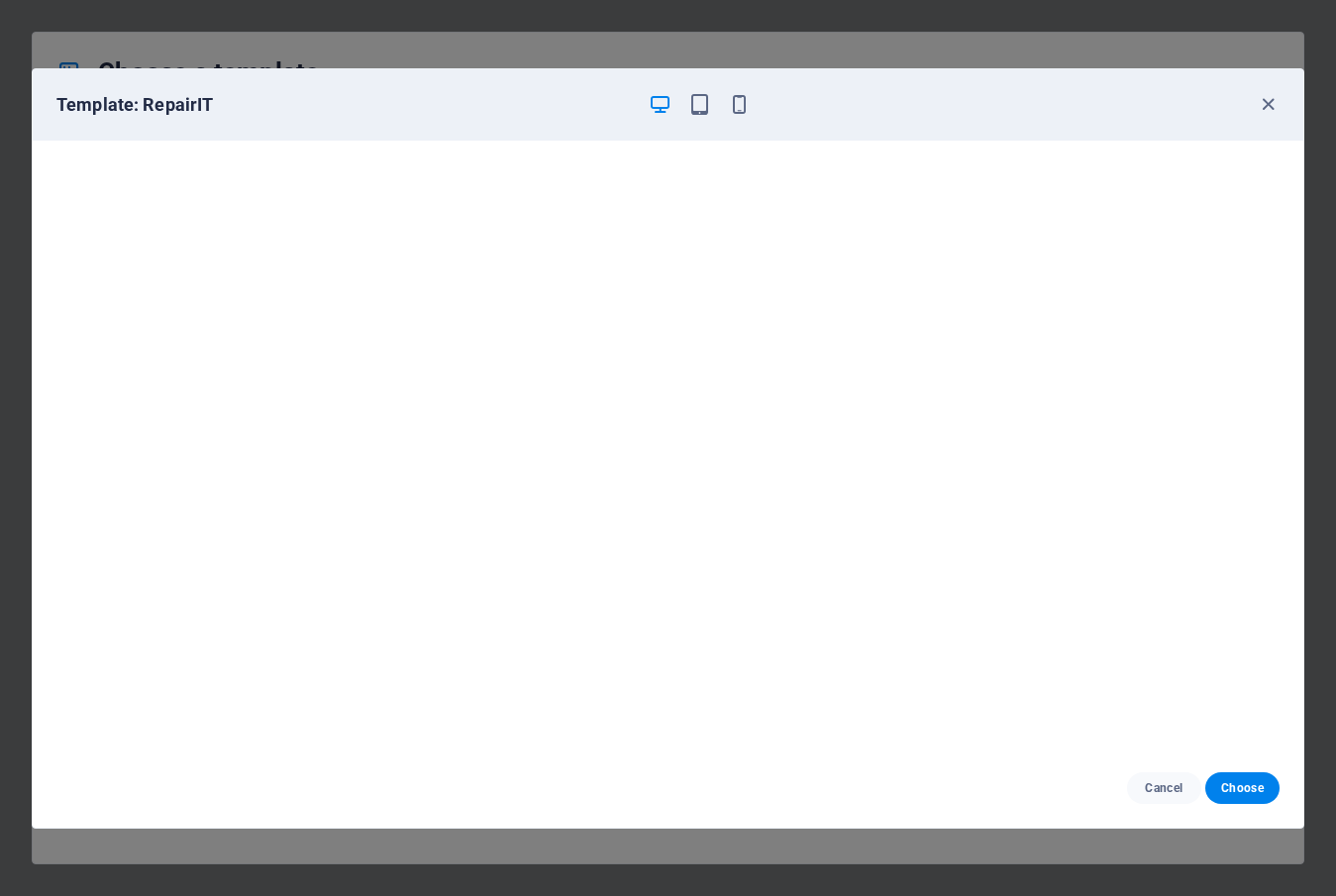 scroll, scrollTop: 5, scrollLeft: 0, axis: vertical 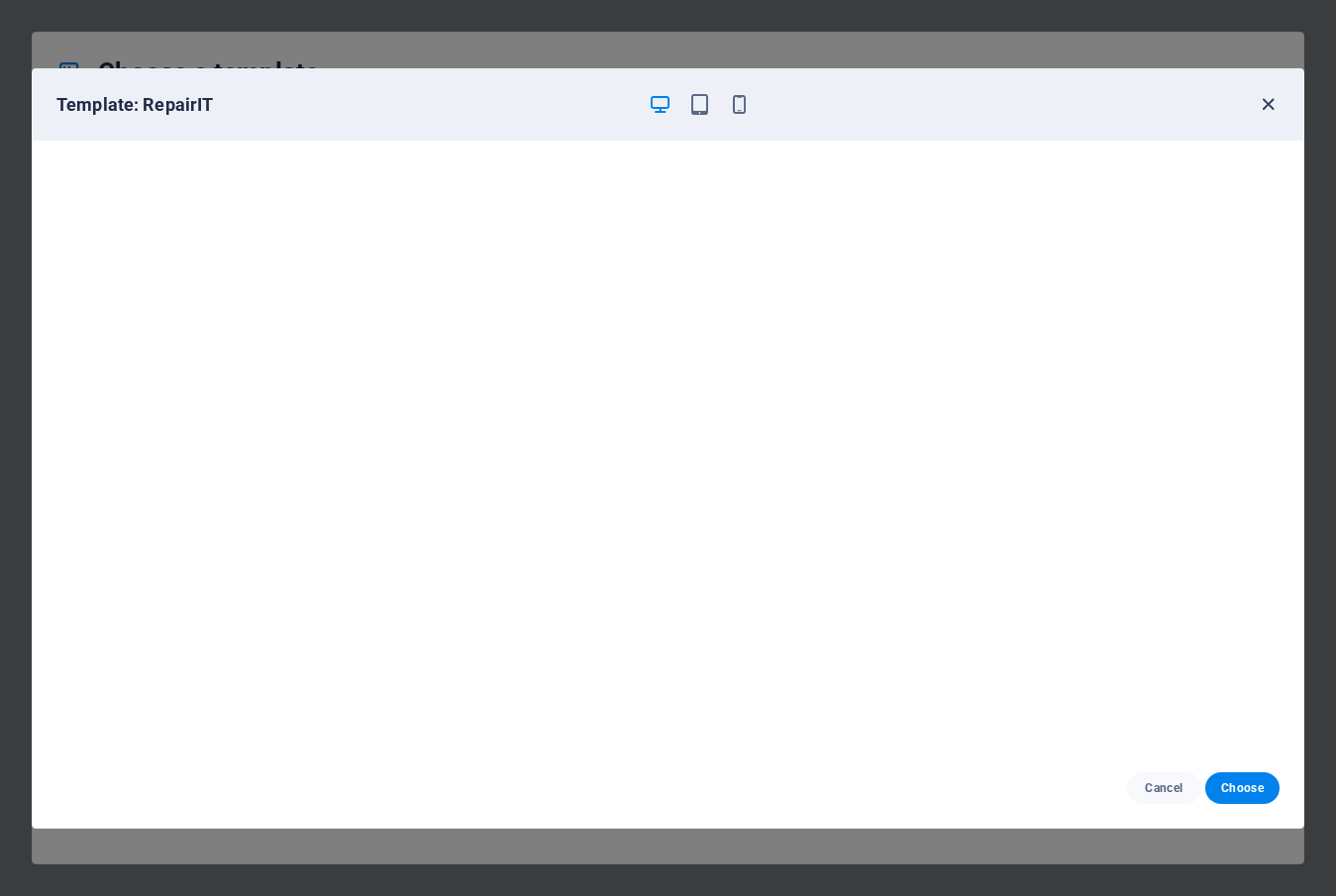 click at bounding box center (1268, 104) 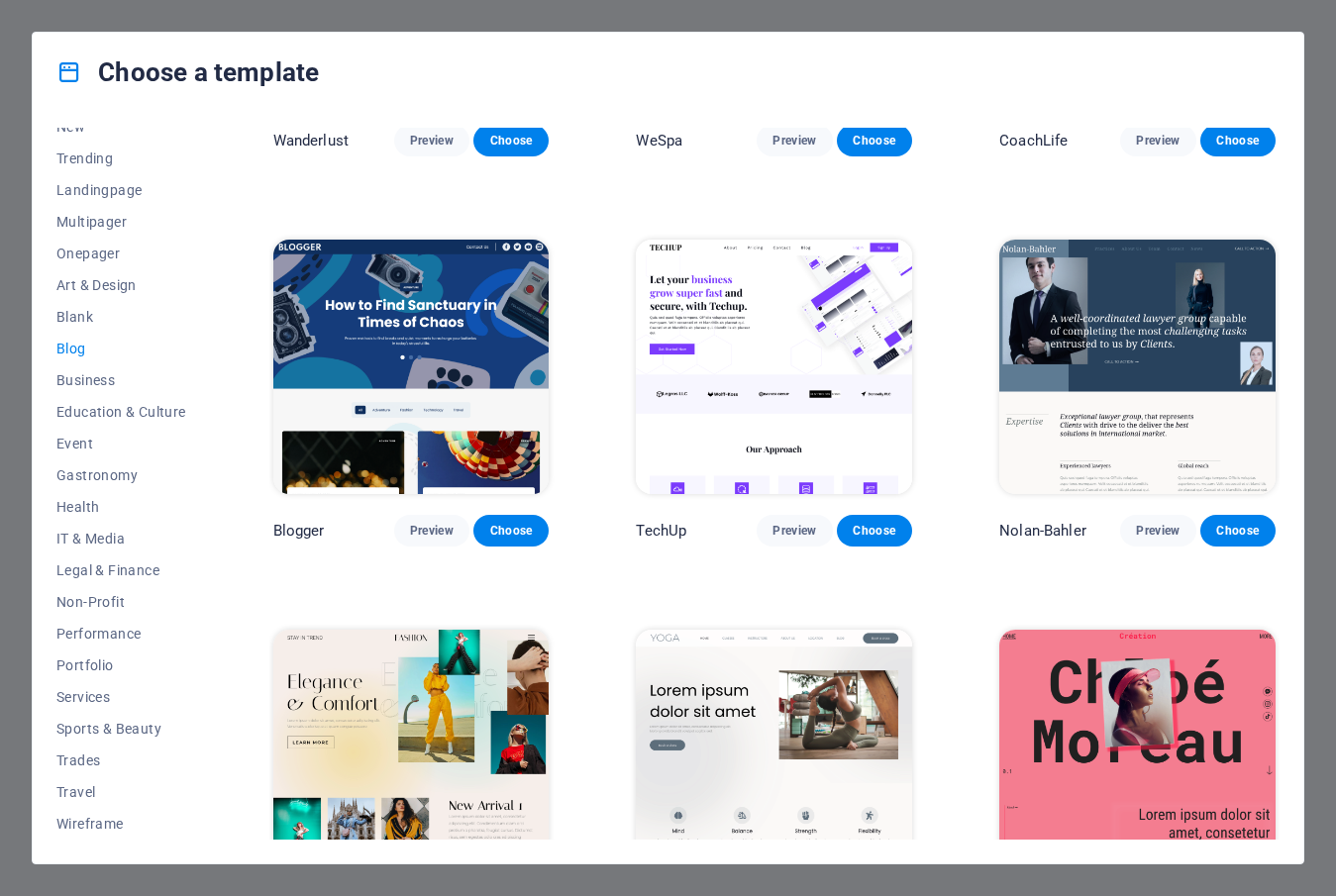scroll, scrollTop: 1485, scrollLeft: 0, axis: vertical 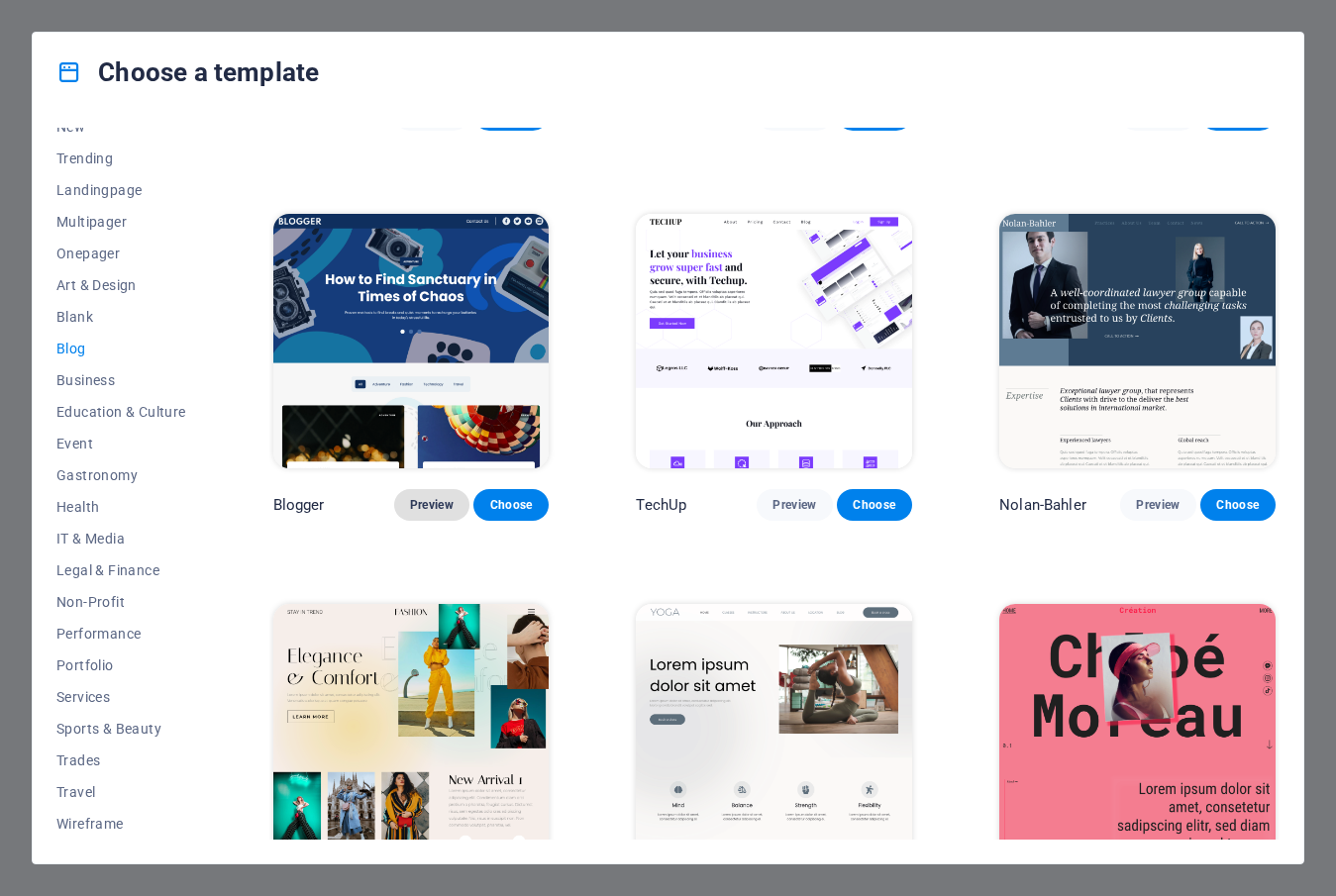 click on "Preview" at bounding box center [432, 505] 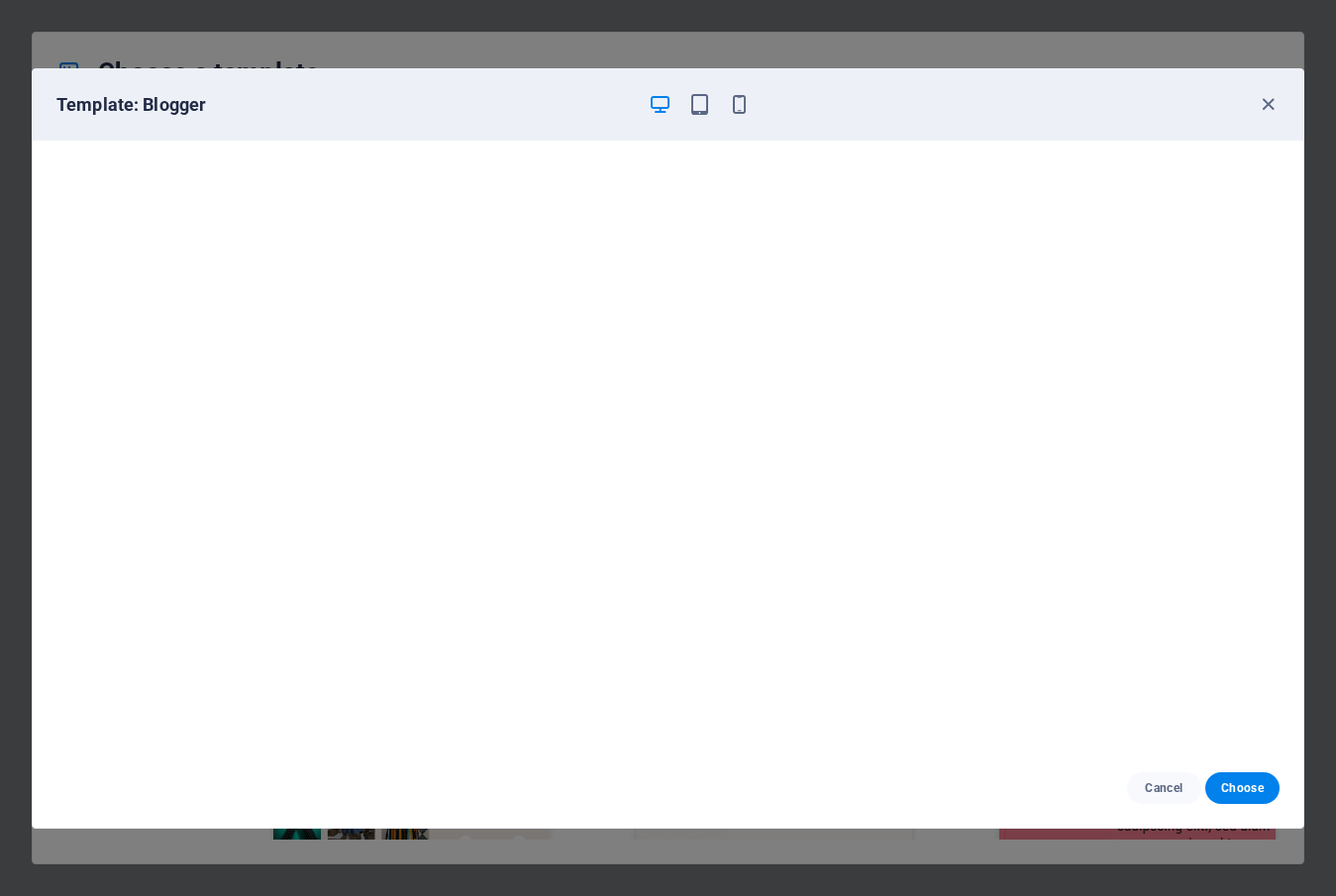 scroll, scrollTop: 5, scrollLeft: 0, axis: vertical 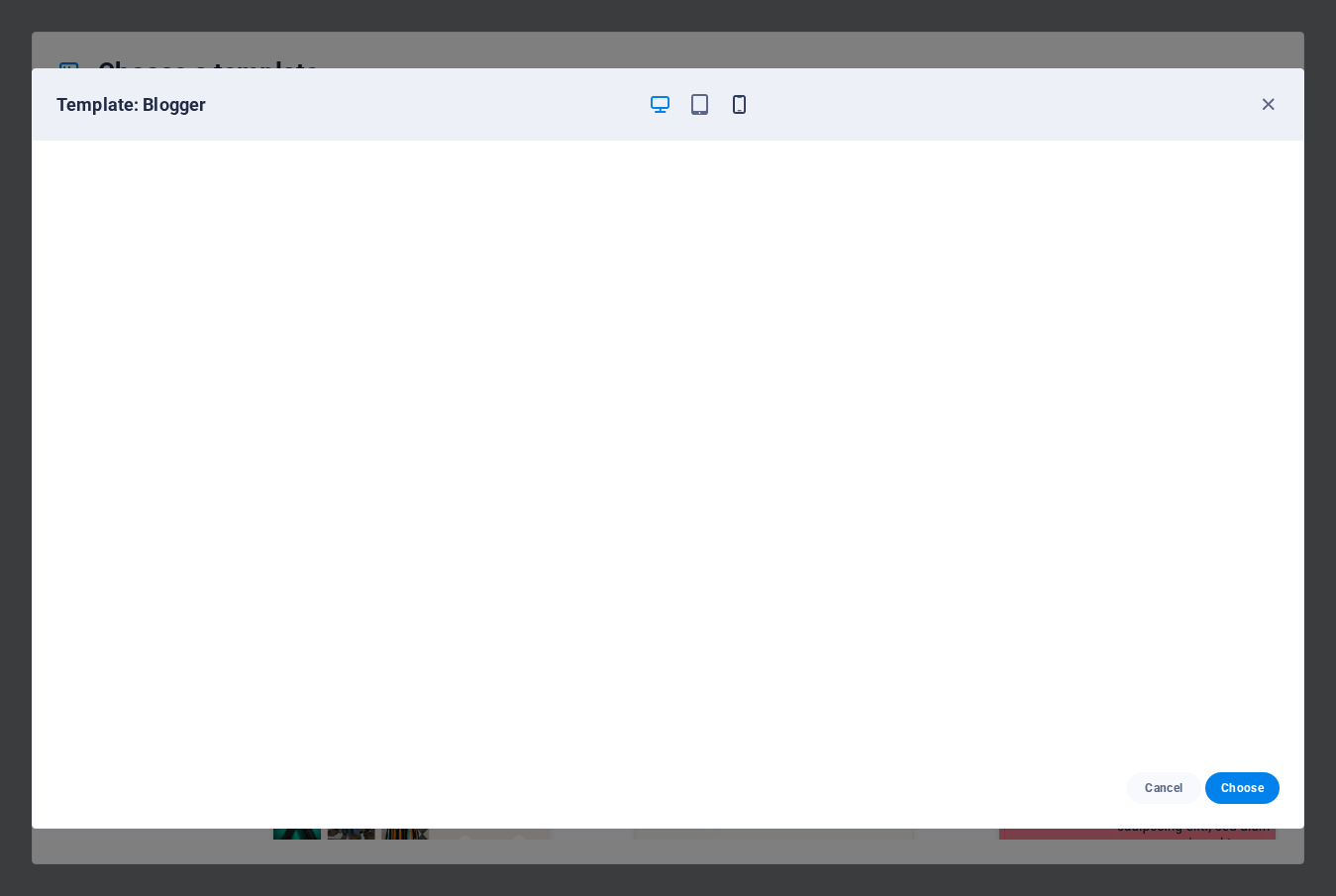 click at bounding box center (739, 104) 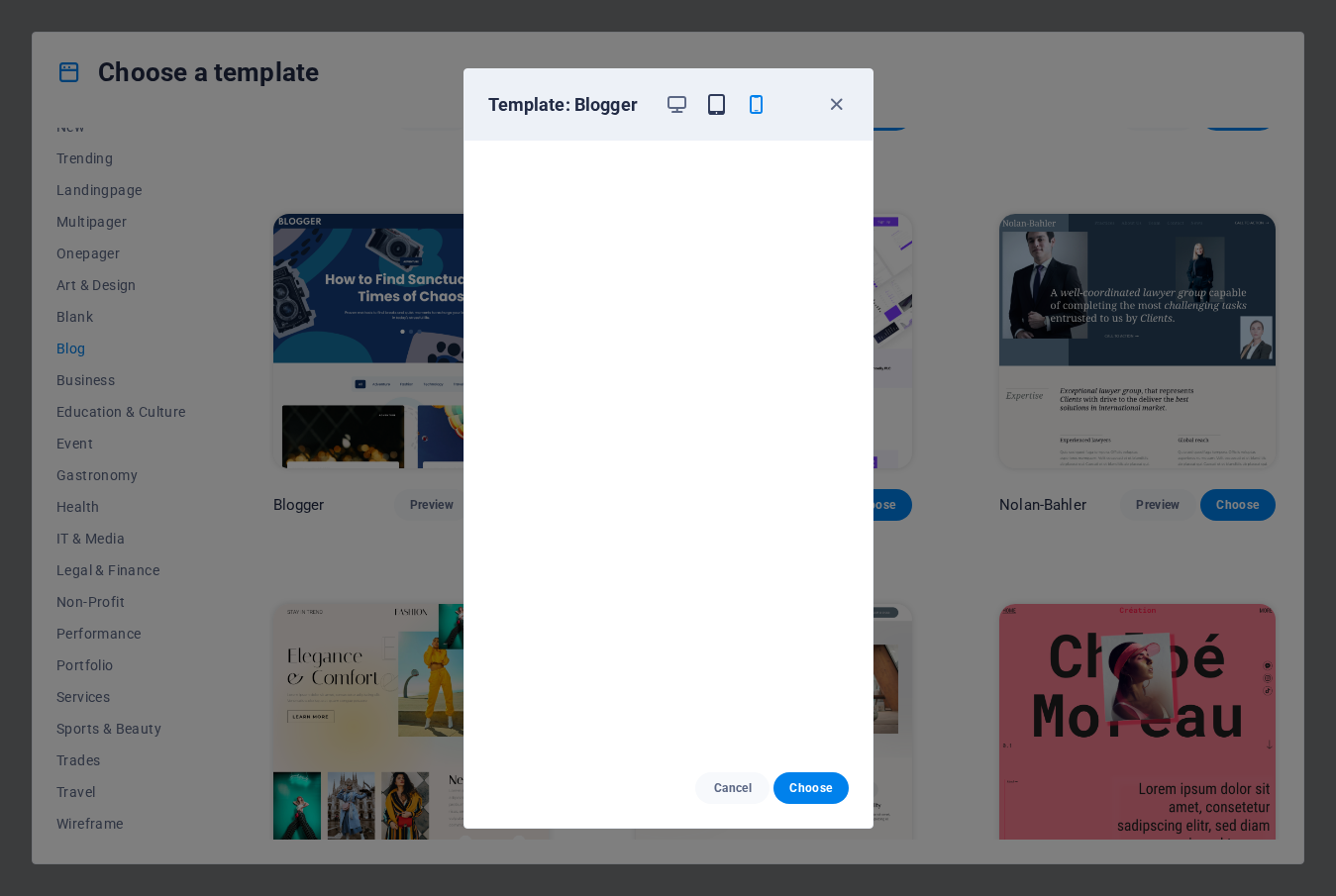 click at bounding box center [716, 104] 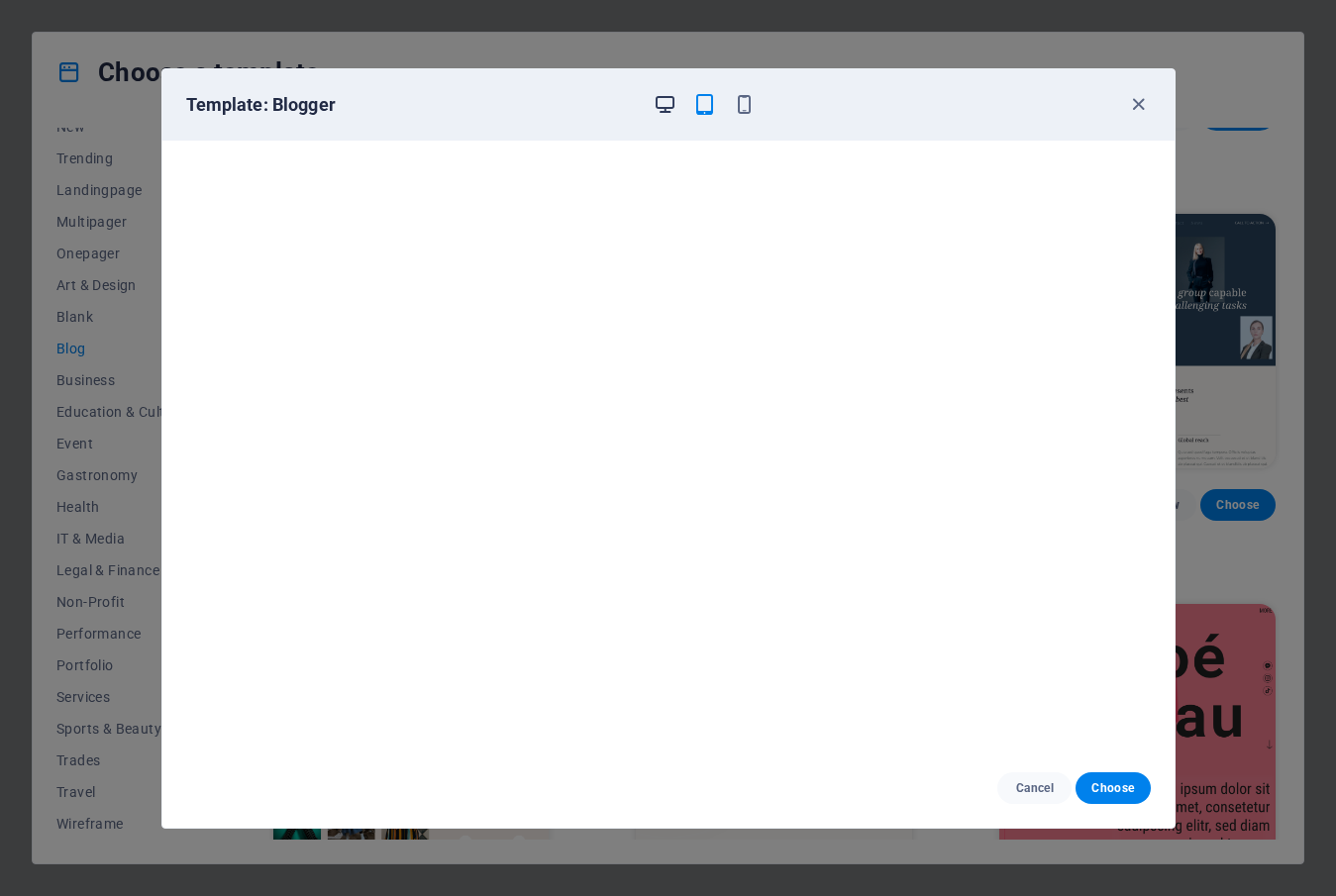 click at bounding box center [665, 104] 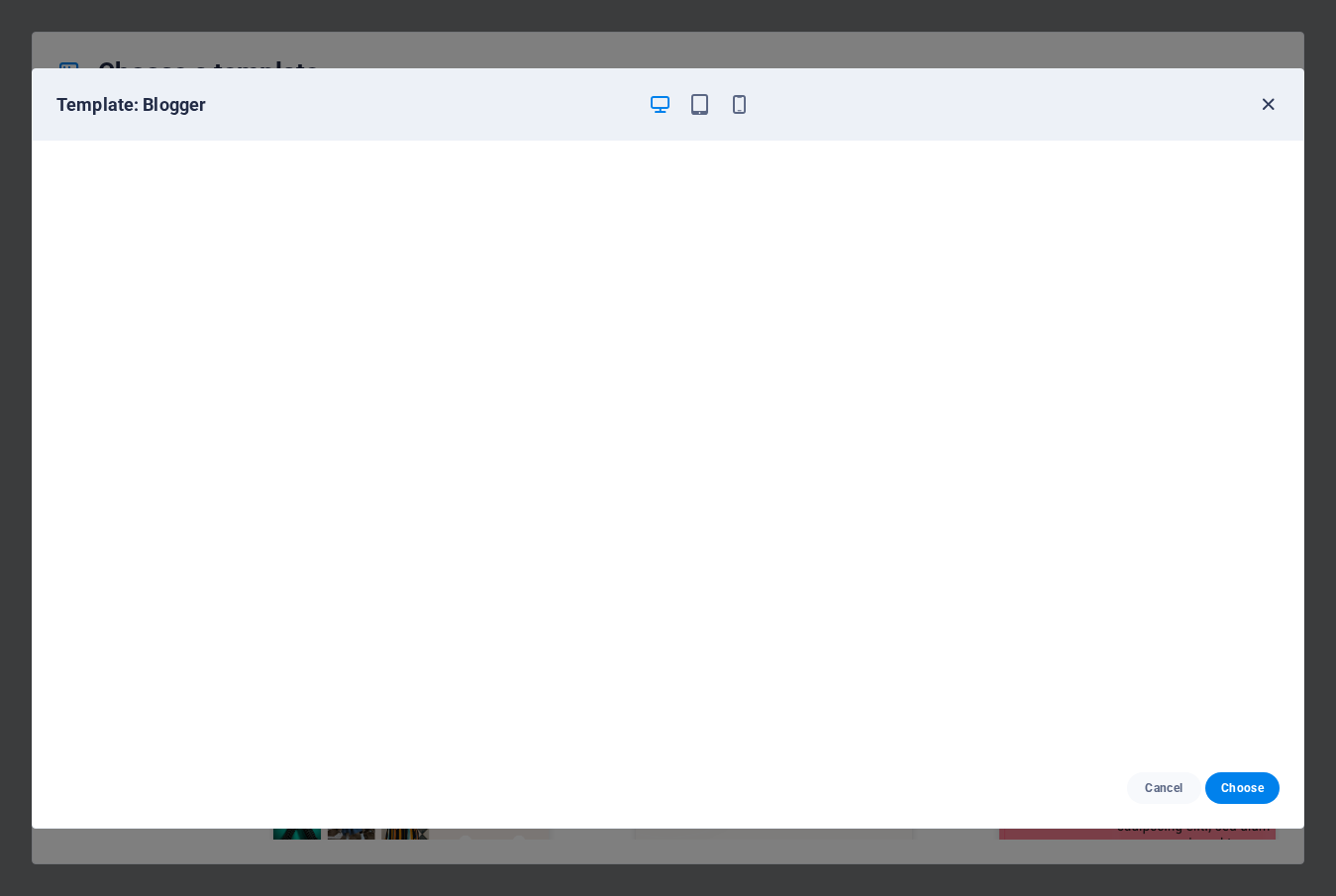 click at bounding box center (1268, 104) 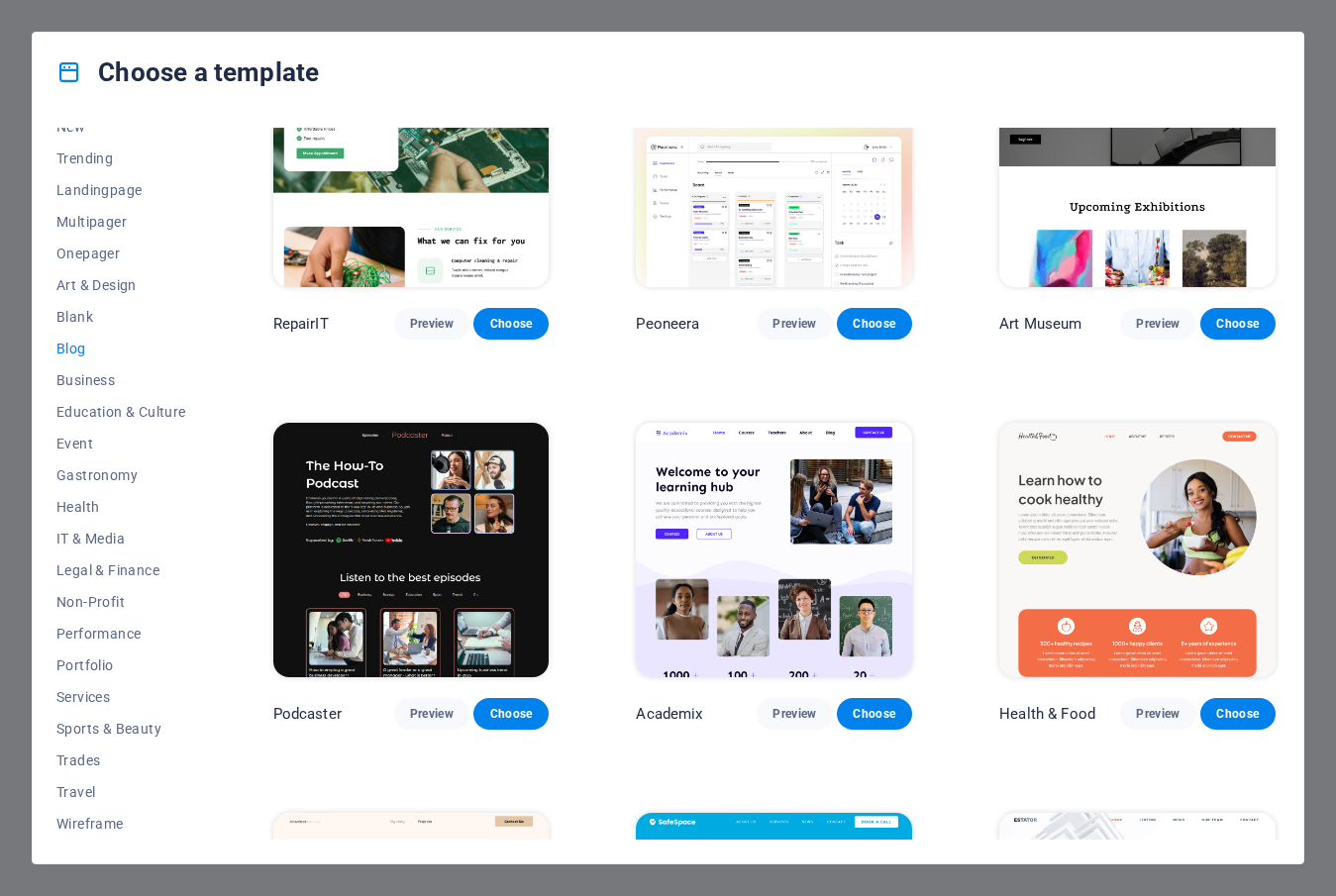 scroll, scrollTop: 0, scrollLeft: 0, axis: both 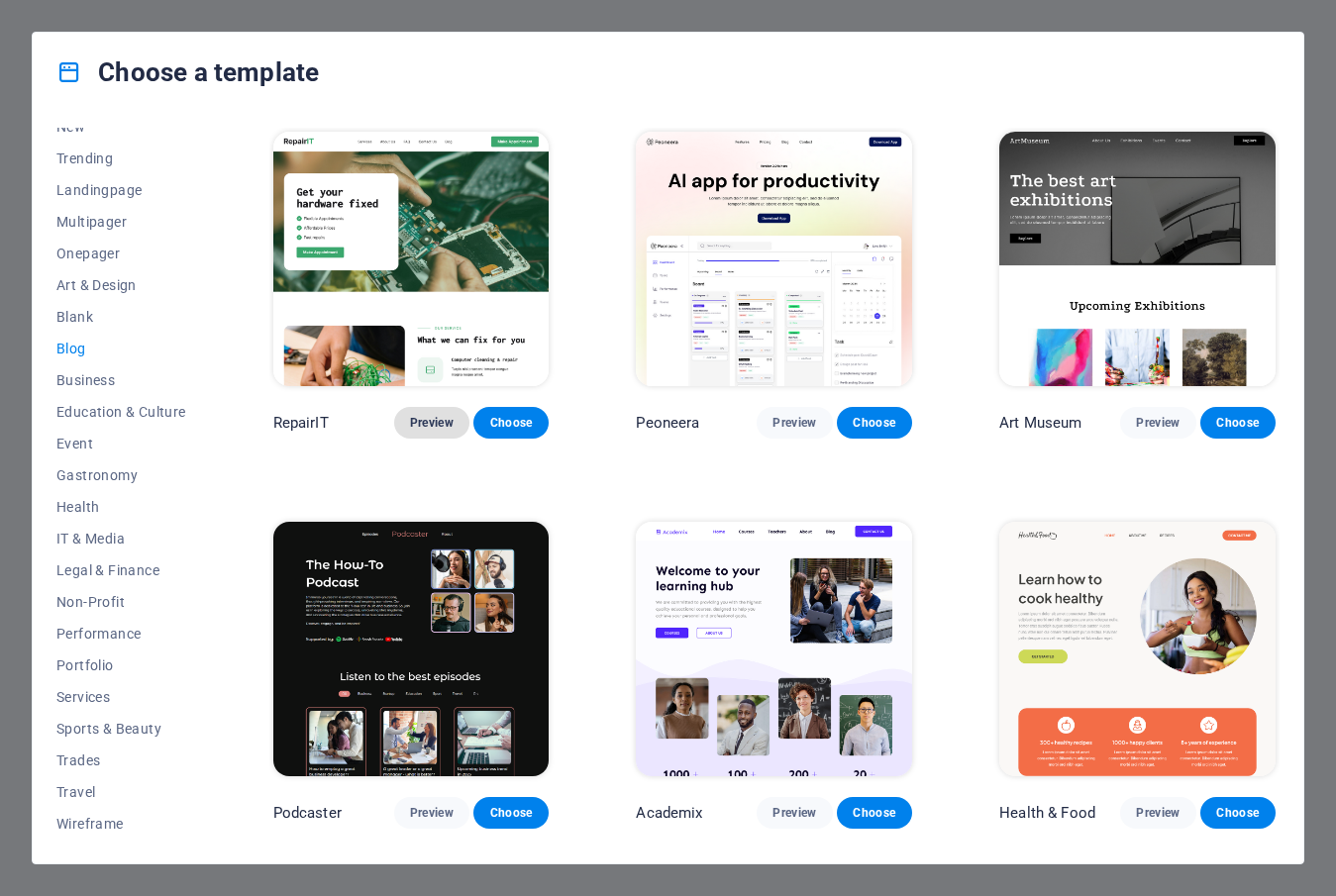 click on "Preview" at bounding box center (432, 423) 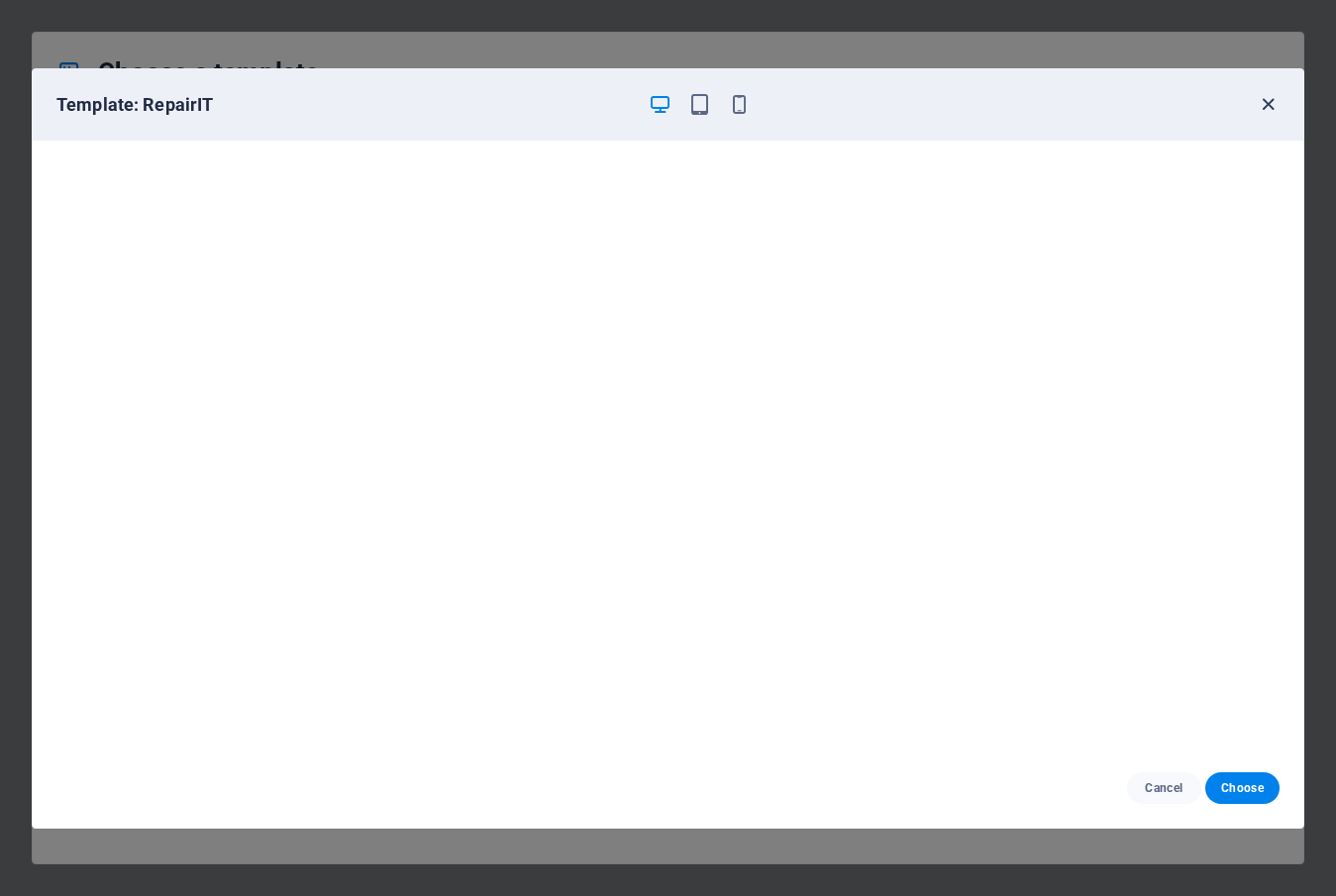 click at bounding box center [1268, 104] 